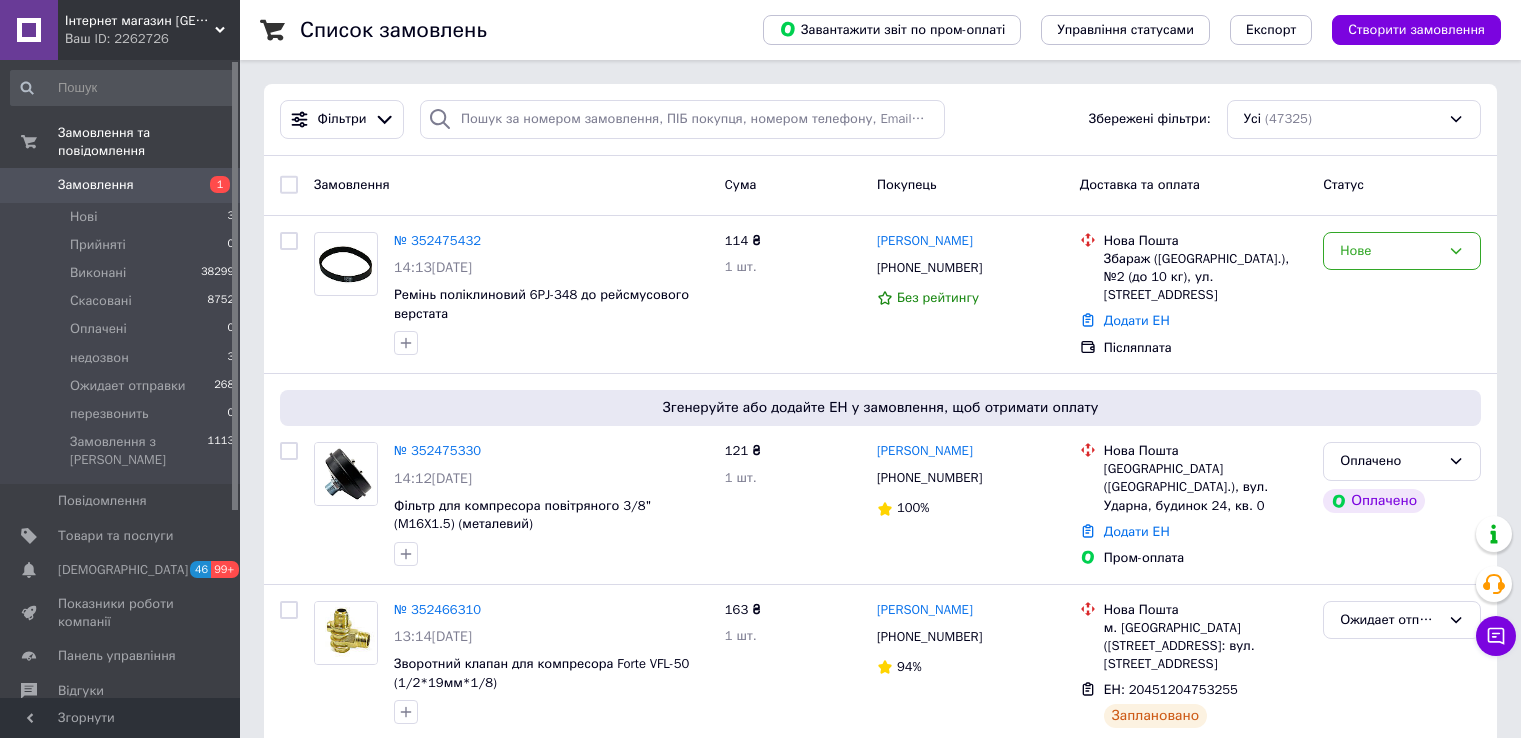 scroll, scrollTop: 0, scrollLeft: 0, axis: both 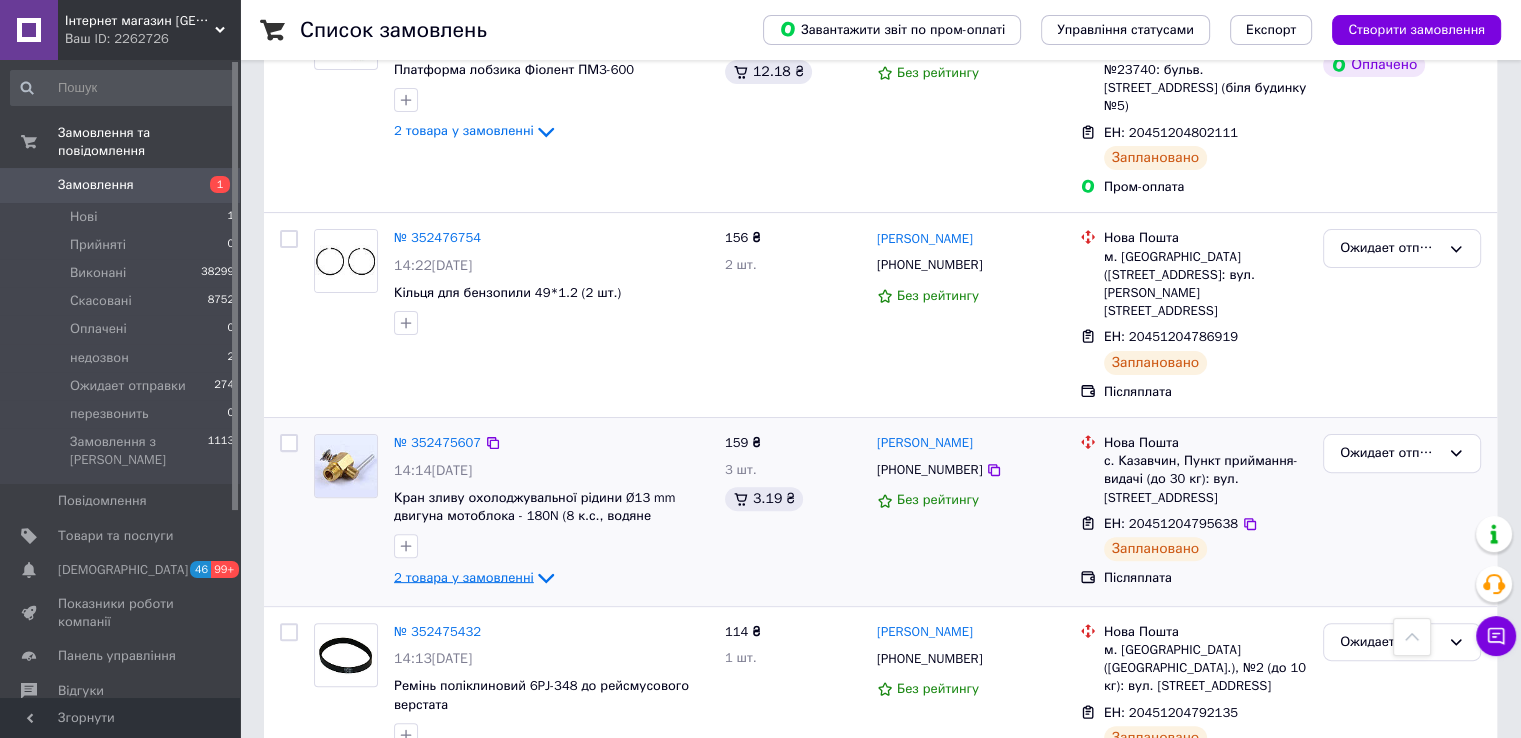 click on "2 товара у замовленні" at bounding box center (464, 576) 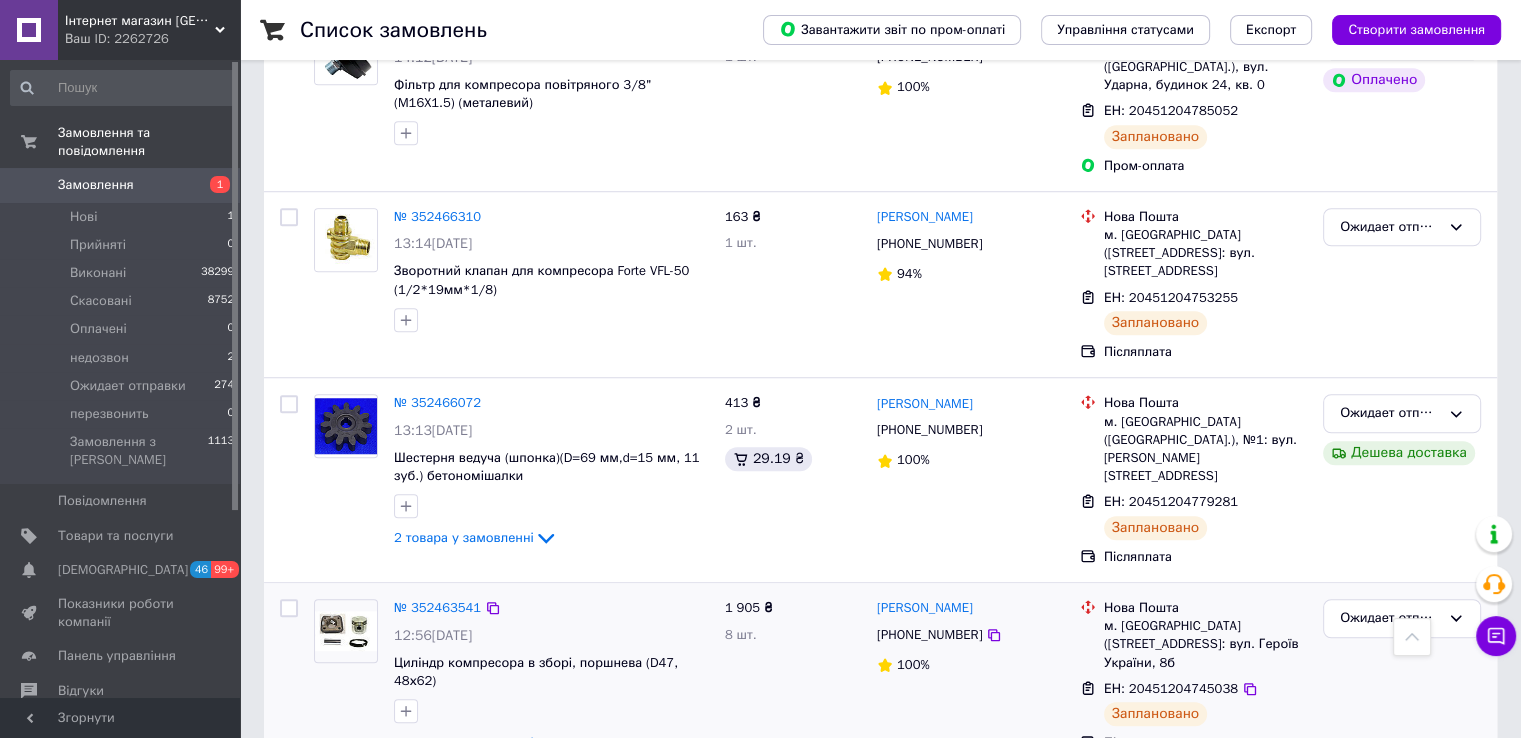 scroll, scrollTop: 1100, scrollLeft: 0, axis: vertical 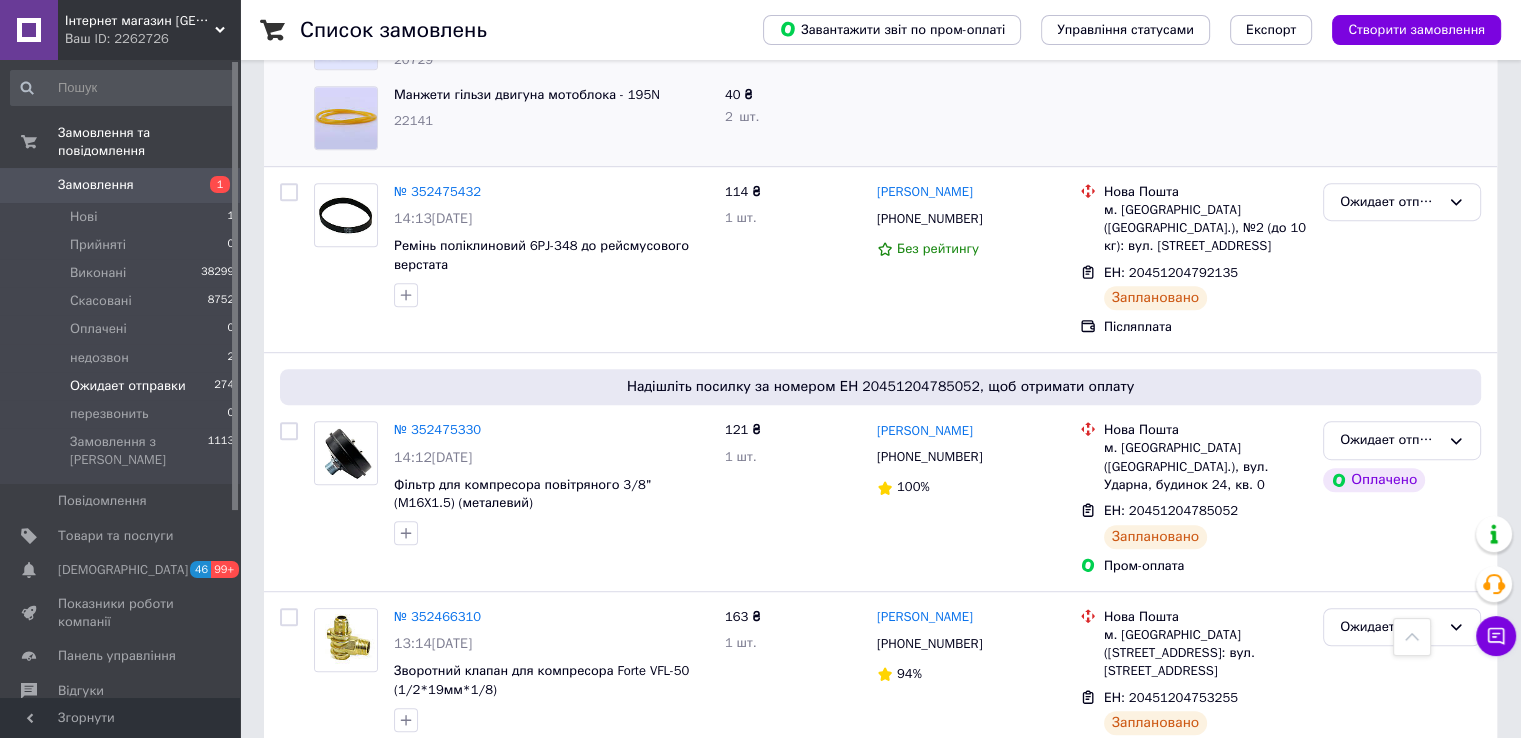 click on "Ожидает отправки" at bounding box center (128, 386) 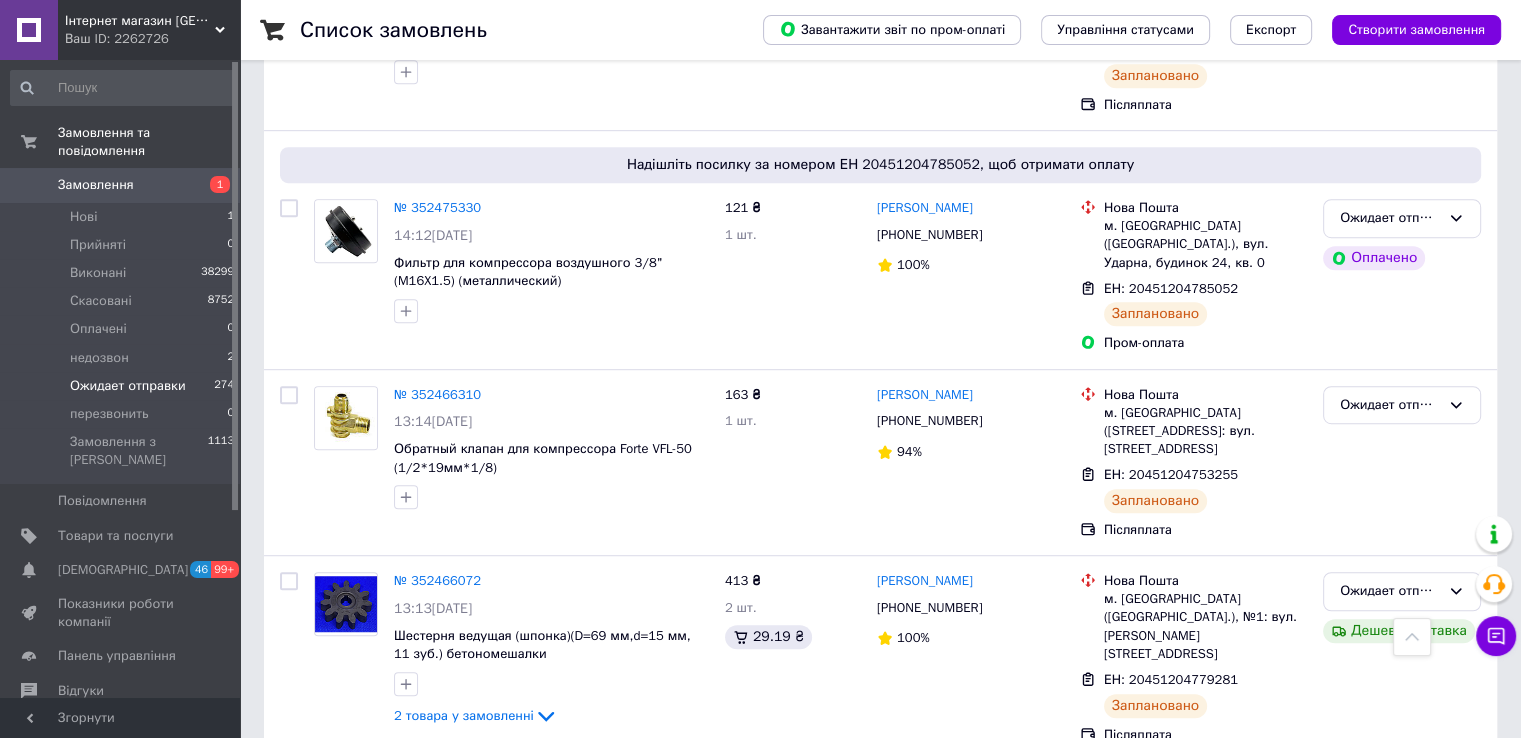 scroll, scrollTop: 0, scrollLeft: 0, axis: both 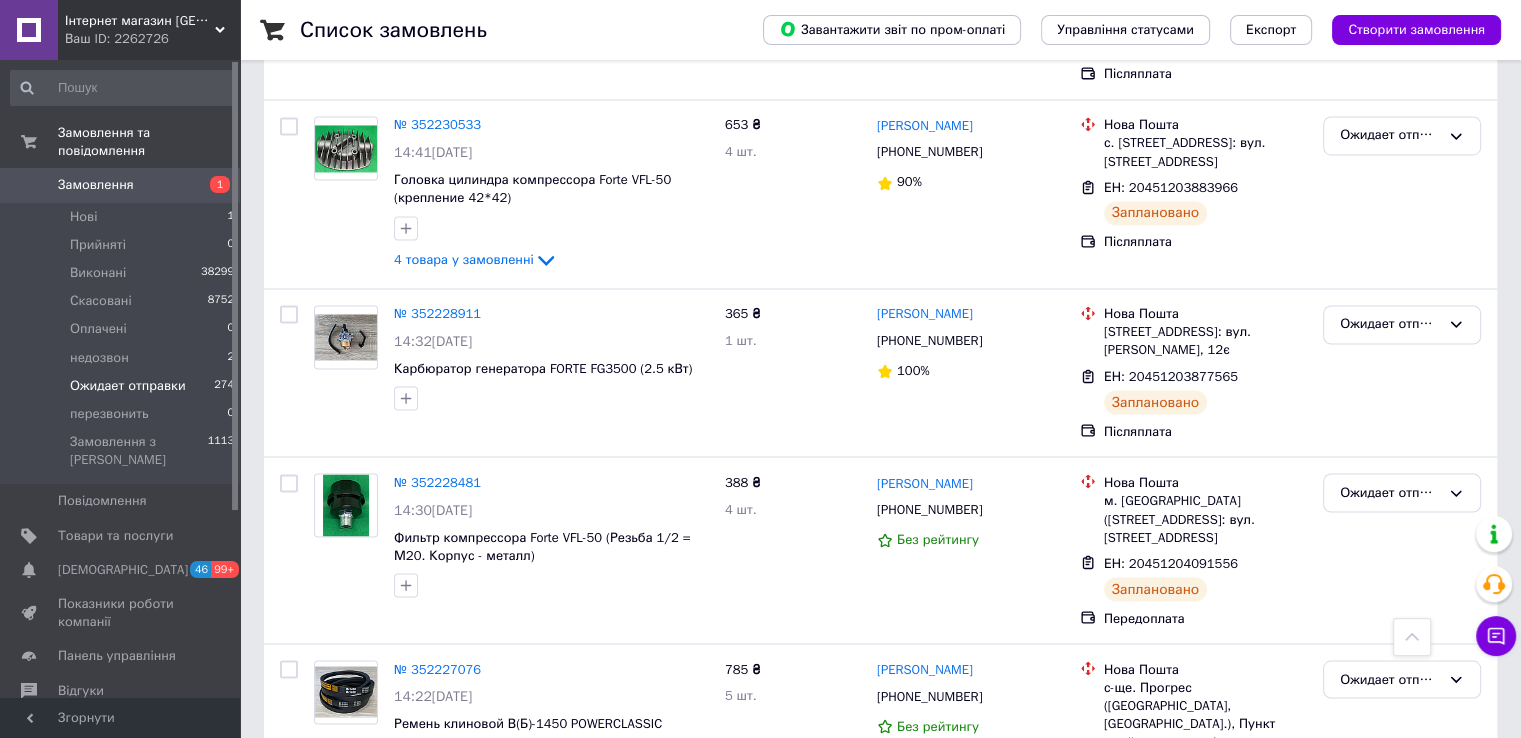 click on "3" at bounding box center (371, 1864) 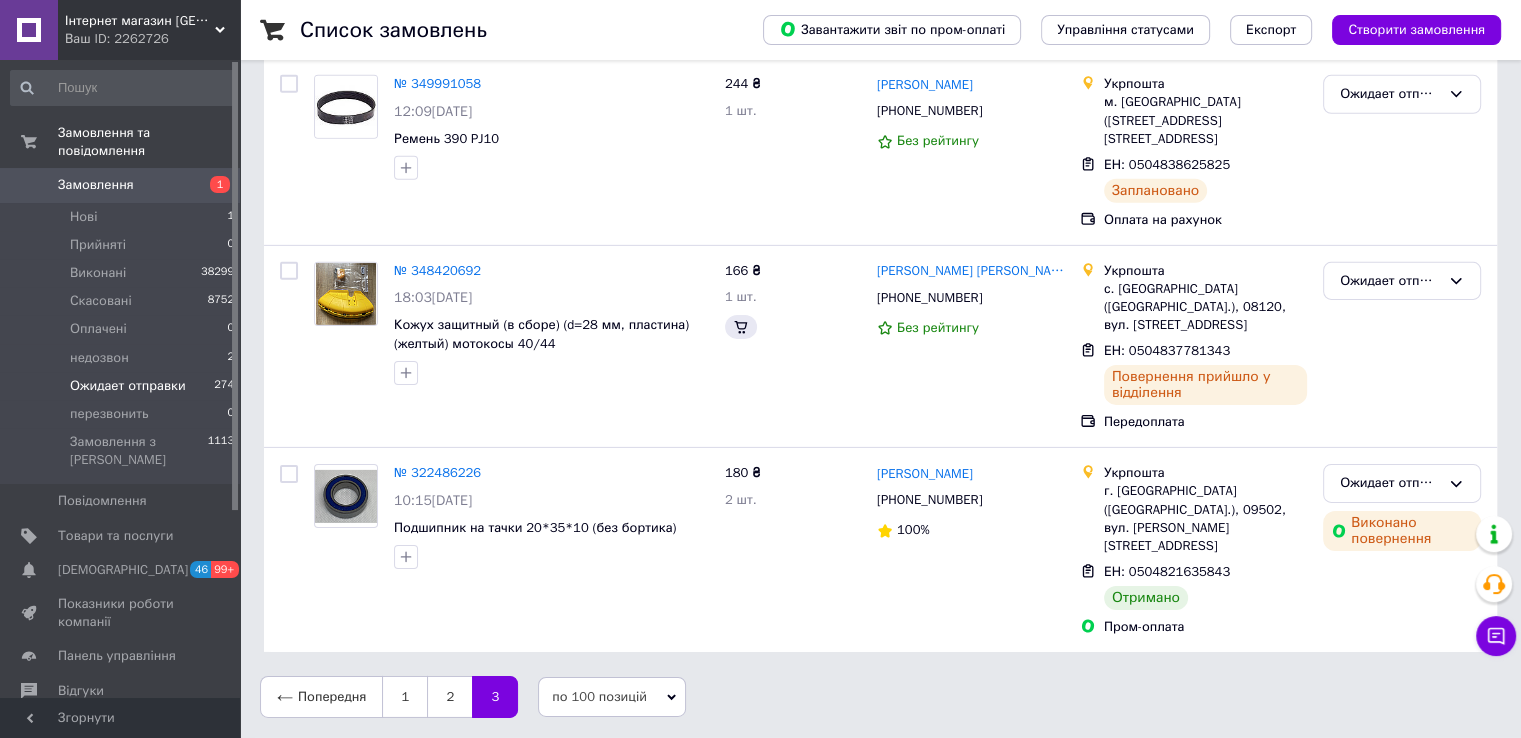 scroll, scrollTop: 0, scrollLeft: 0, axis: both 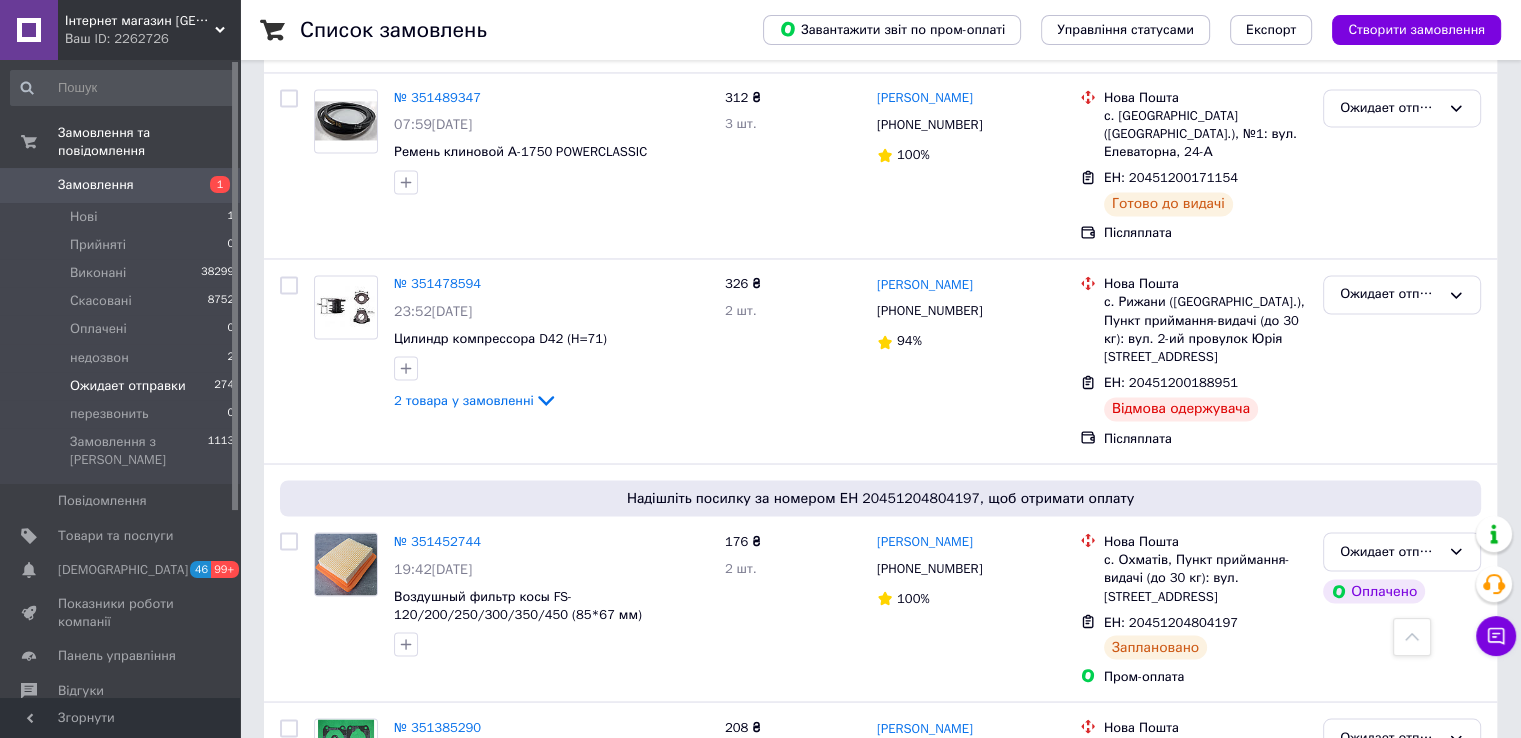 click on "Ожидает отправки" at bounding box center [1390, 924] 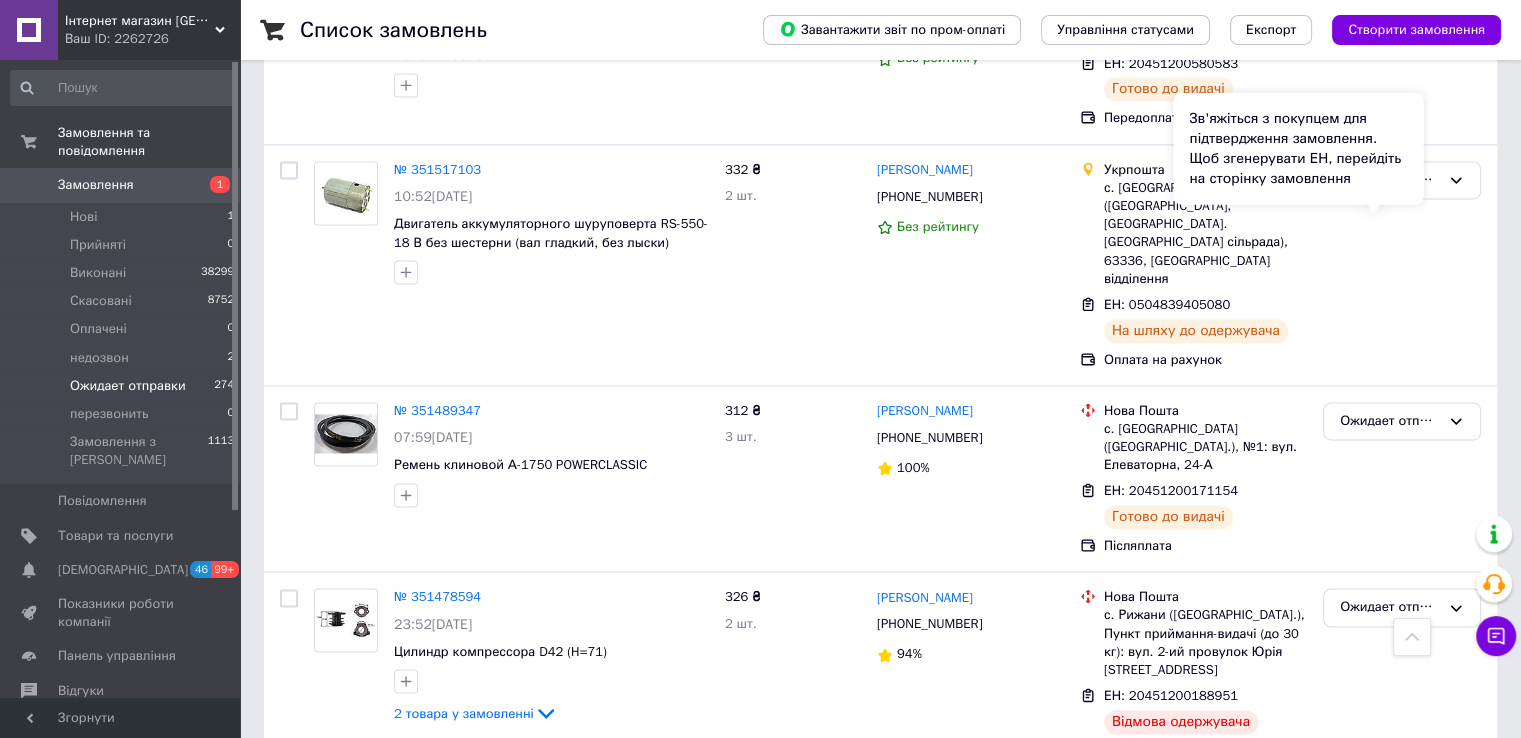 scroll, scrollTop: 10573, scrollLeft: 0, axis: vertical 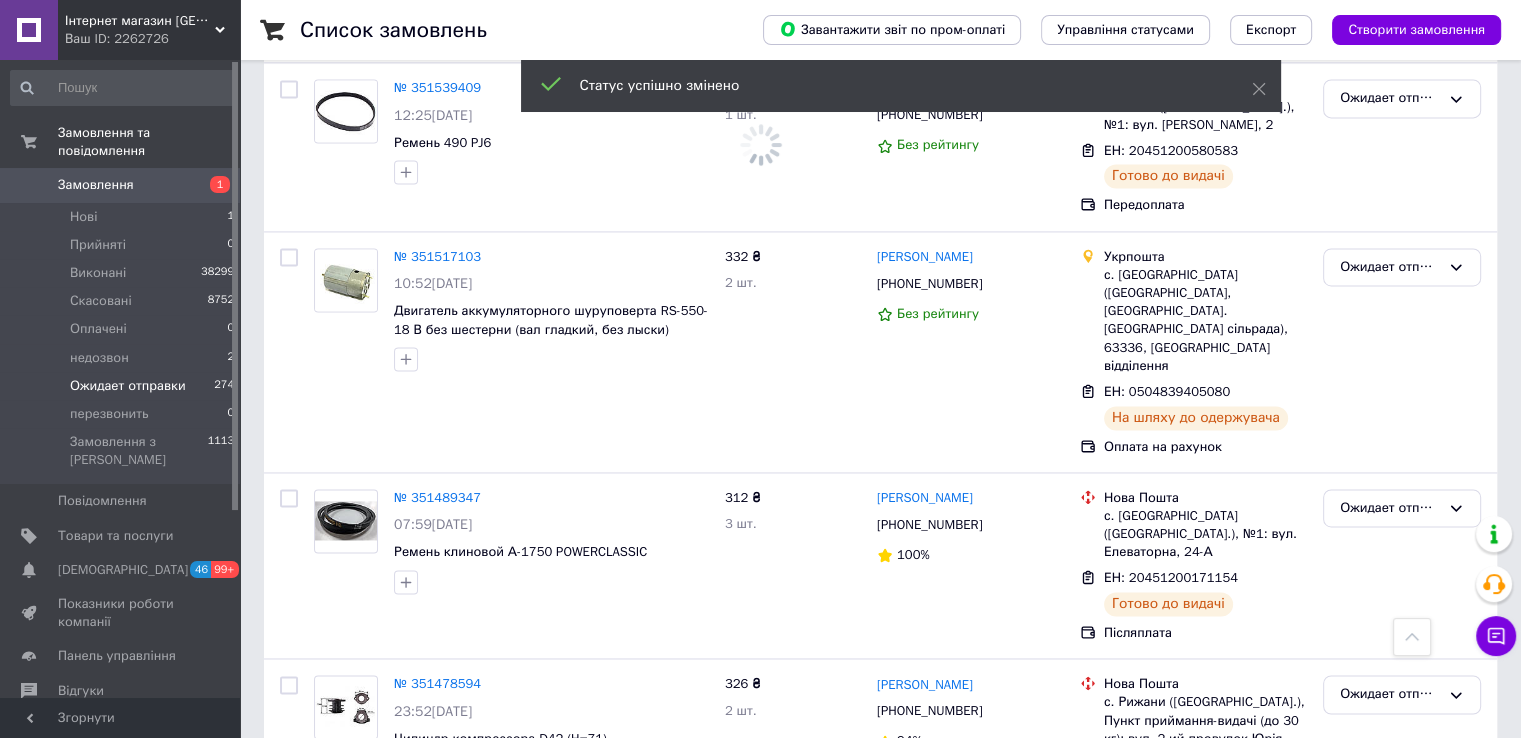 click on "Ожидает отправки" at bounding box center [1390, 1137] 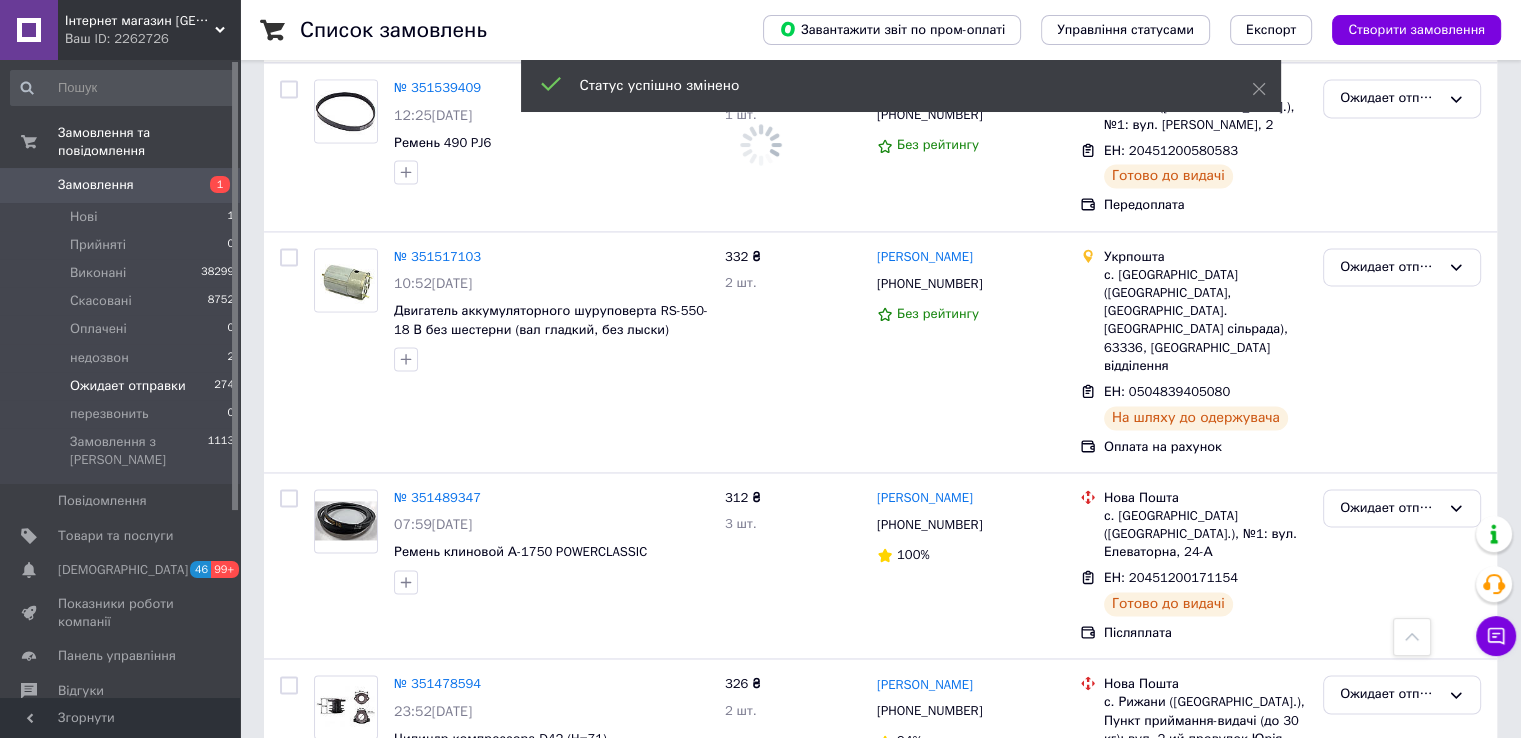 click on "Виконано" at bounding box center (1402, 1216) 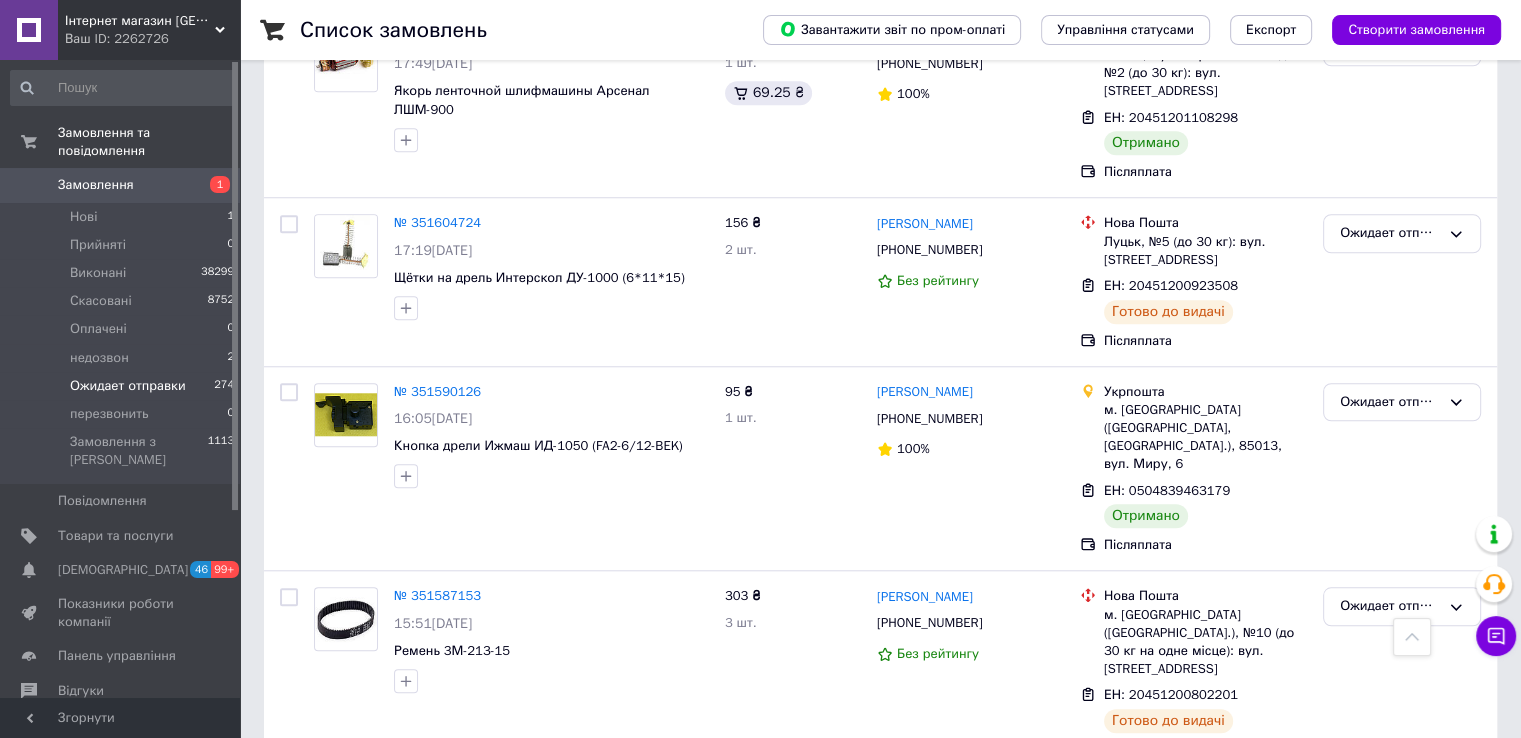 scroll, scrollTop: 9273, scrollLeft: 0, axis: vertical 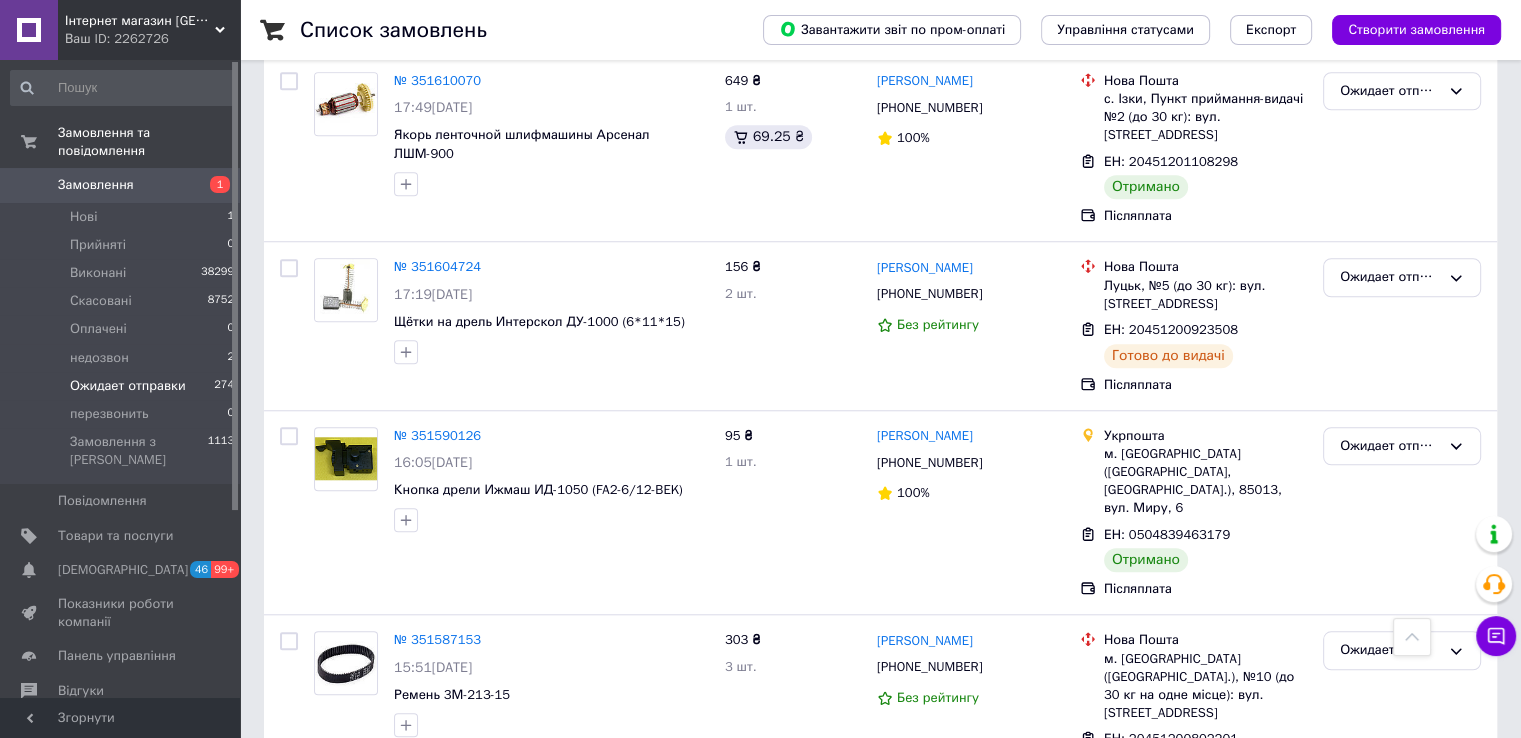 click on "Ожидает отправки" at bounding box center [1402, 855] 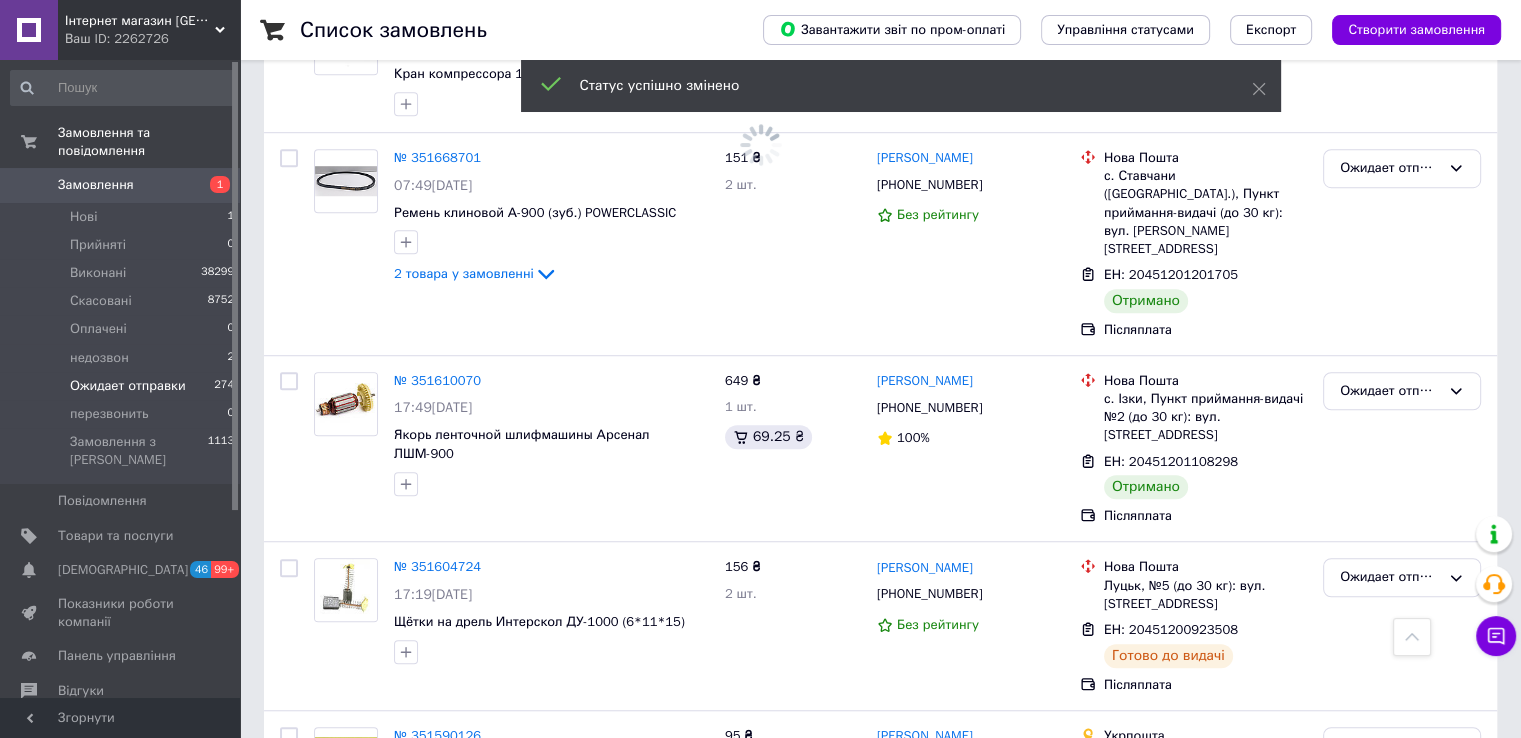 scroll, scrollTop: 8773, scrollLeft: 0, axis: vertical 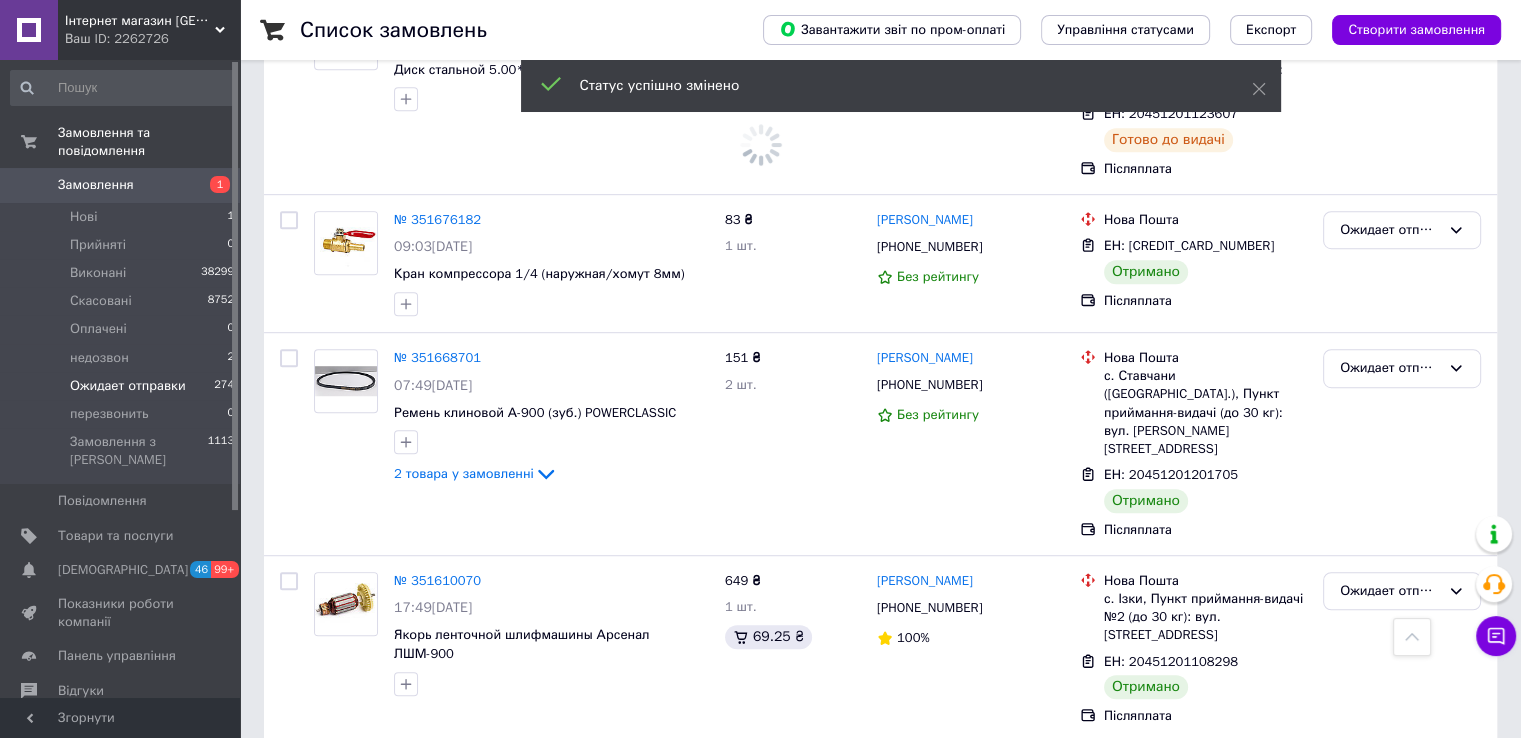 click on "Ожидает отправки" at bounding box center [1390, 946] 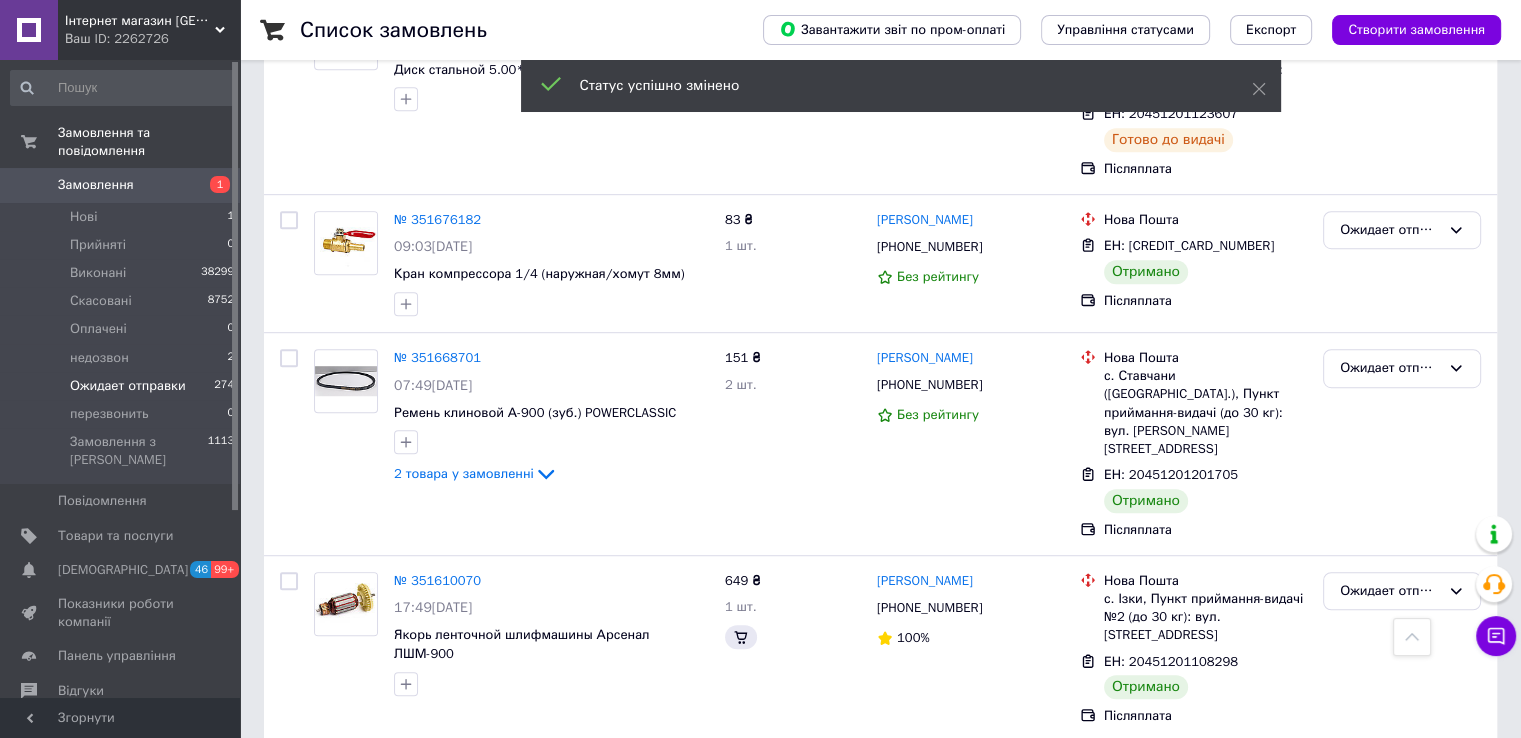 click on "Виконано" at bounding box center (1402, 1024) 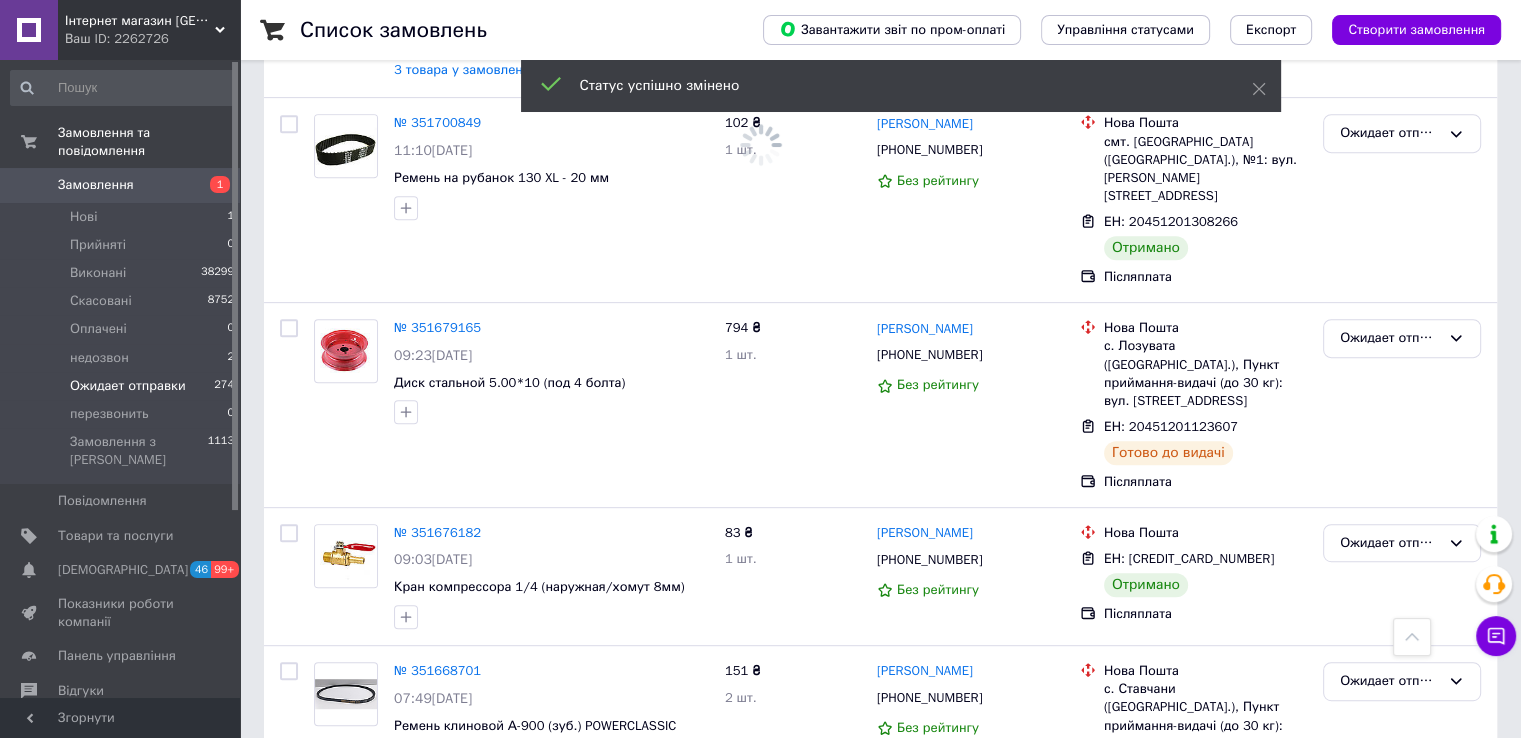 scroll, scrollTop: 8373, scrollLeft: 0, axis: vertical 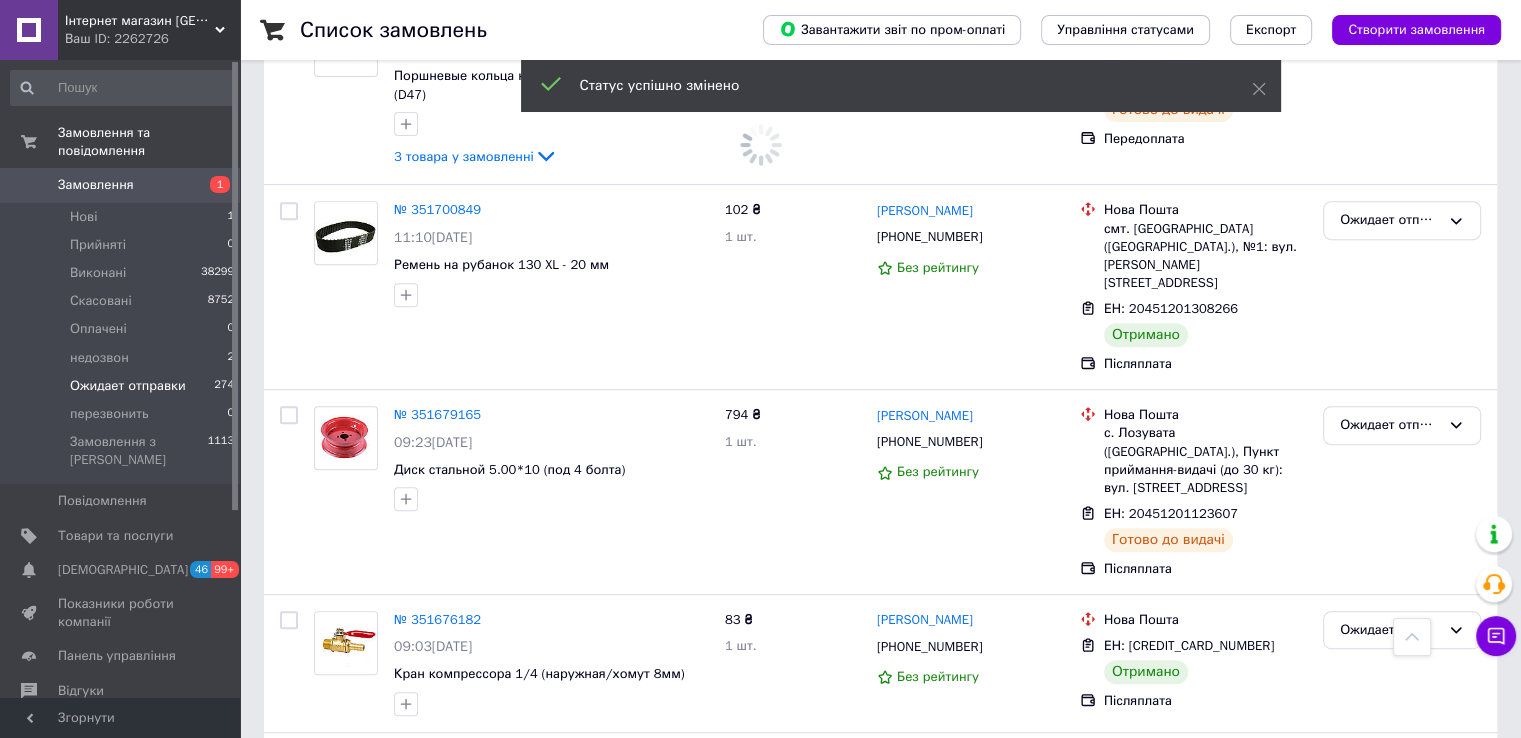 click on "Ожидает отправки" at bounding box center (1390, 991) 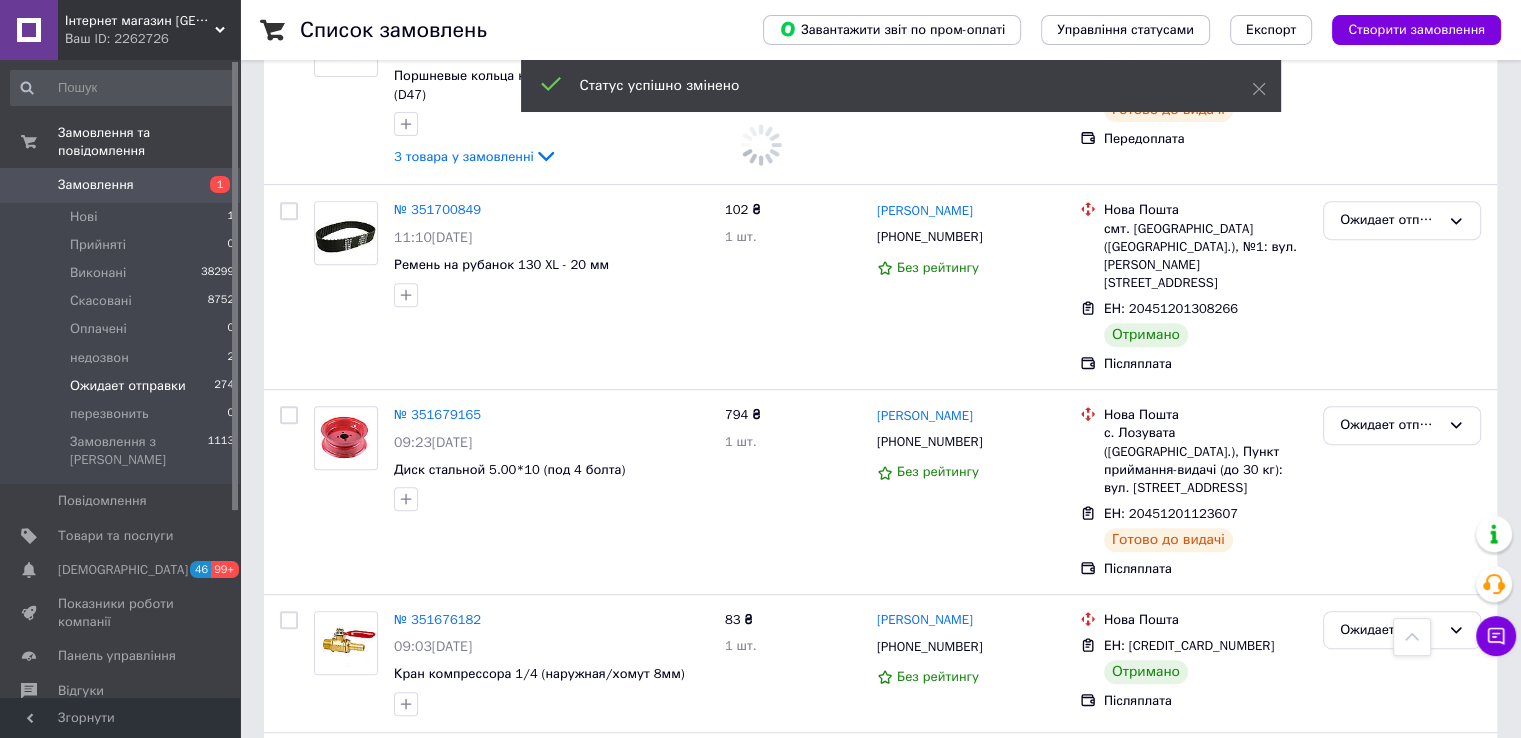 click on "Виконано" at bounding box center [1402, 1069] 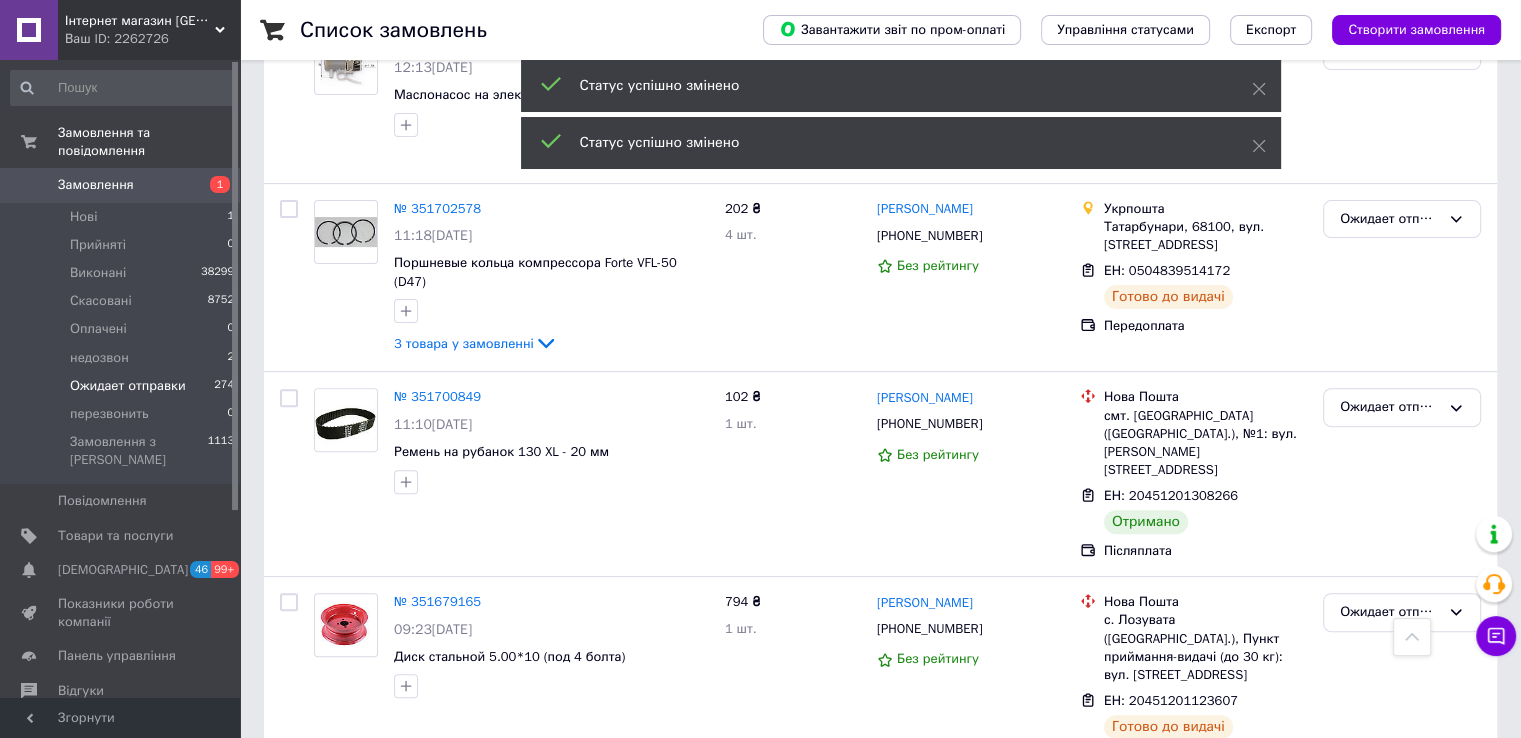 scroll, scrollTop: 8173, scrollLeft: 0, axis: vertical 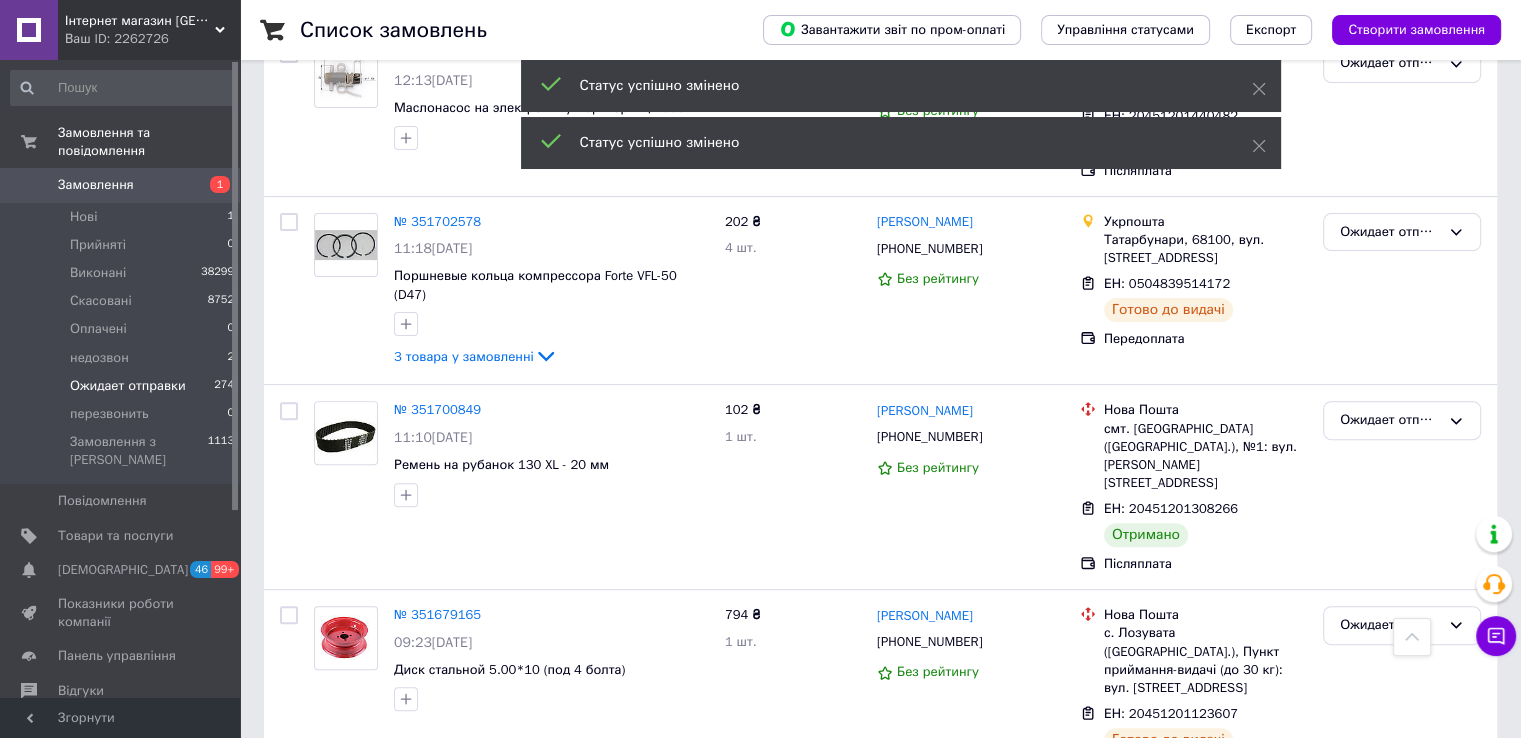 click on "Ожидает отправки" at bounding box center [1390, 968] 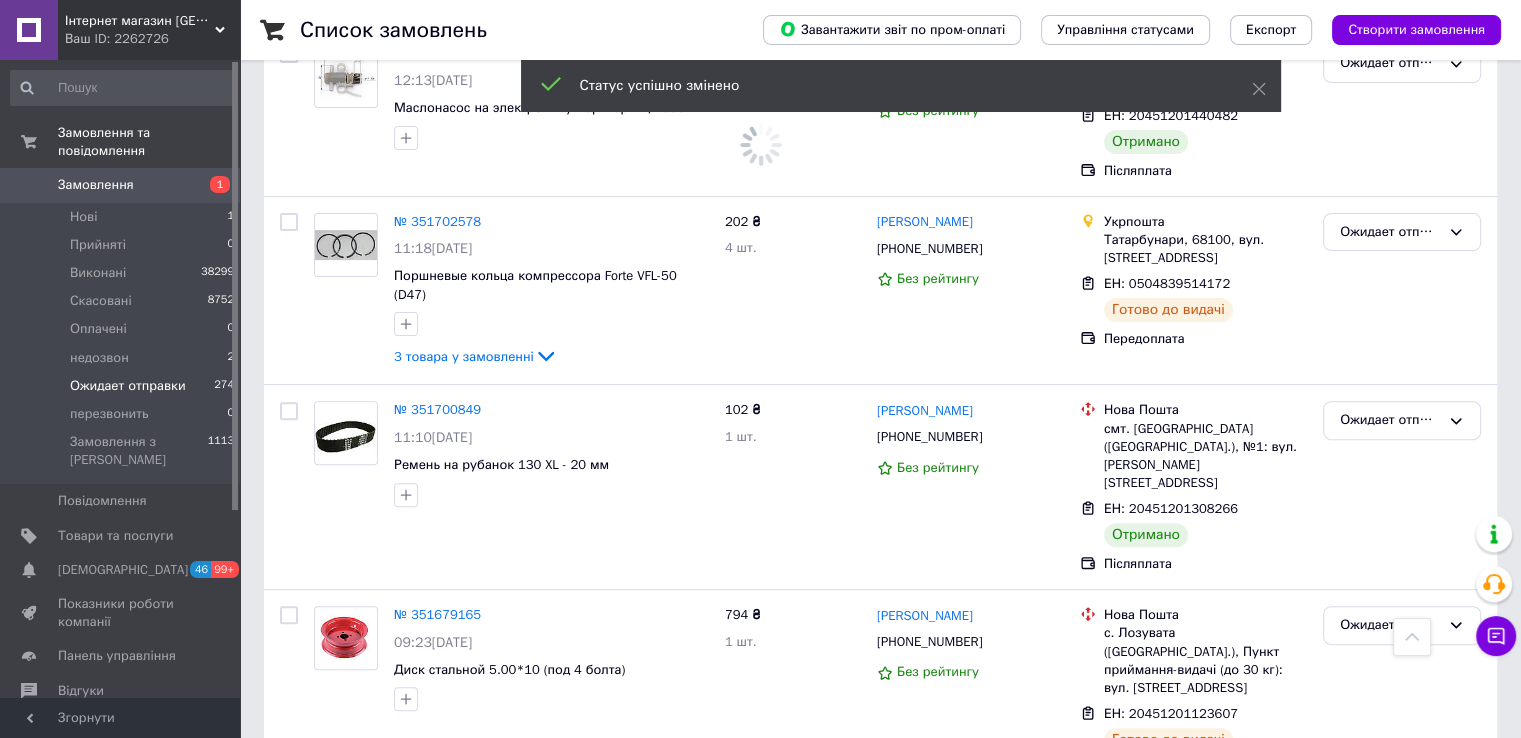 click on "Виконано" at bounding box center [1402, 1046] 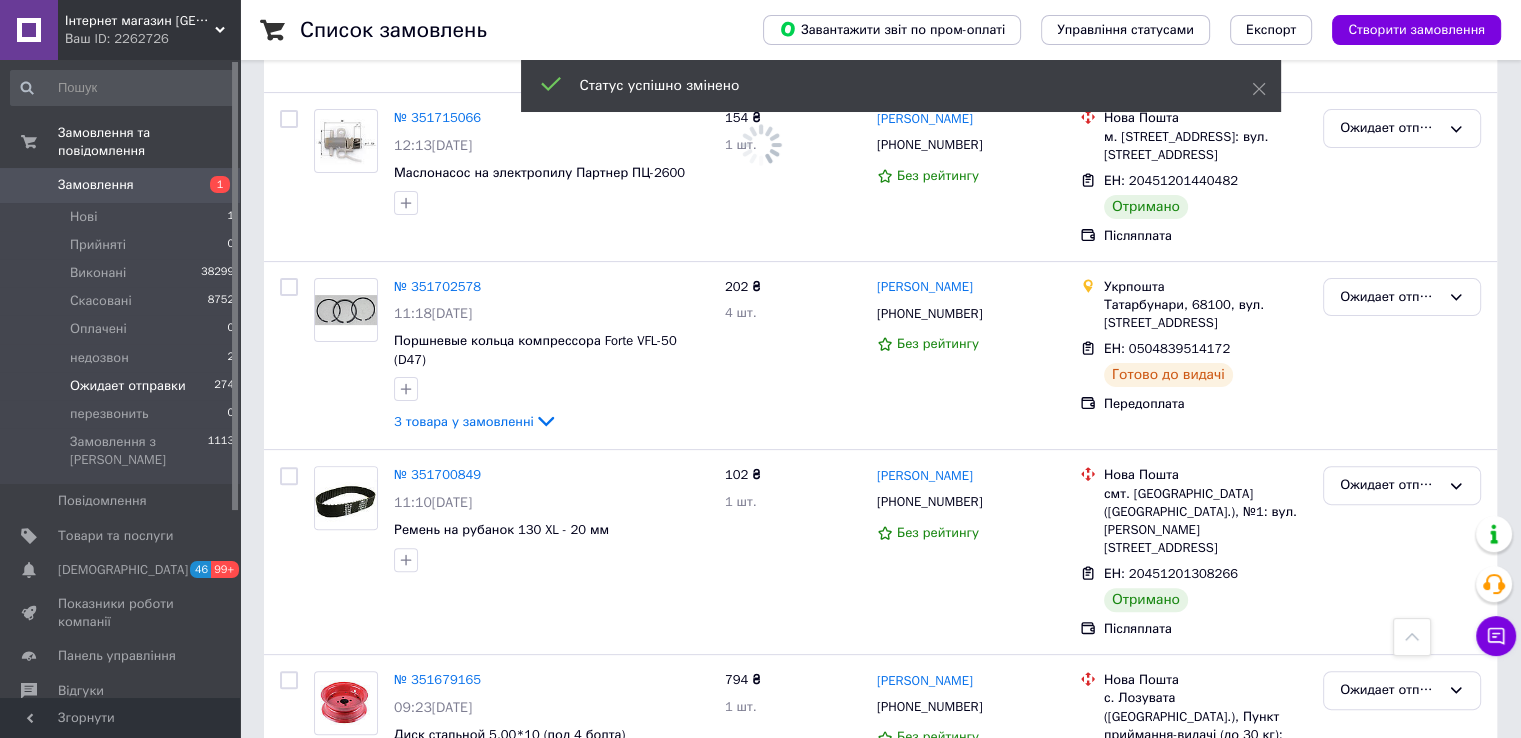 scroll, scrollTop: 8073, scrollLeft: 0, axis: vertical 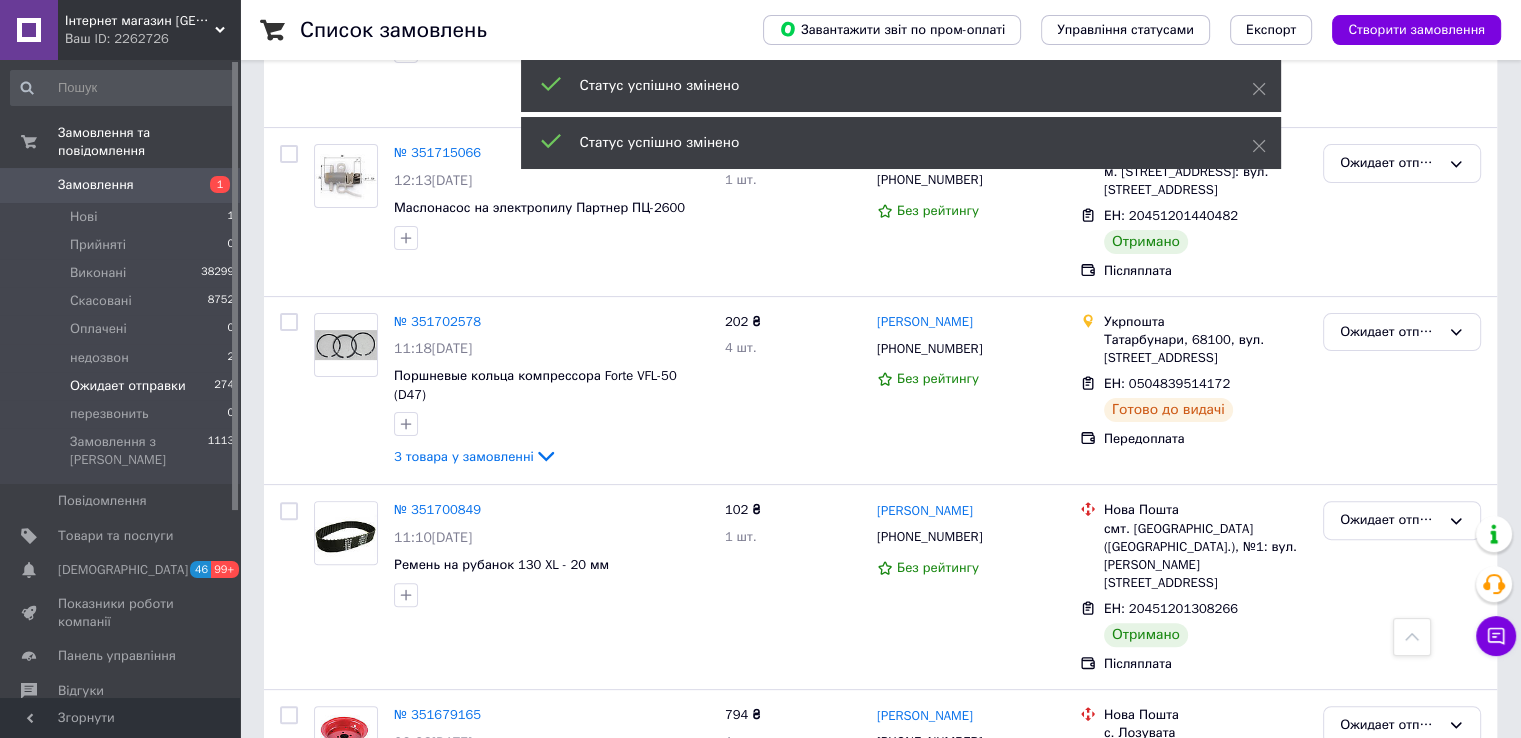click on "Ожидает отправки" at bounding box center [1390, 930] 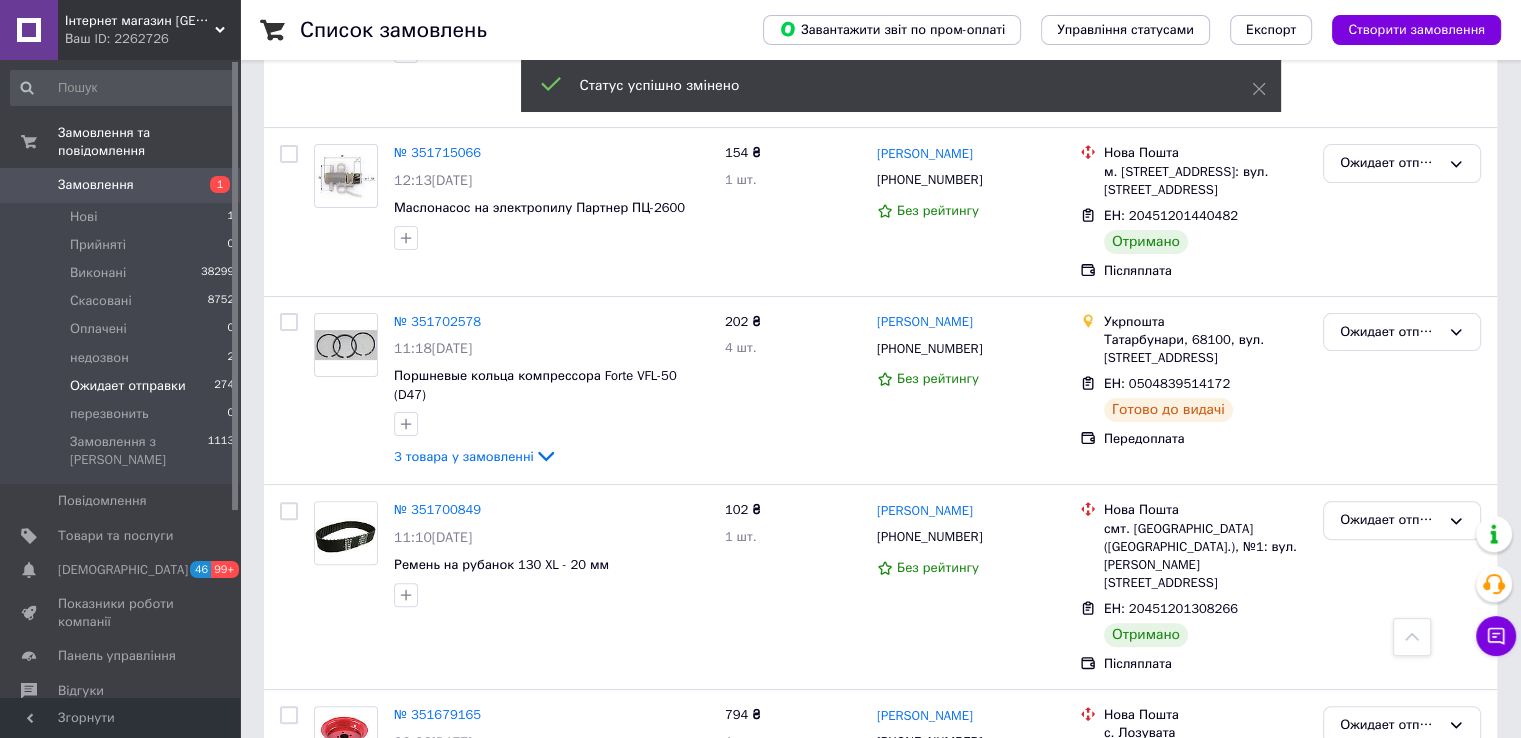 click on "Виконано" at bounding box center [1402, 1008] 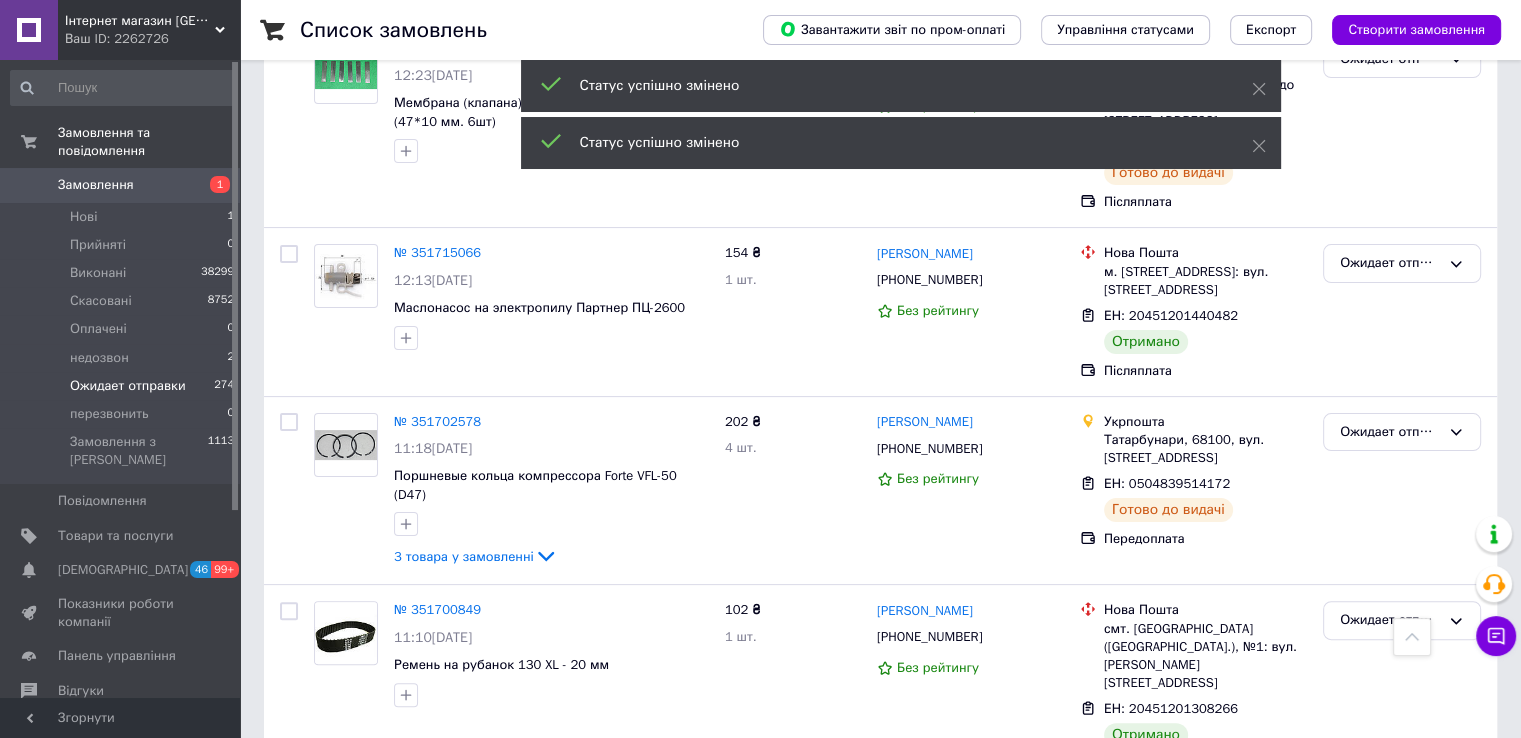 scroll, scrollTop: 7773, scrollLeft: 0, axis: vertical 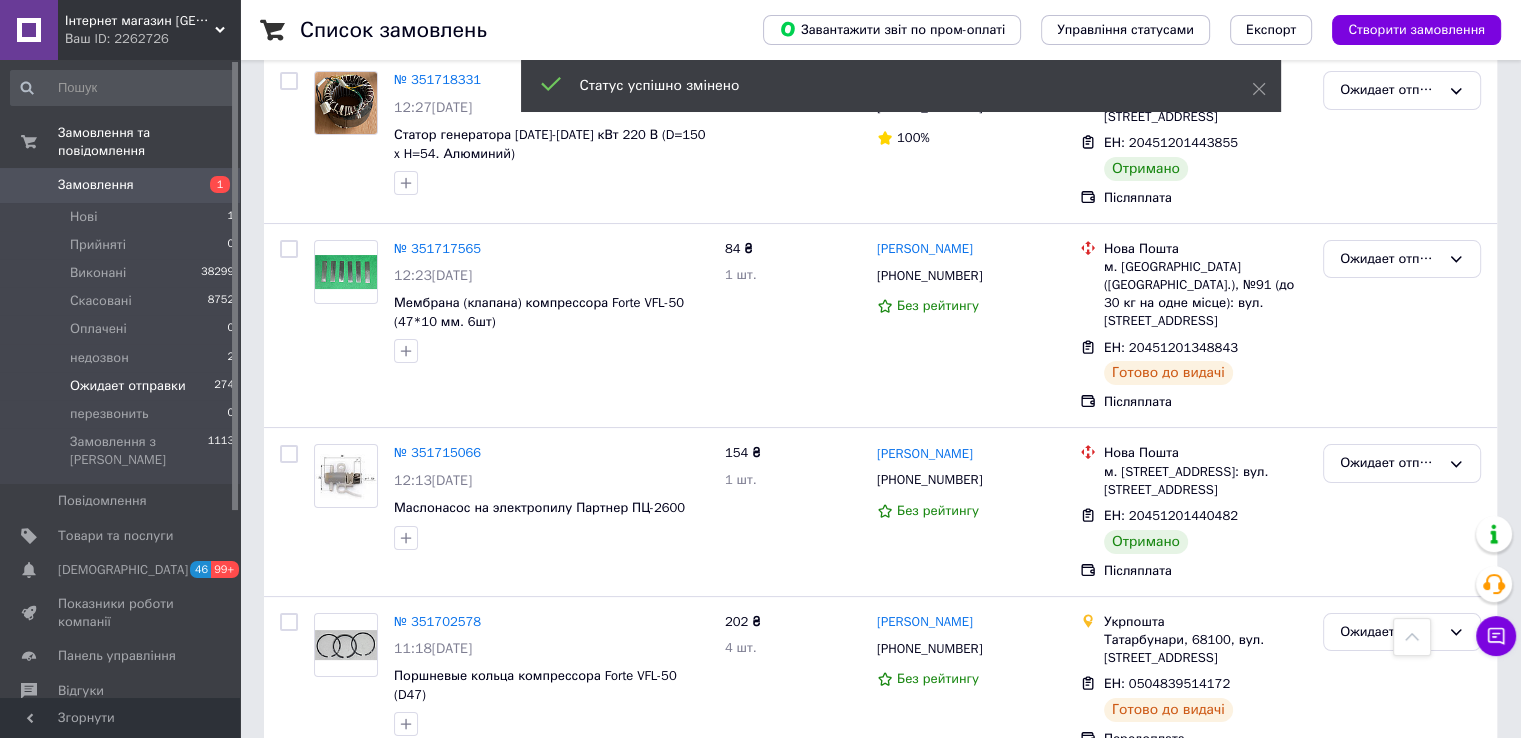 click on "Ожидает отправки" at bounding box center [1402, 820] 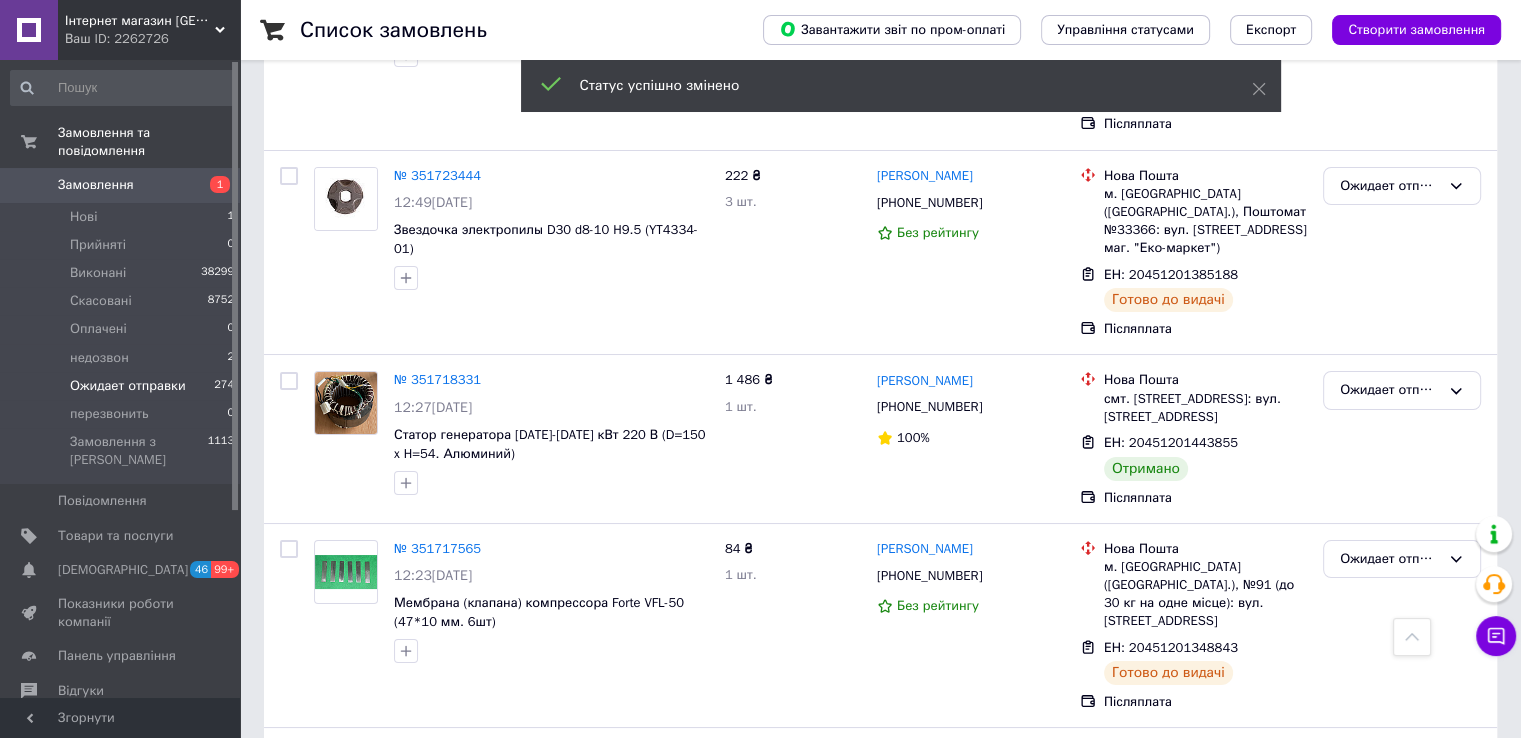scroll, scrollTop: 7373, scrollLeft: 0, axis: vertical 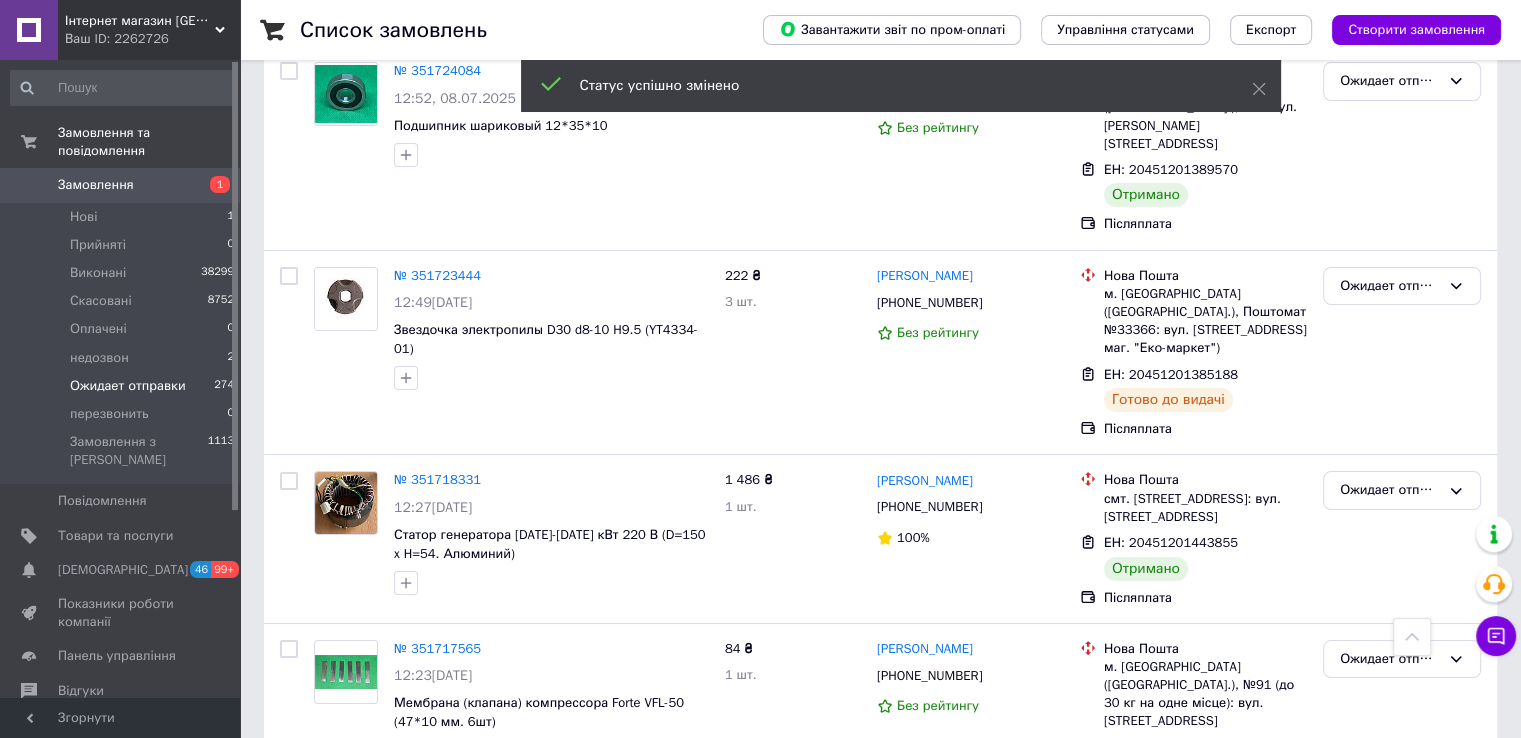 click on "Ожидает отправки" at bounding box center [1402, 863] 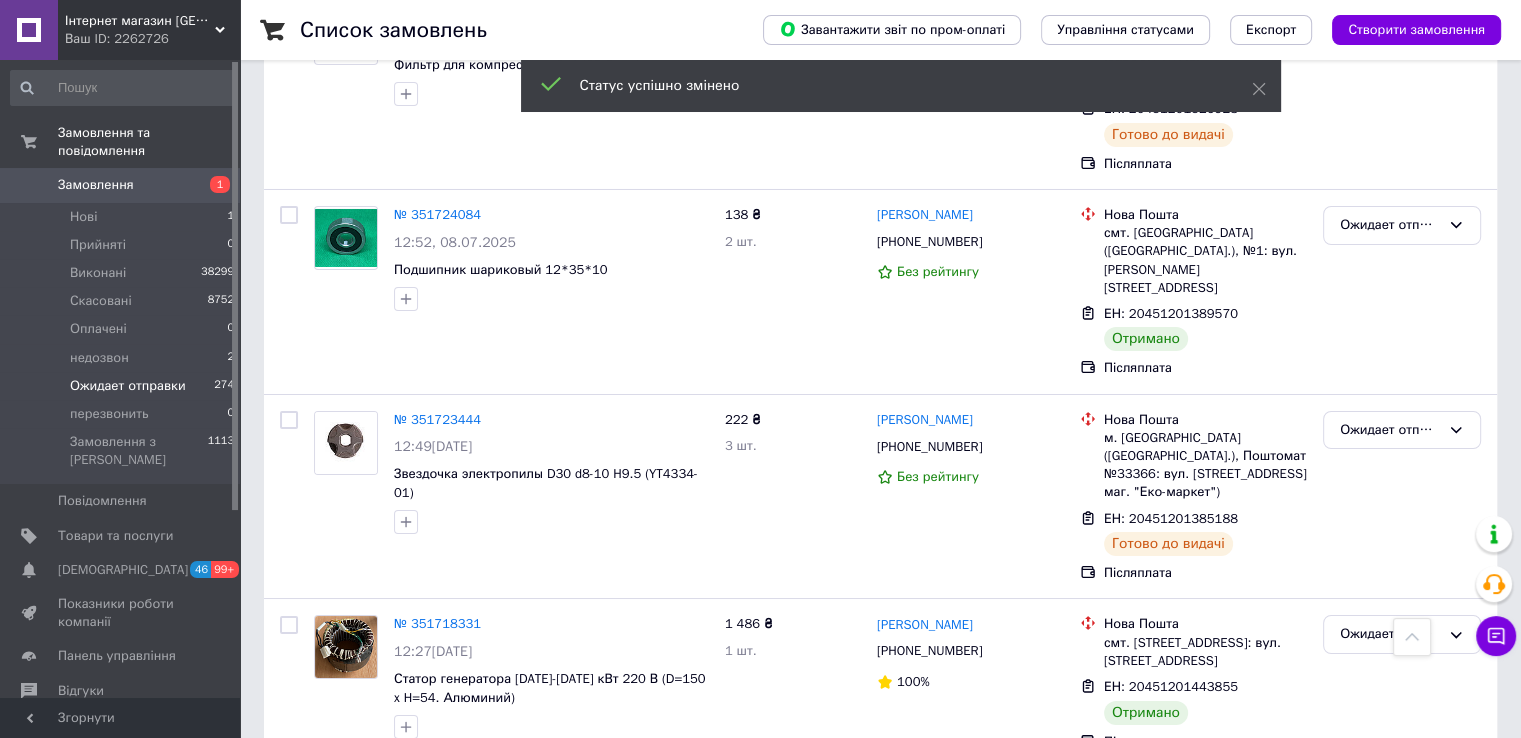 scroll, scrollTop: 7173, scrollLeft: 0, axis: vertical 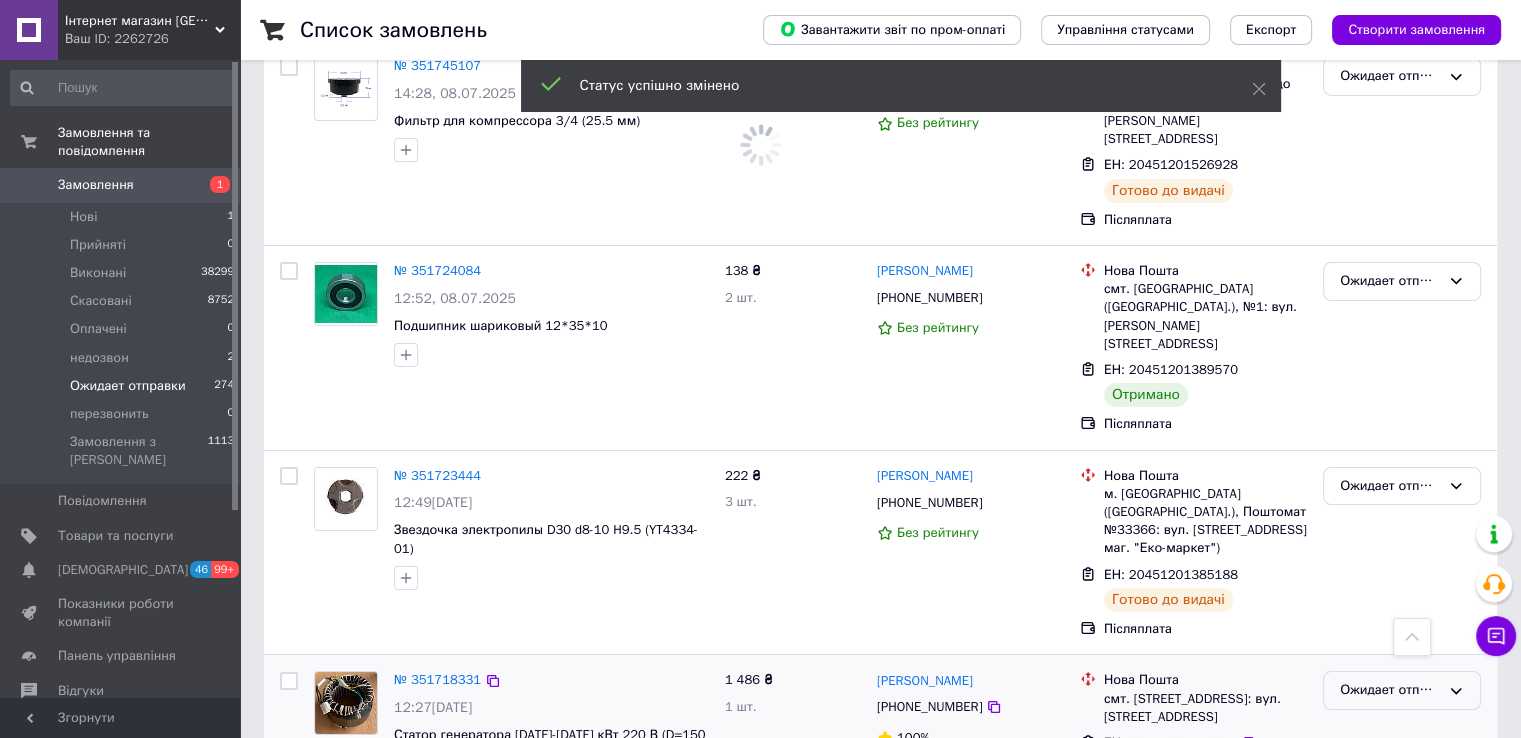 click on "Ожидает отправки" at bounding box center [1390, 690] 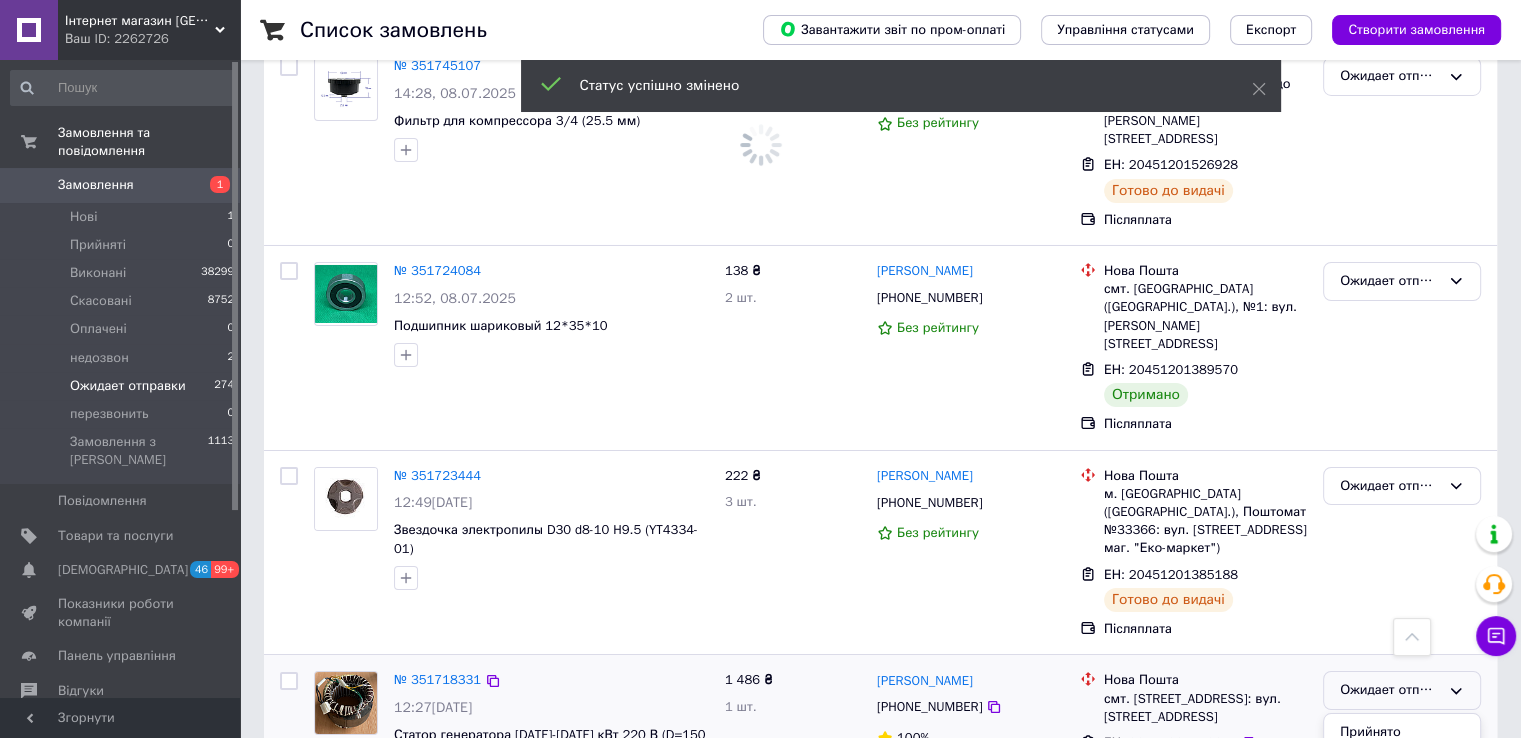 click on "Виконано" at bounding box center (1402, 769) 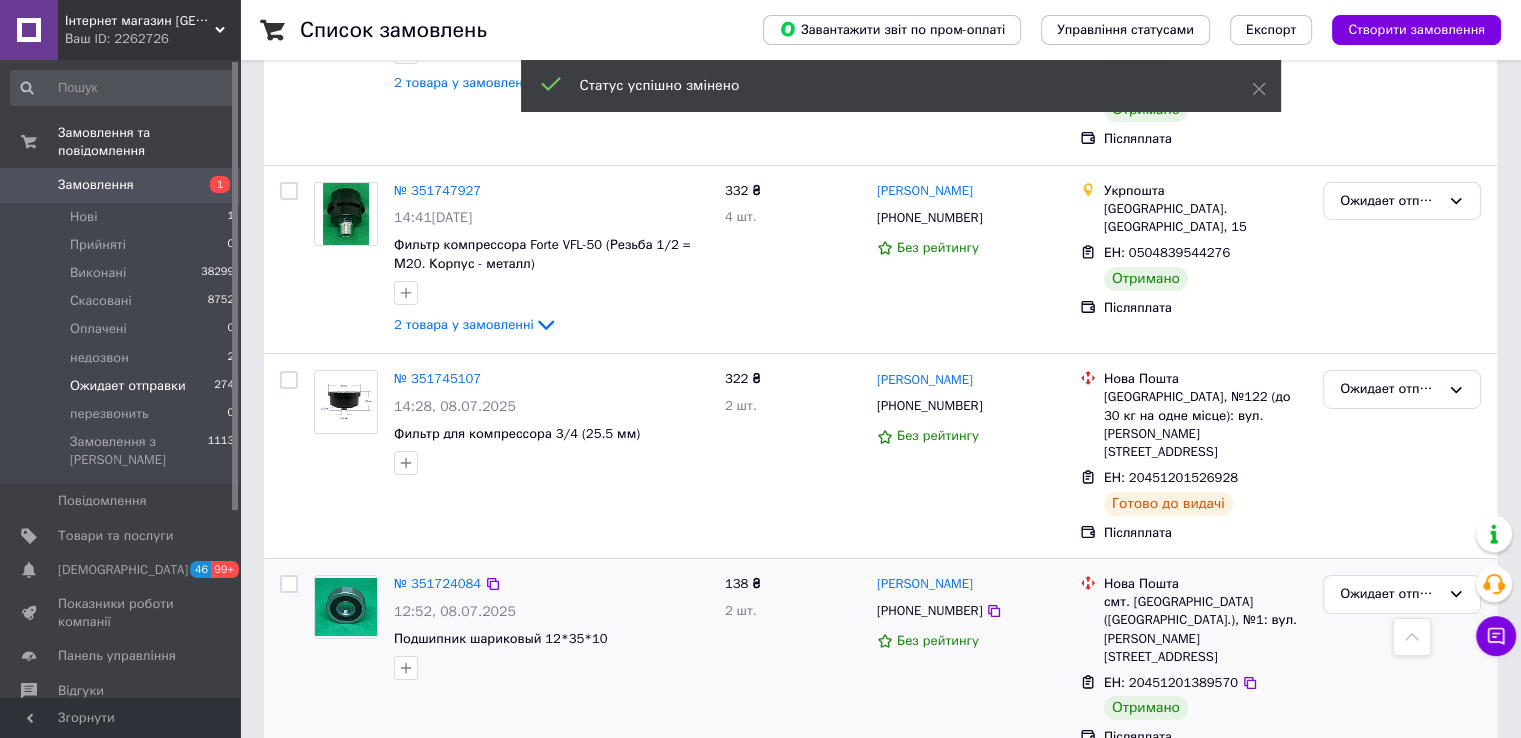scroll, scrollTop: 6773, scrollLeft: 0, axis: vertical 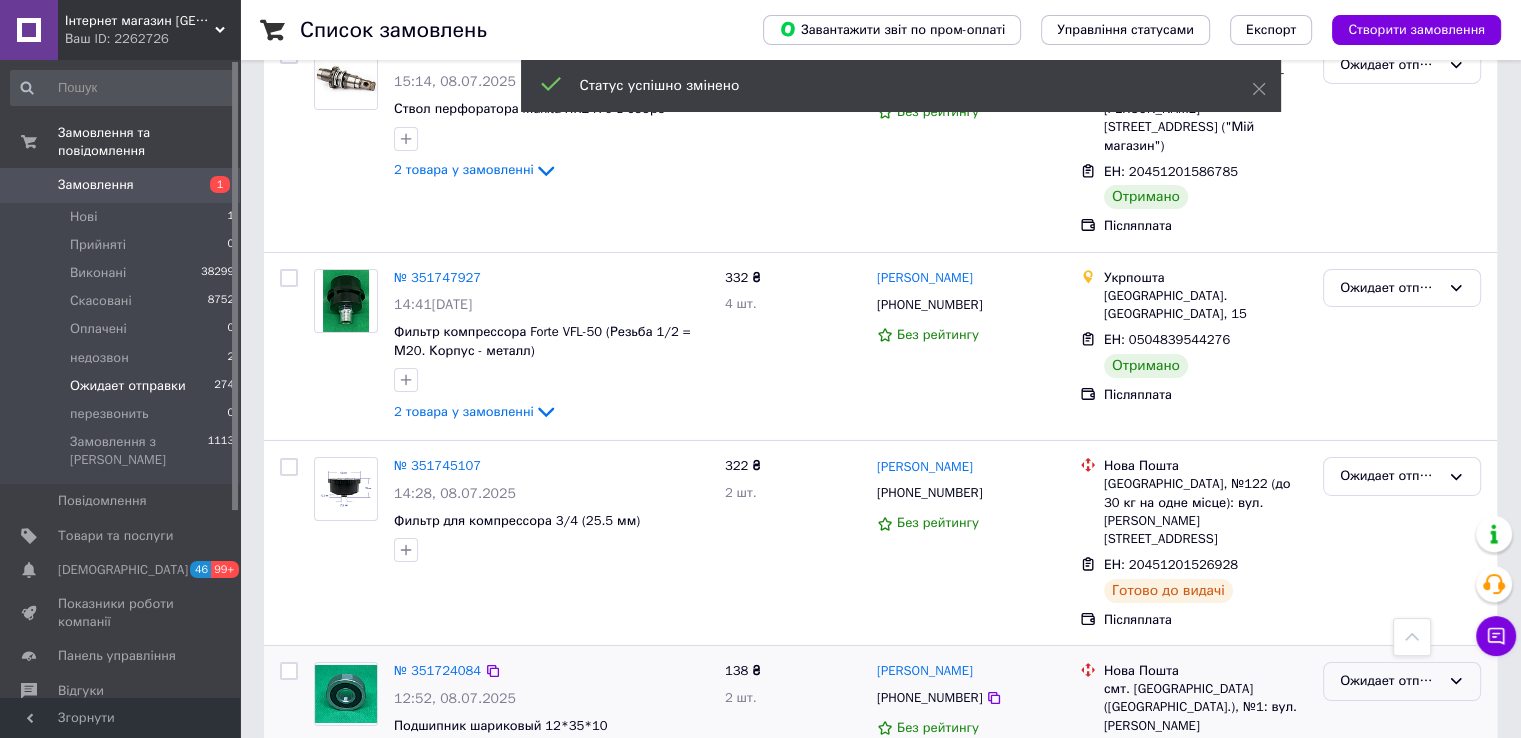 click on "Ожидает отправки" at bounding box center (1390, 681) 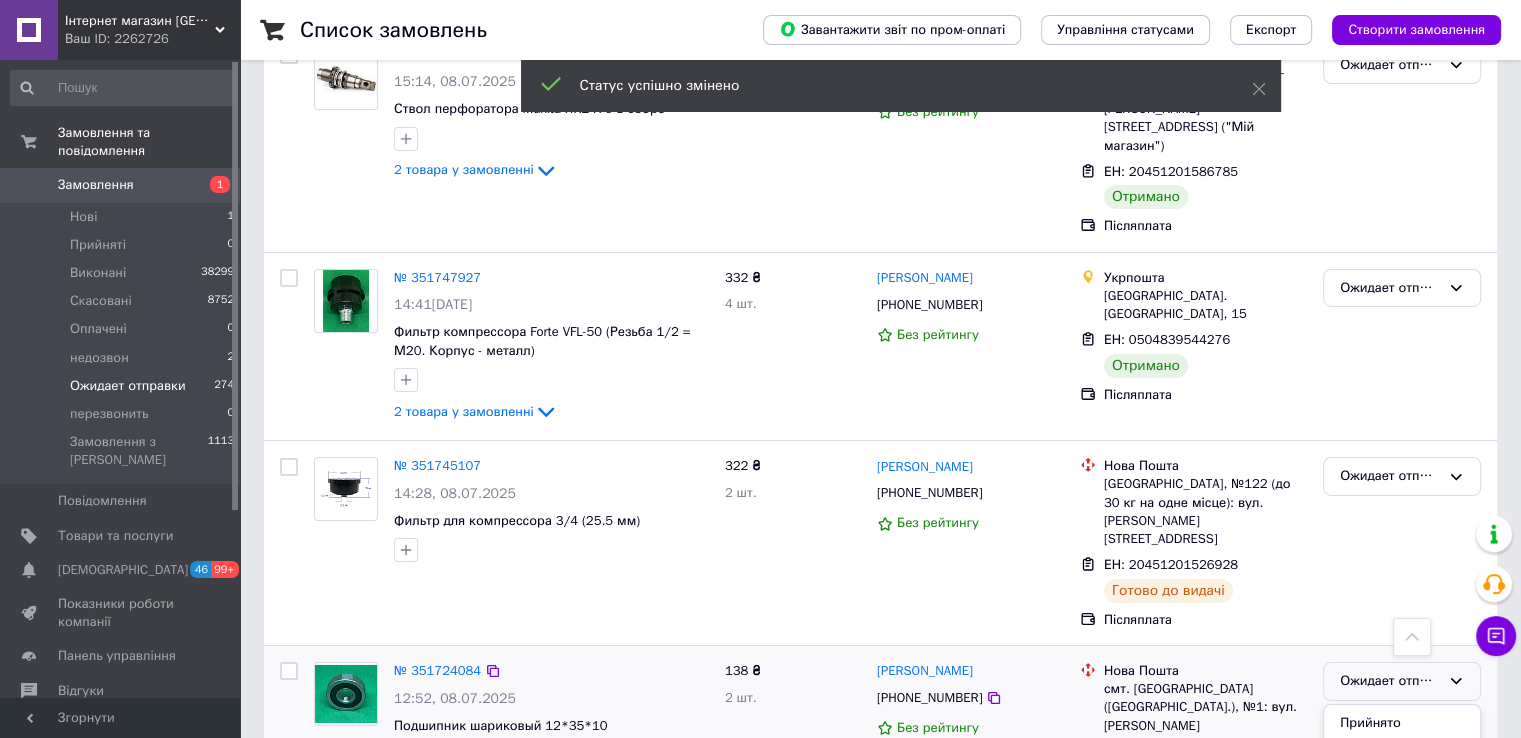 click on "Виконано" at bounding box center (1402, 759) 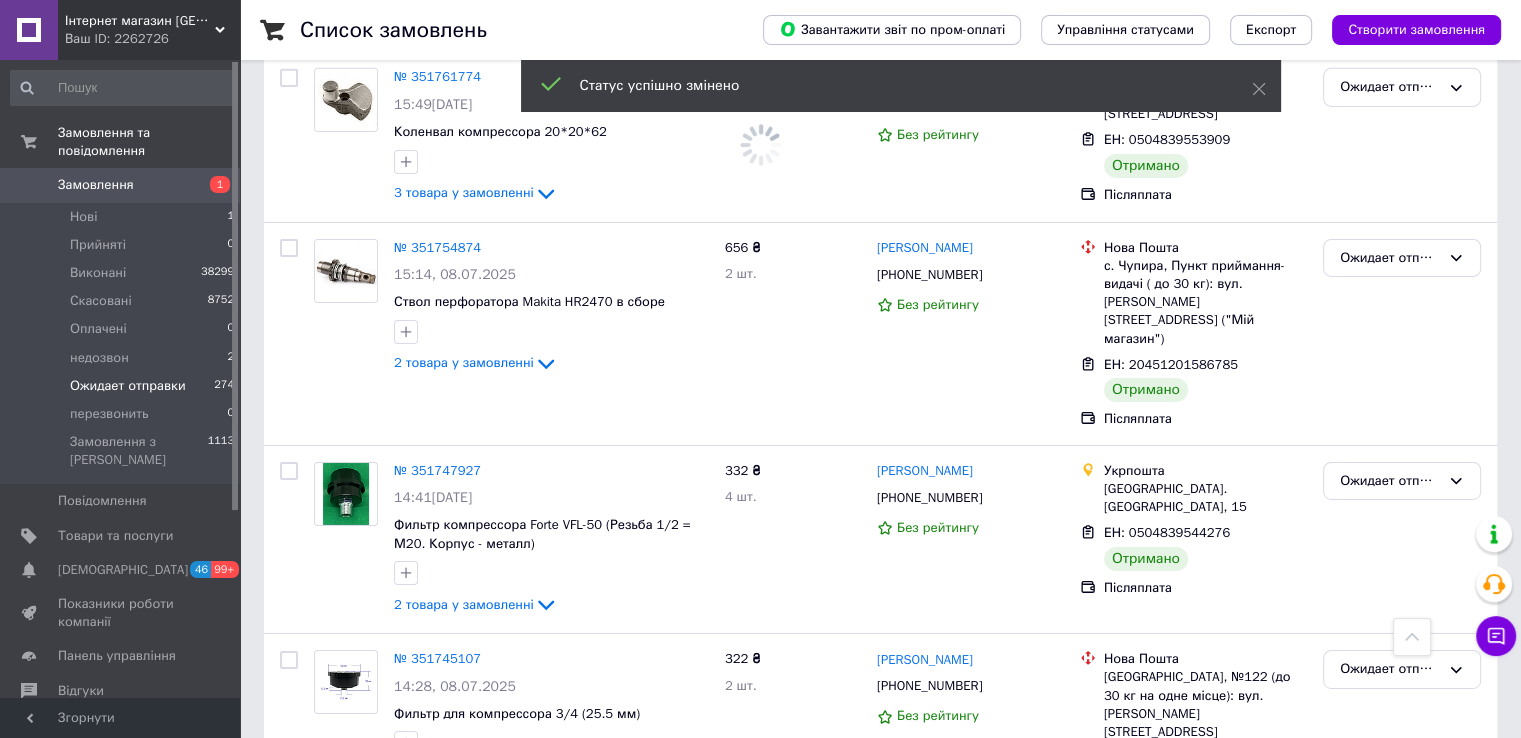 scroll, scrollTop: 6373, scrollLeft: 0, axis: vertical 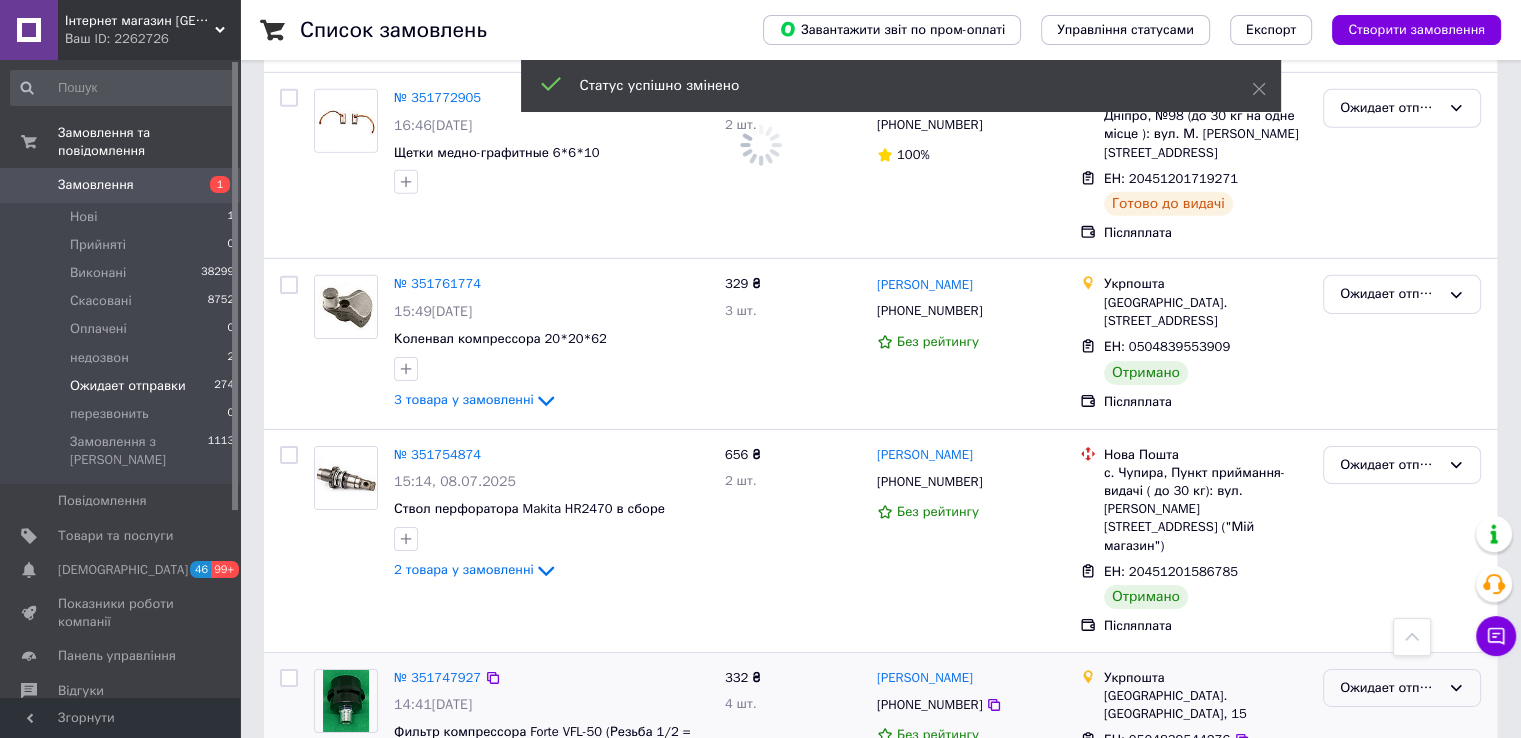 click on "Ожидает отправки" at bounding box center (1402, 688) 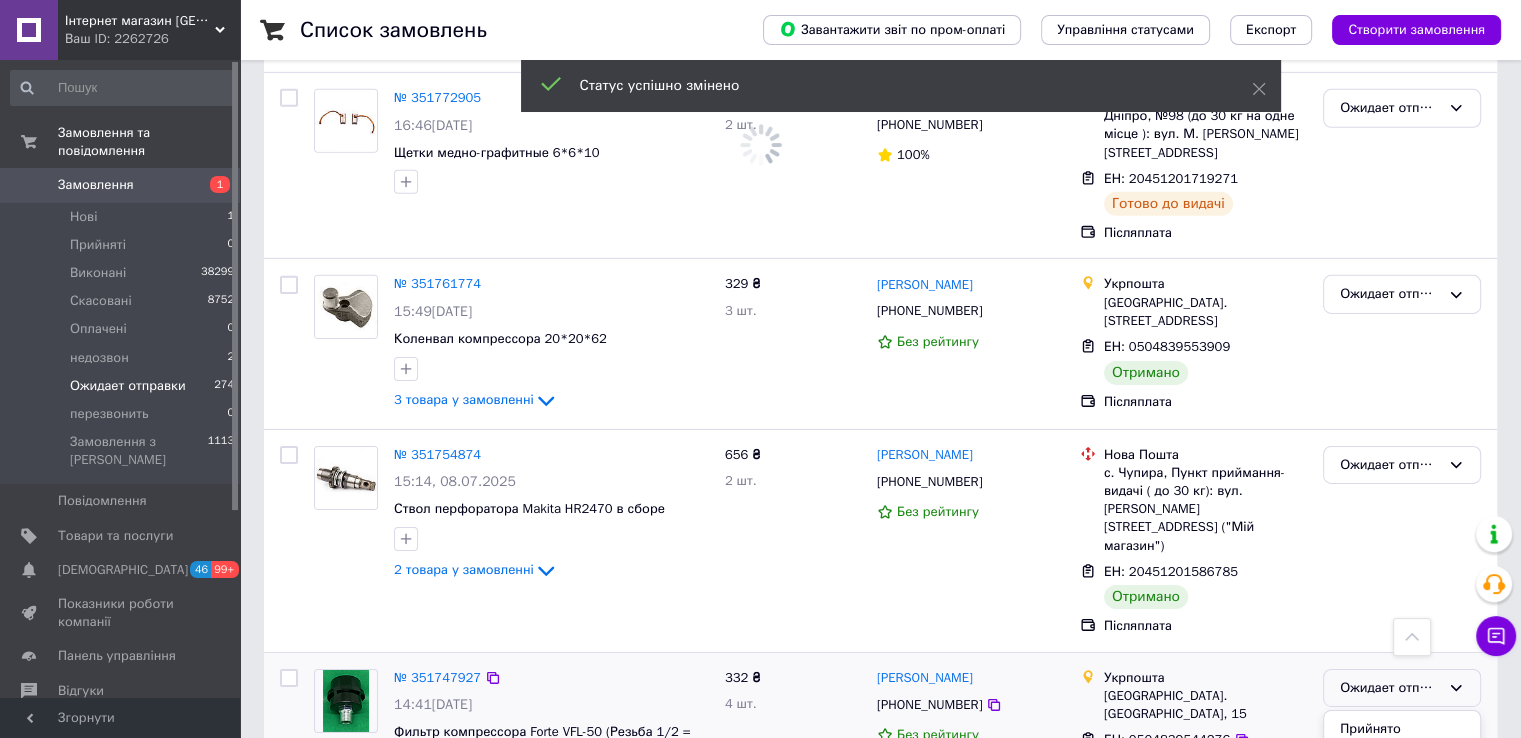 click on "Виконано" at bounding box center [1402, 766] 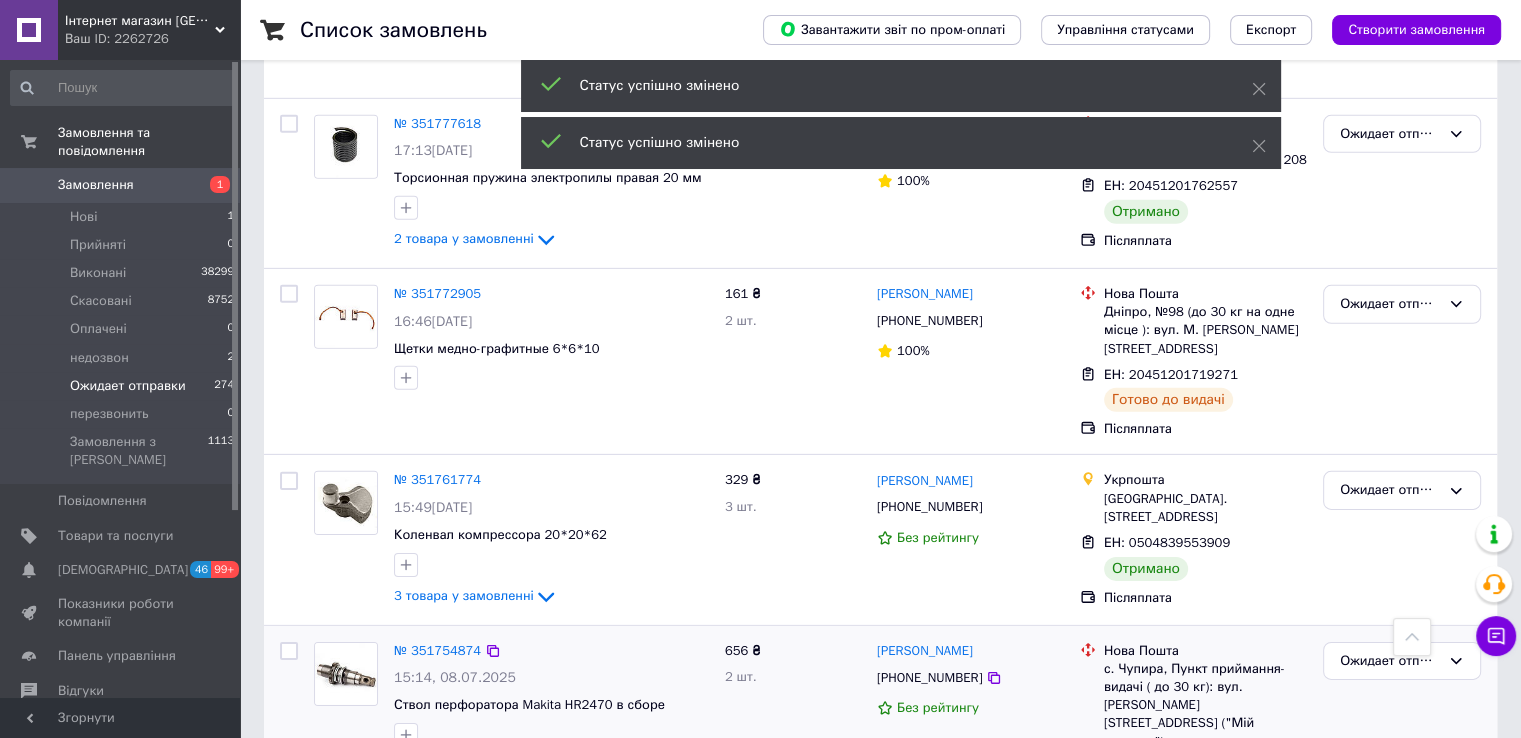 scroll, scrollTop: 6173, scrollLeft: 0, axis: vertical 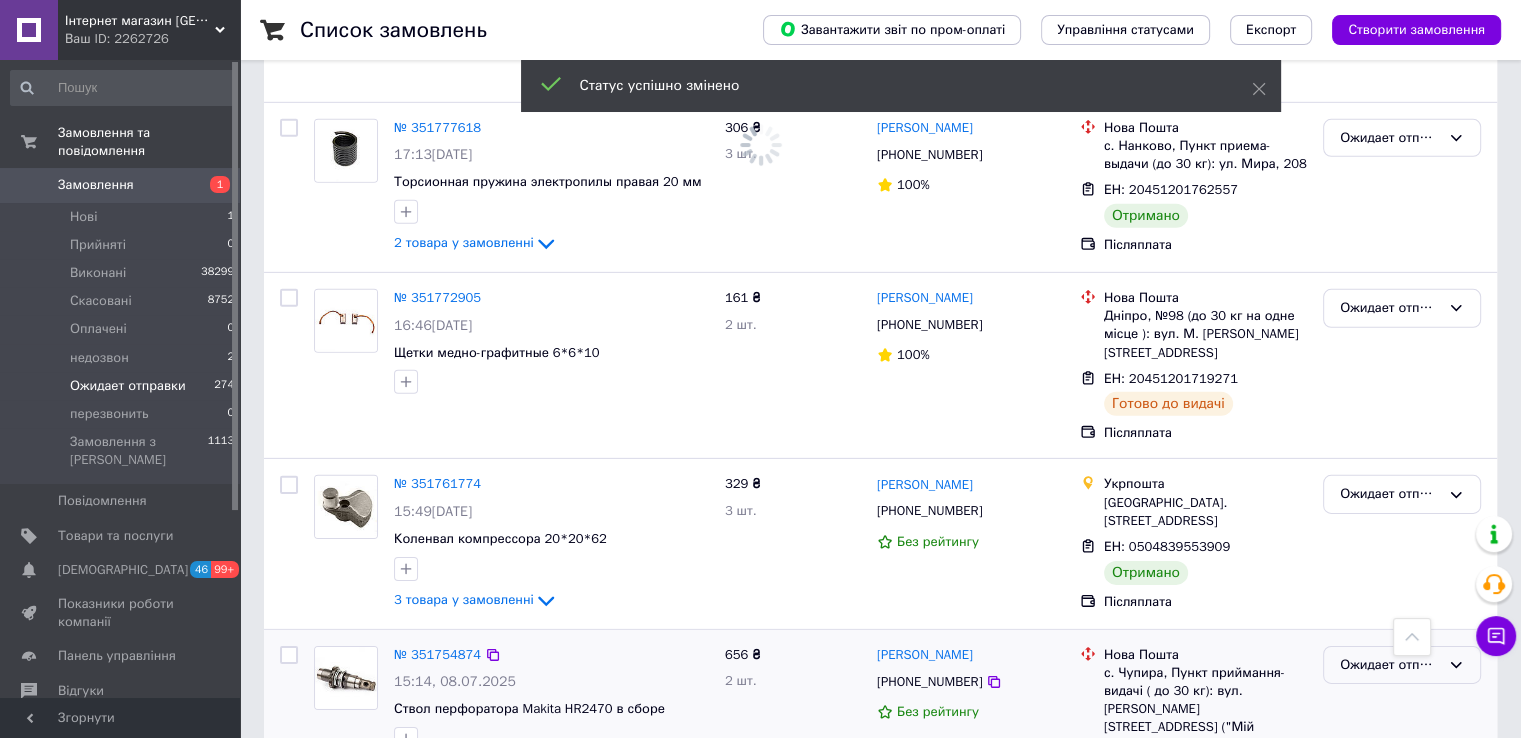 click on "Ожидает отправки" at bounding box center (1390, 665) 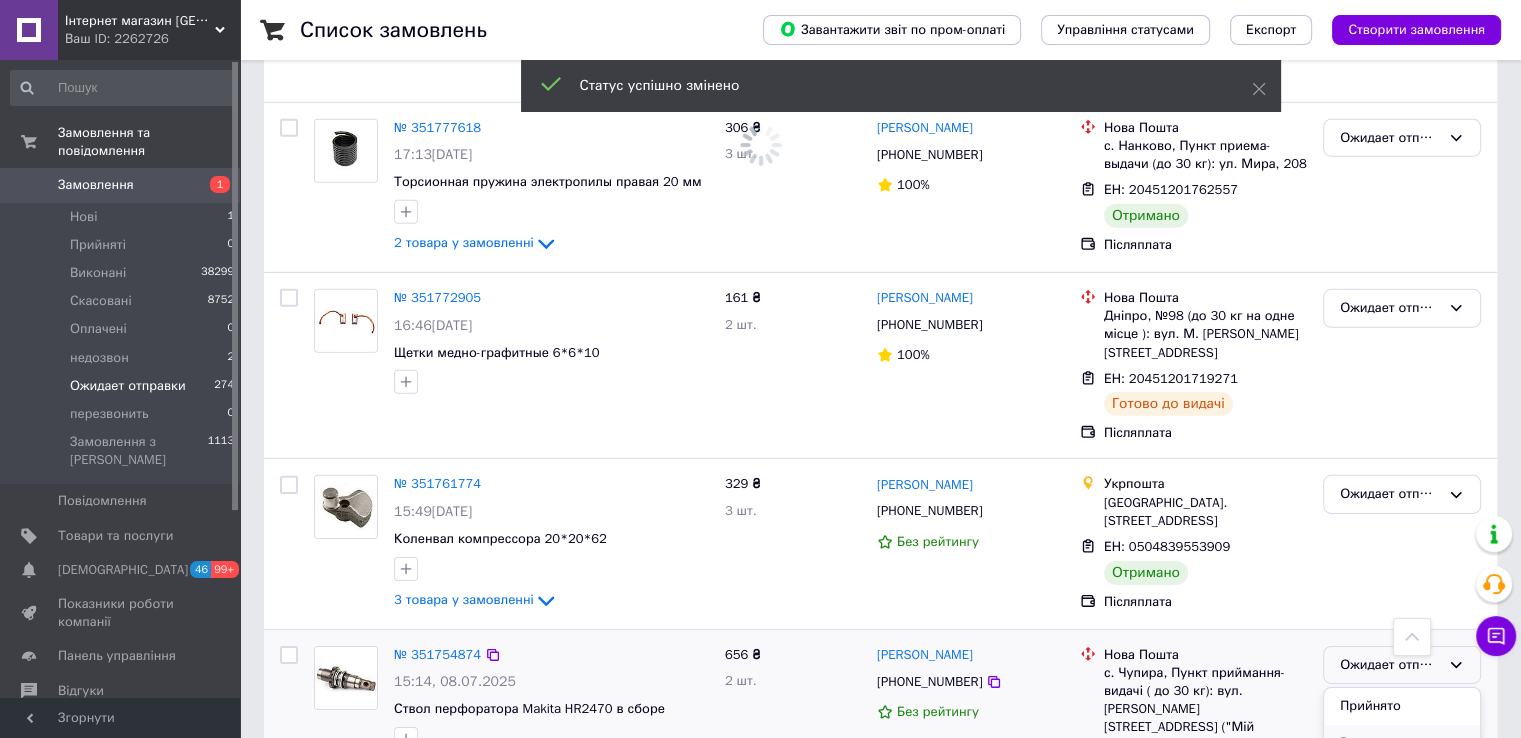 click on "Виконано" at bounding box center (1402, 743) 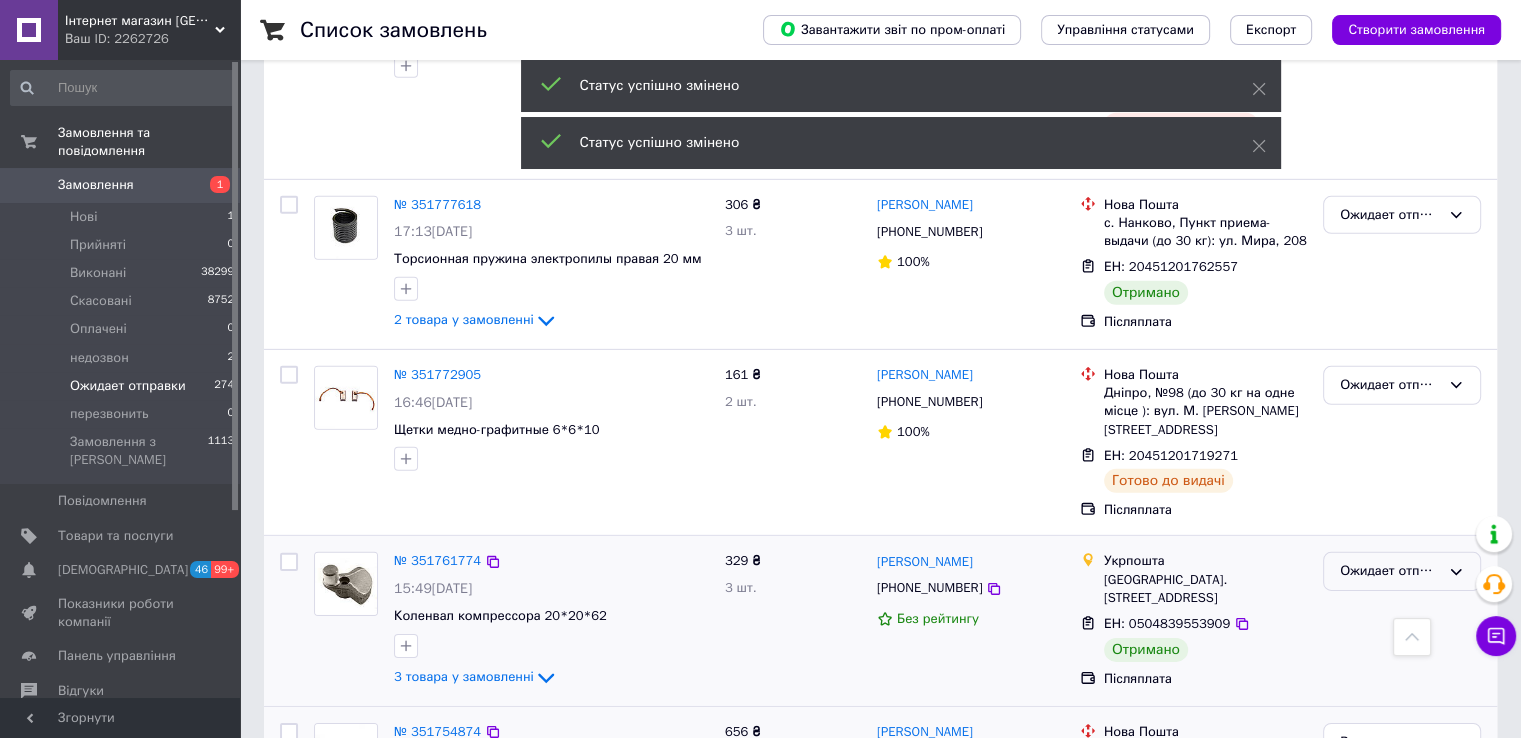 scroll, scrollTop: 6073, scrollLeft: 0, axis: vertical 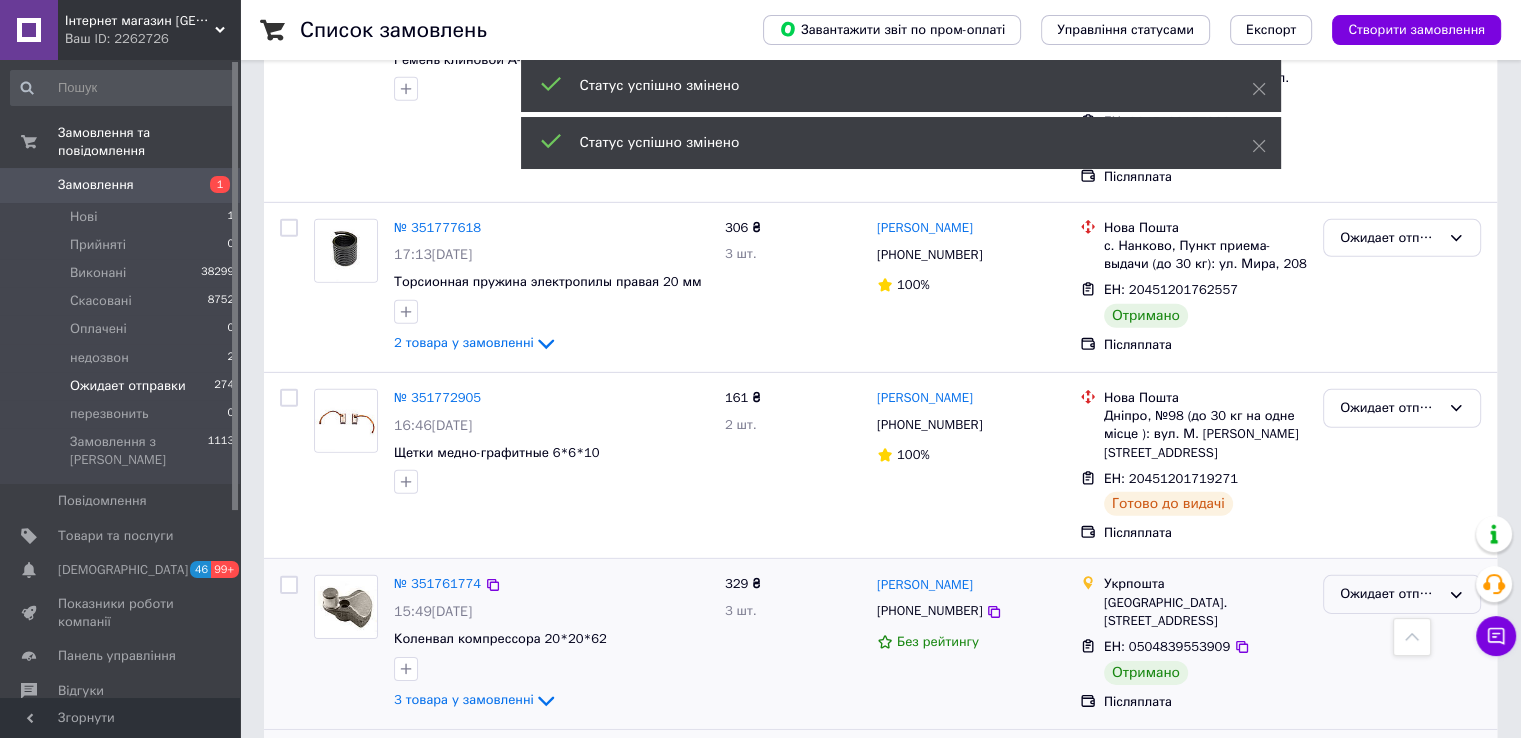 click on "Ожидает отправки" at bounding box center (1390, 594) 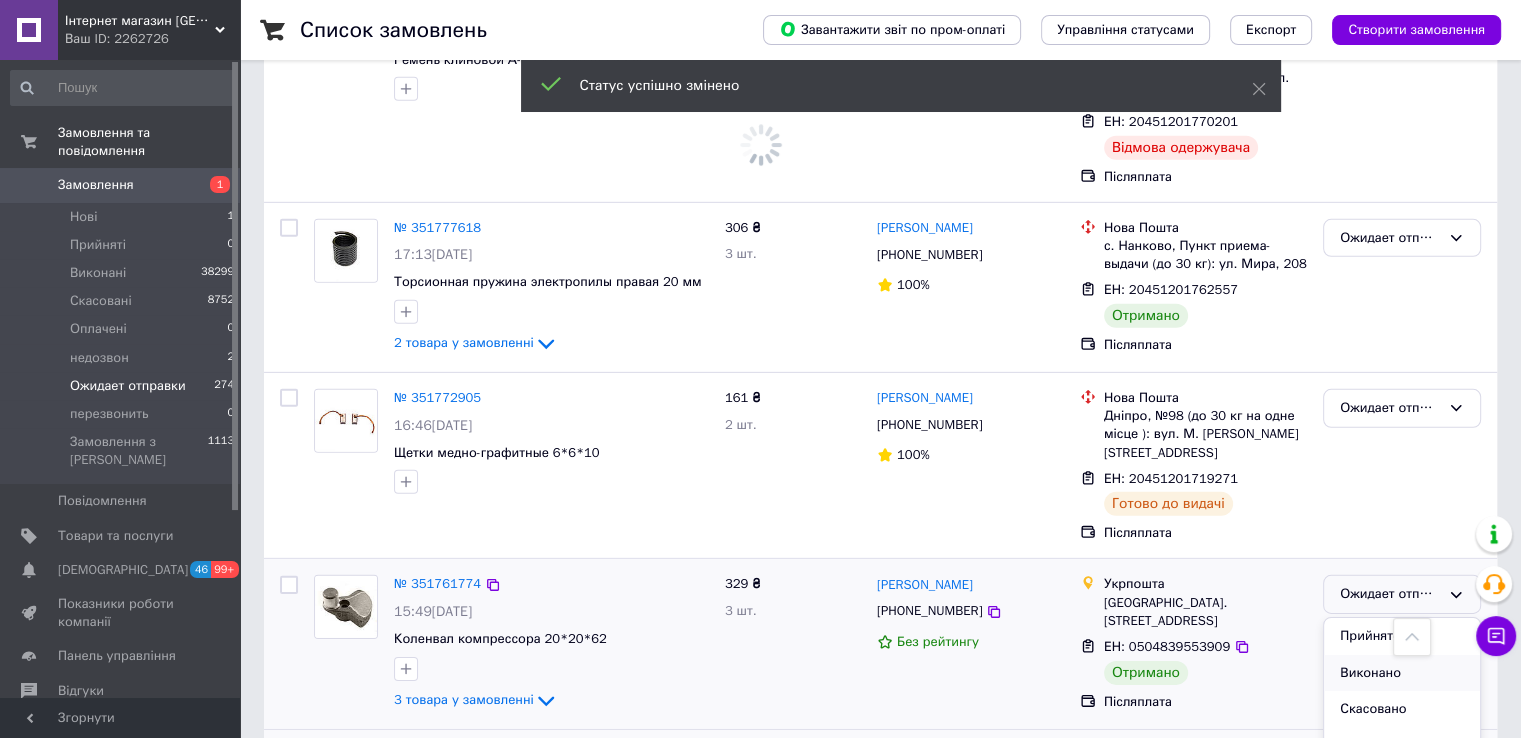 click on "Виконано" at bounding box center (1402, 673) 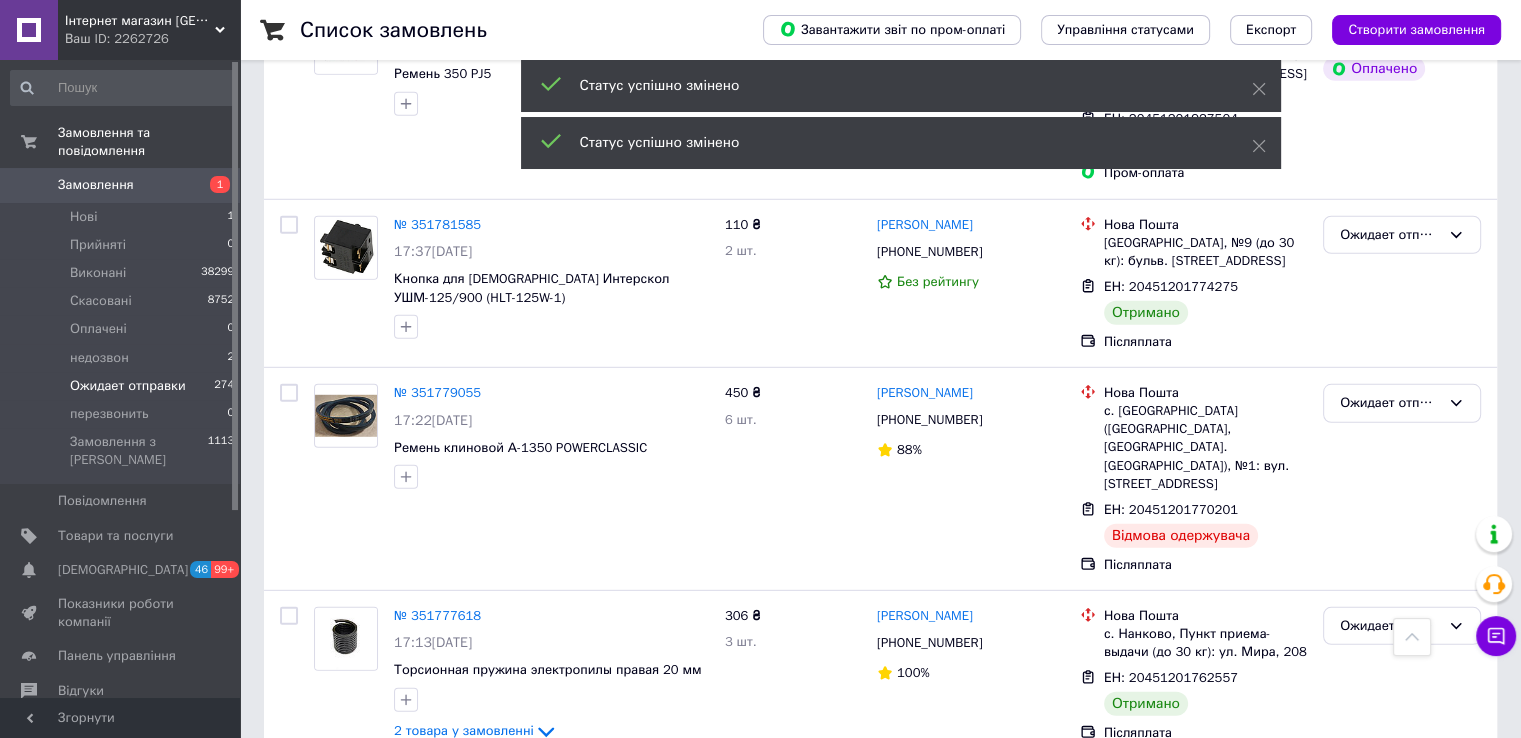 scroll, scrollTop: 5573, scrollLeft: 0, axis: vertical 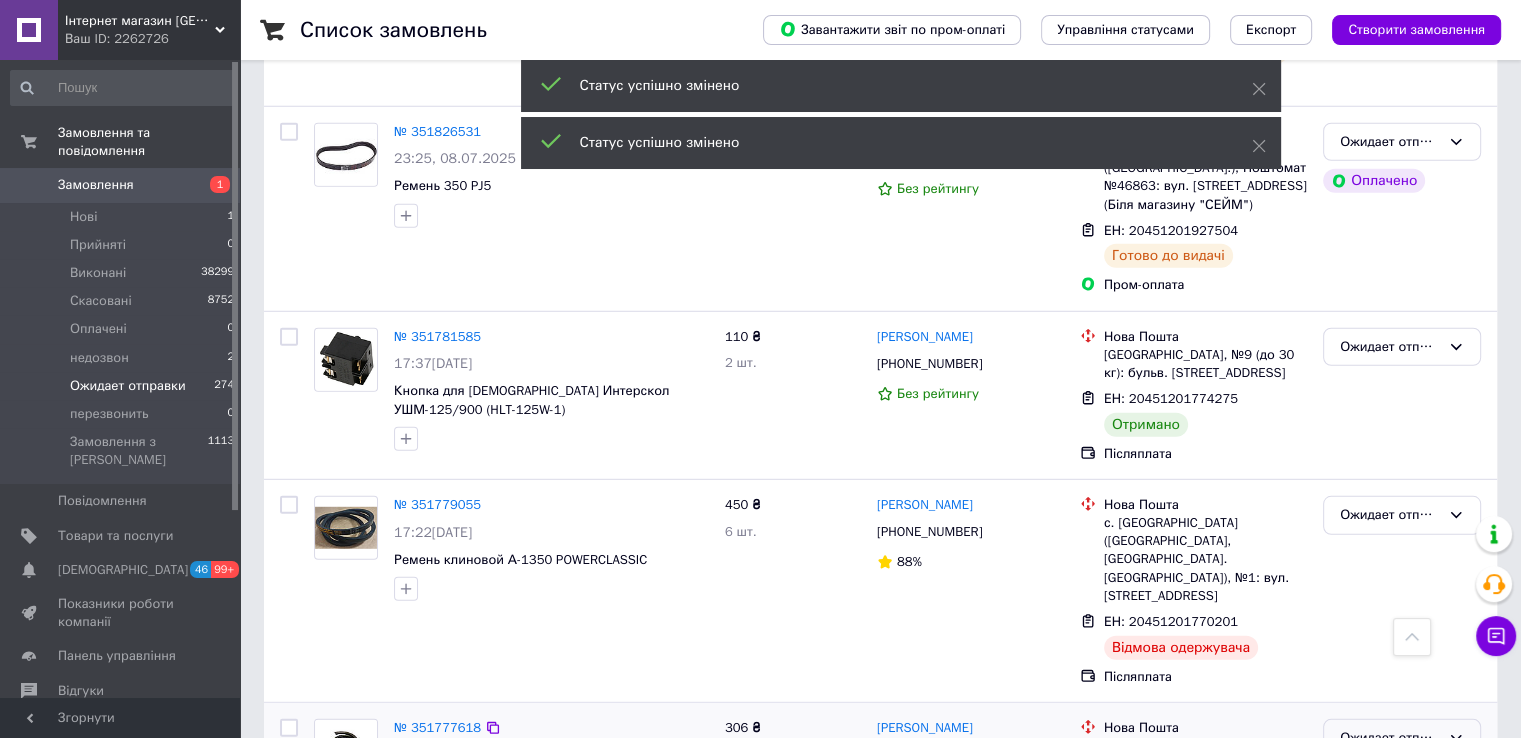 click on "Ожидает отправки" at bounding box center [1390, 738] 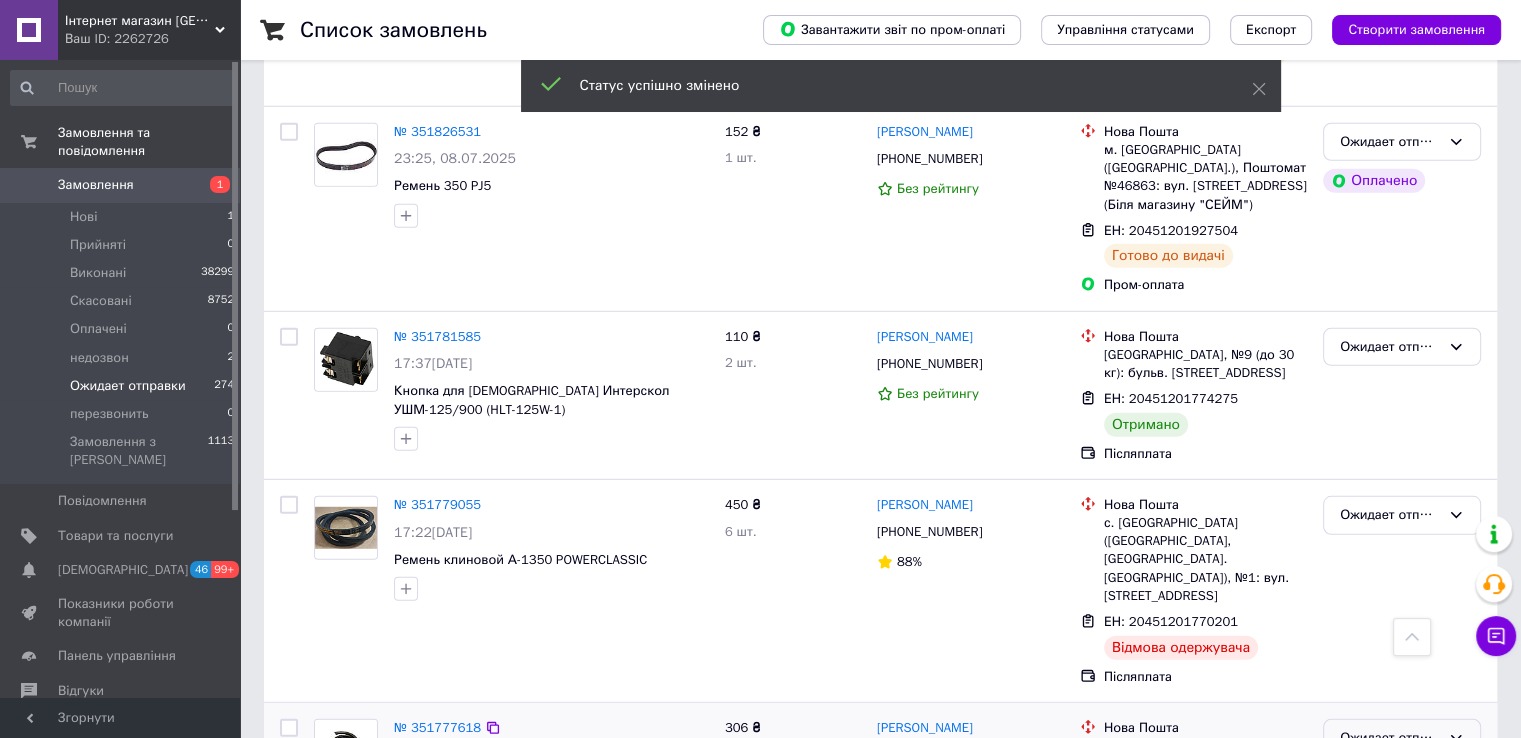 click on "Виконано" at bounding box center (1402, 816) 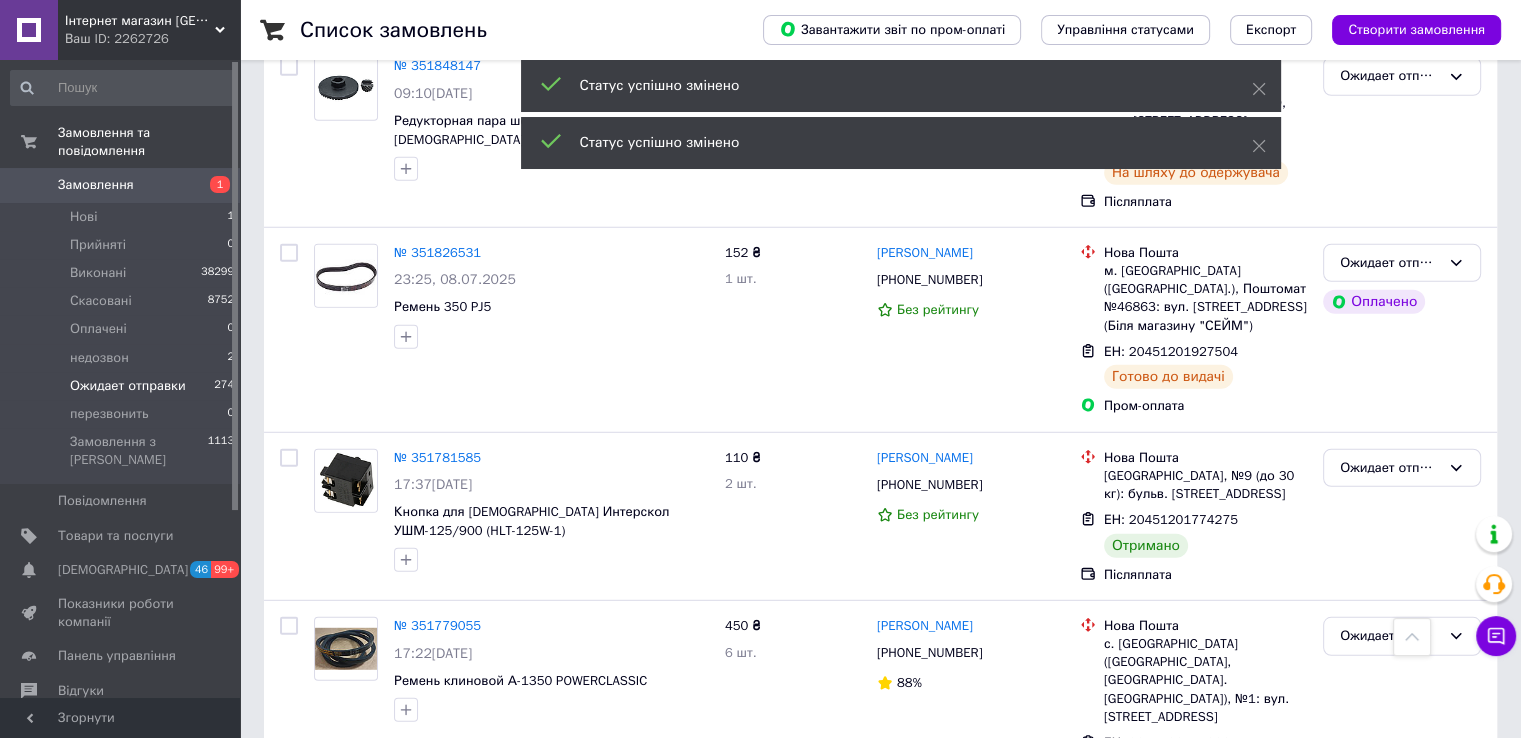 scroll, scrollTop: 5273, scrollLeft: 0, axis: vertical 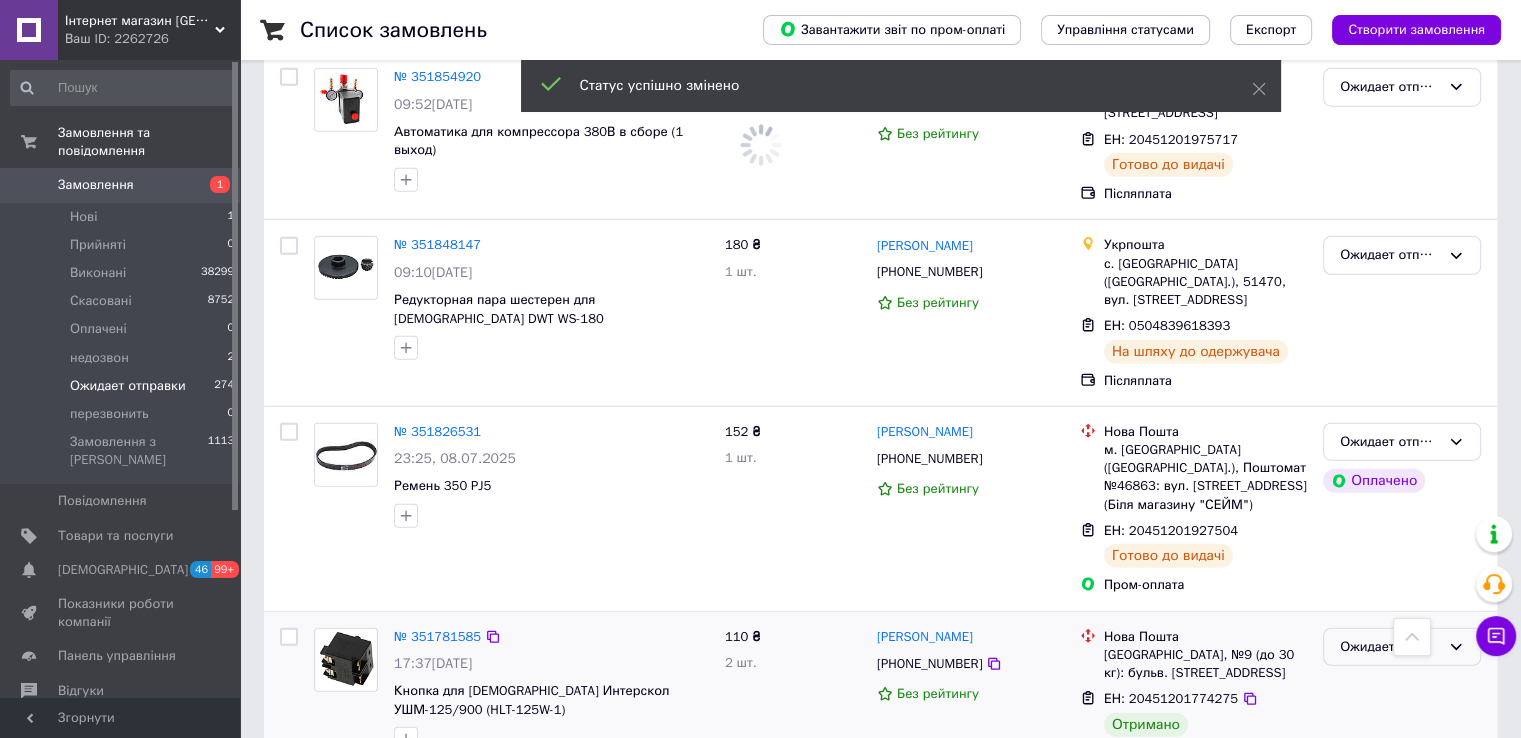 click on "Ожидает отправки" at bounding box center [1390, 647] 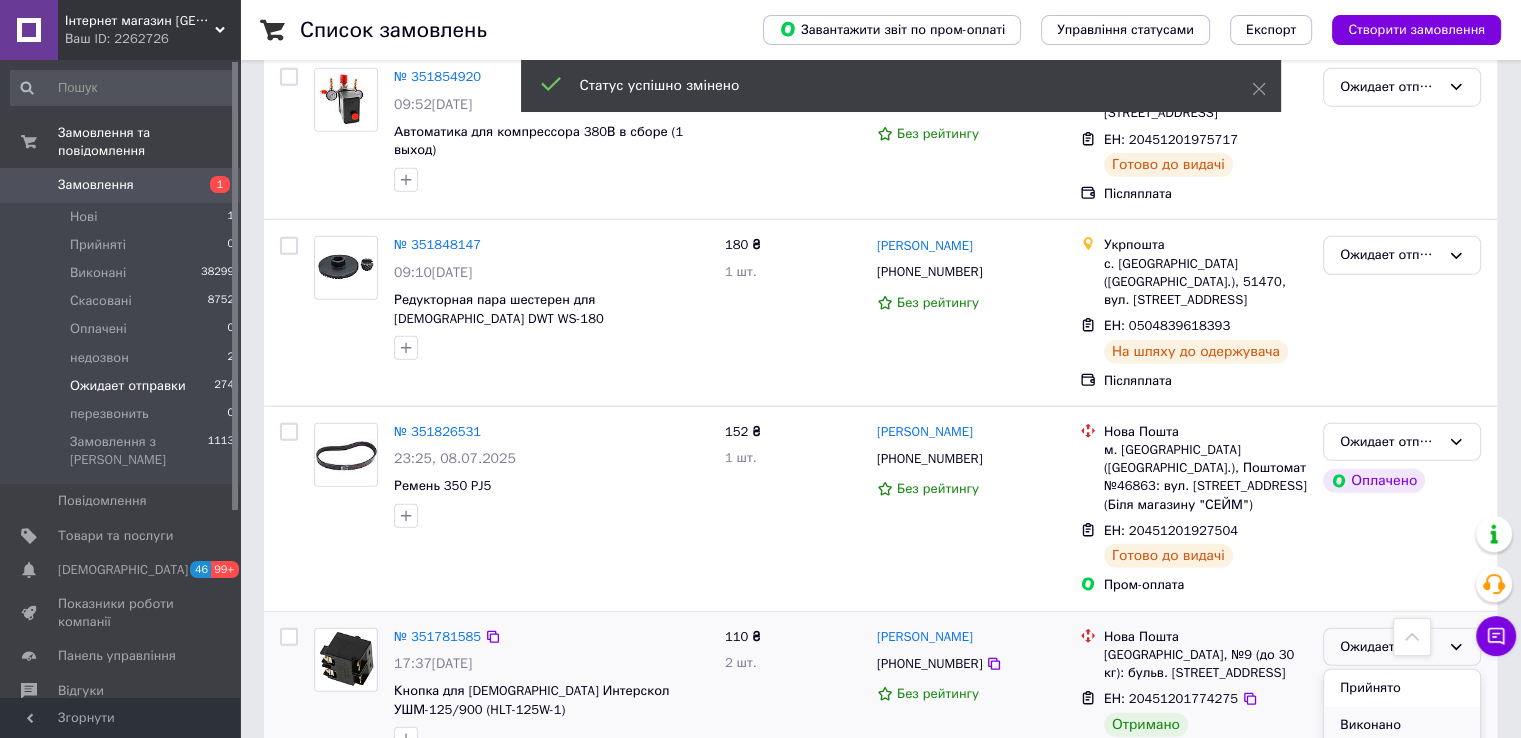 click on "Виконано" at bounding box center [1402, 725] 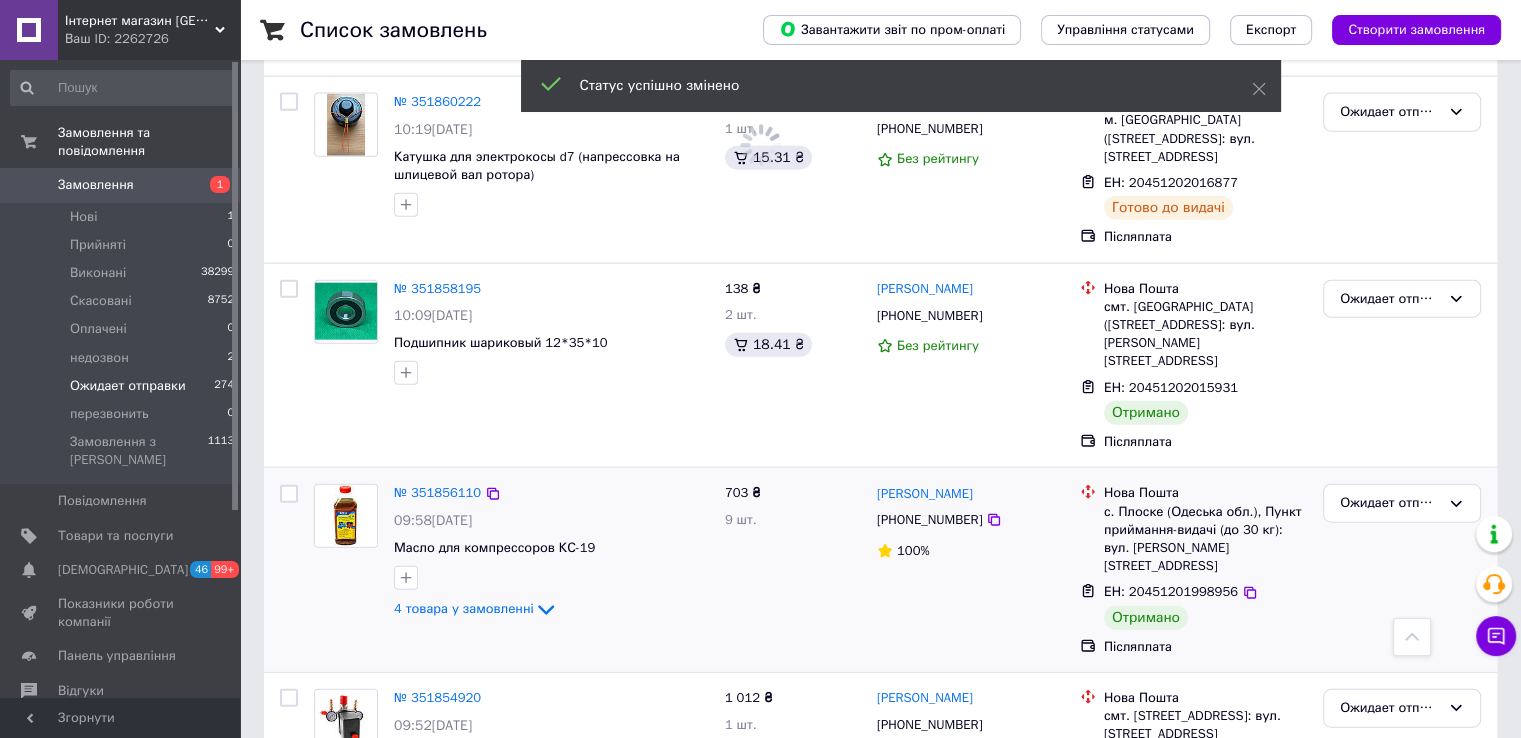 scroll, scrollTop: 4573, scrollLeft: 0, axis: vertical 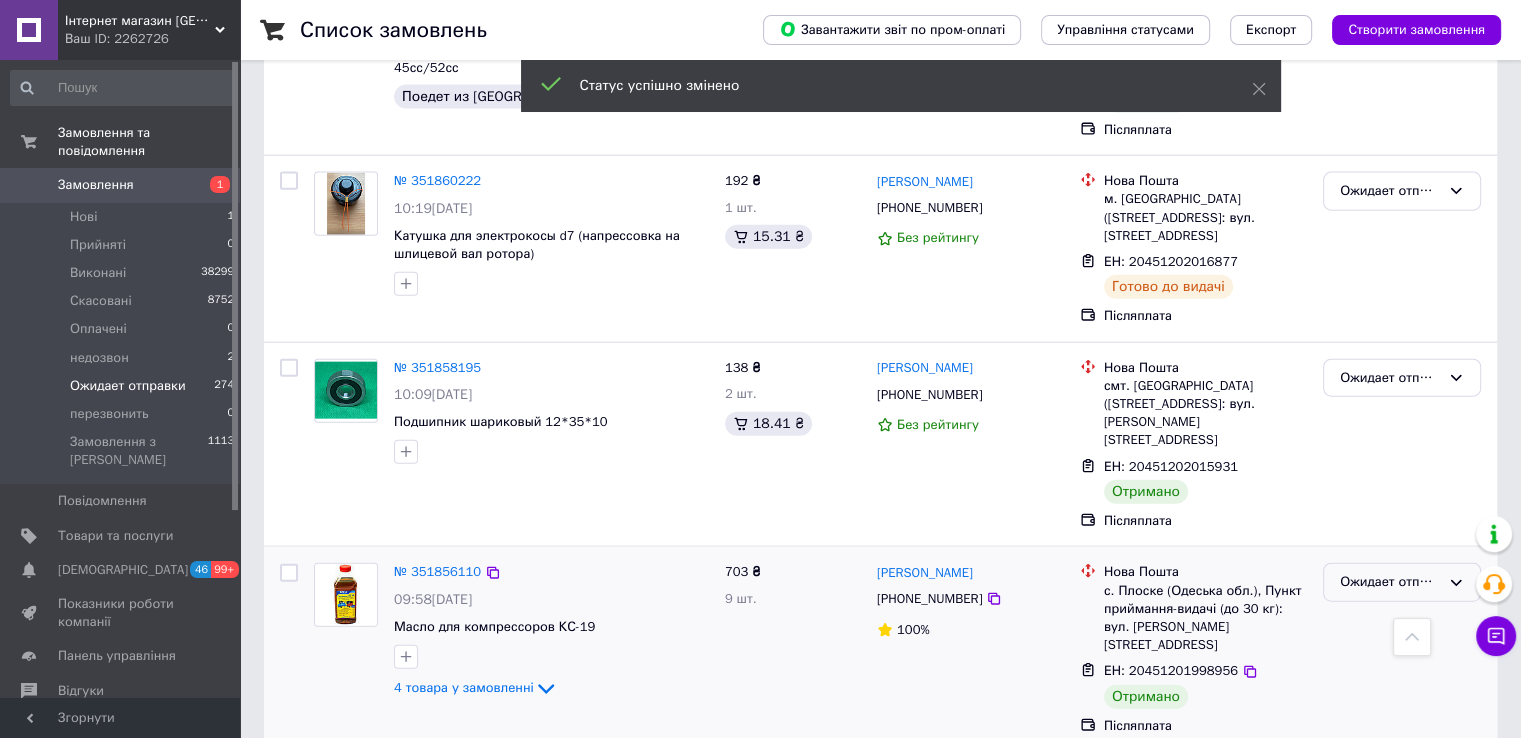 click on "Ожидает отправки" at bounding box center (1390, 582) 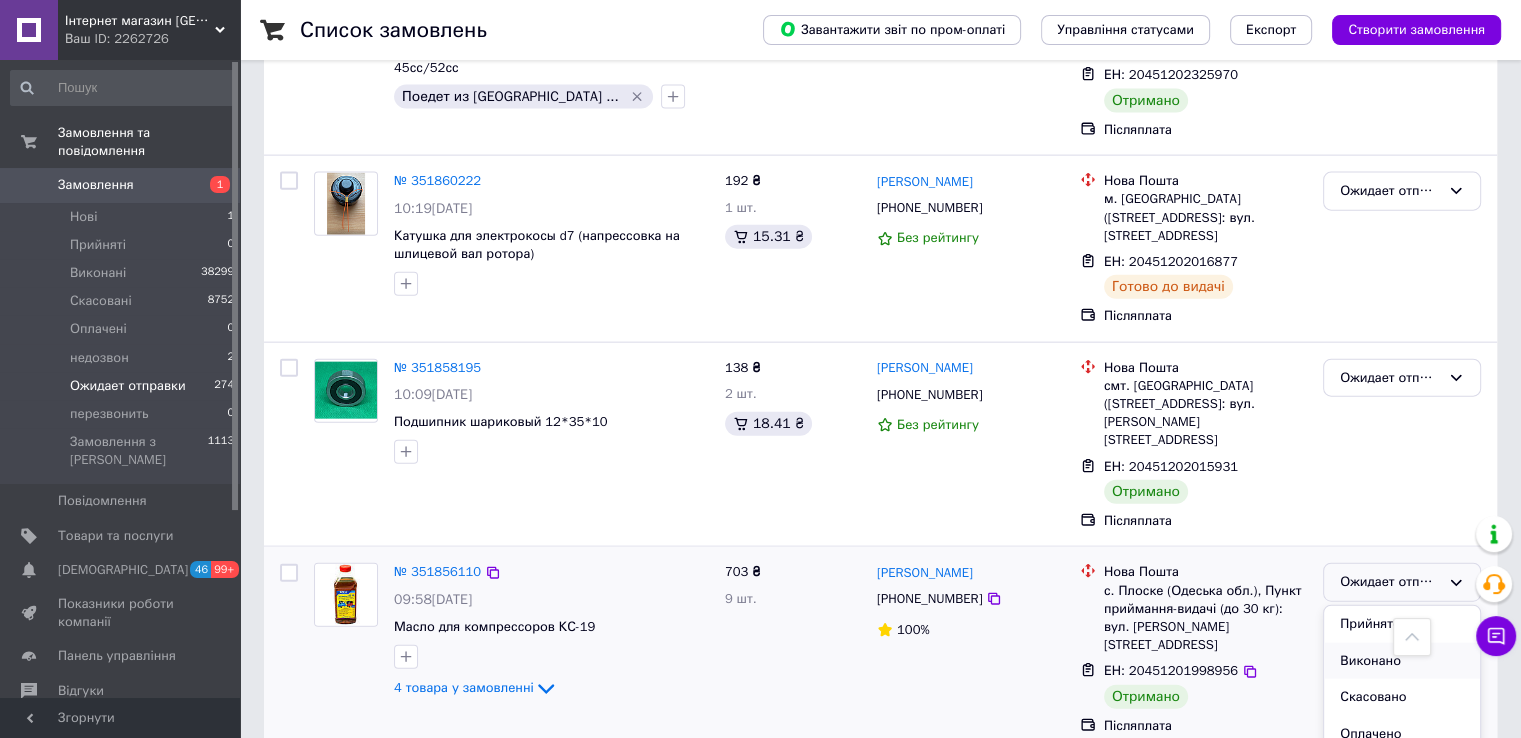 click on "Виконано" at bounding box center [1402, 661] 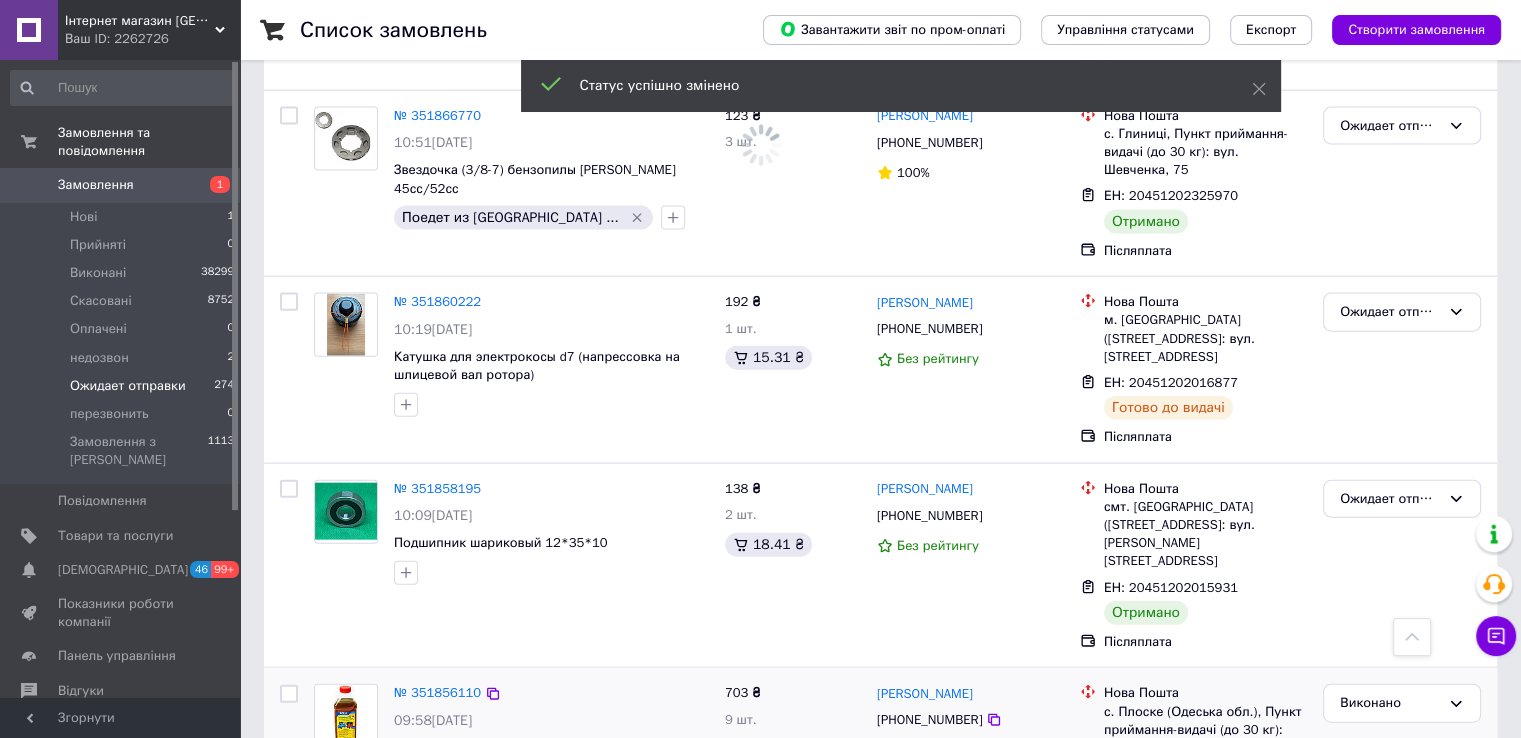 scroll, scrollTop: 4273, scrollLeft: 0, axis: vertical 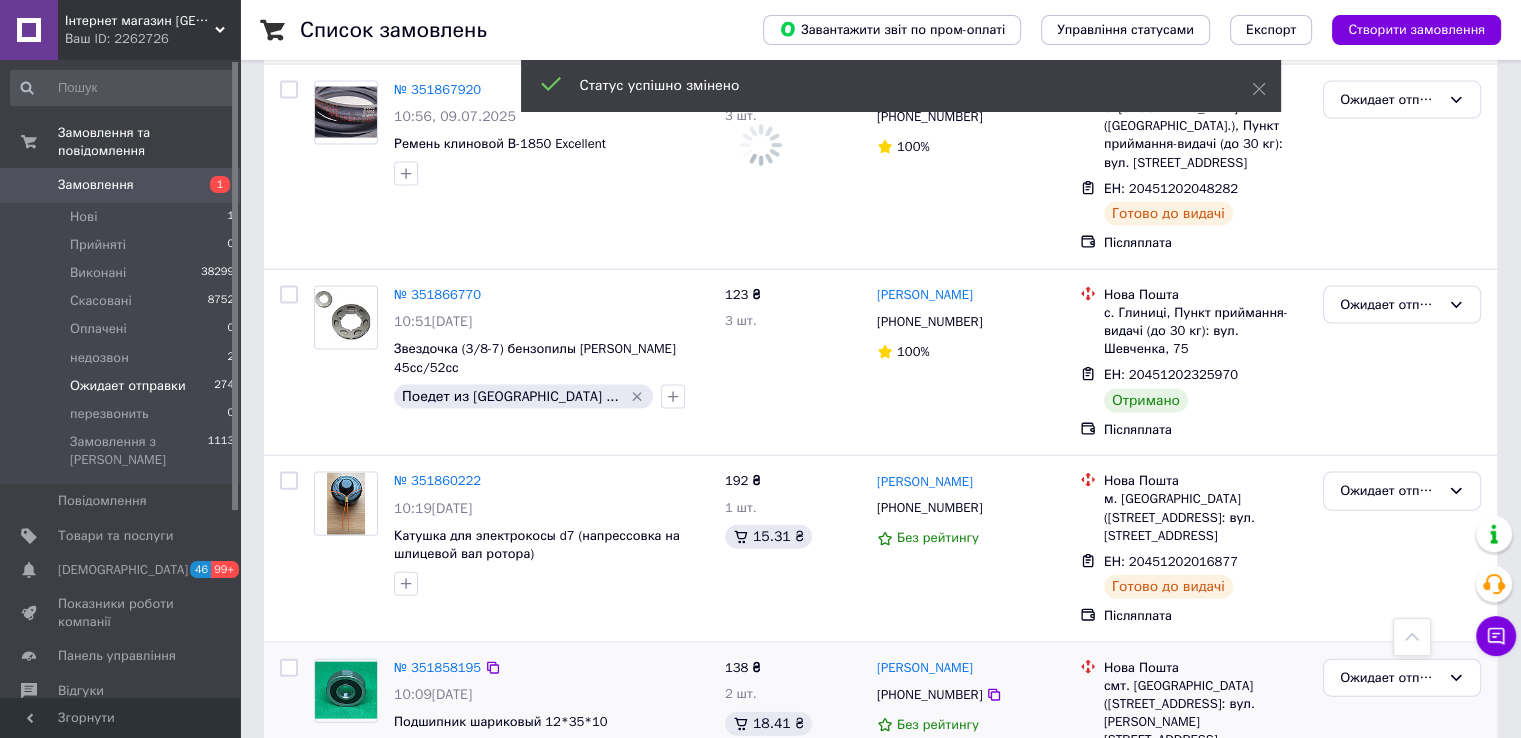 drag, startPoint x: 1372, startPoint y: 432, endPoint x: 1370, endPoint y: 446, distance: 14.142136 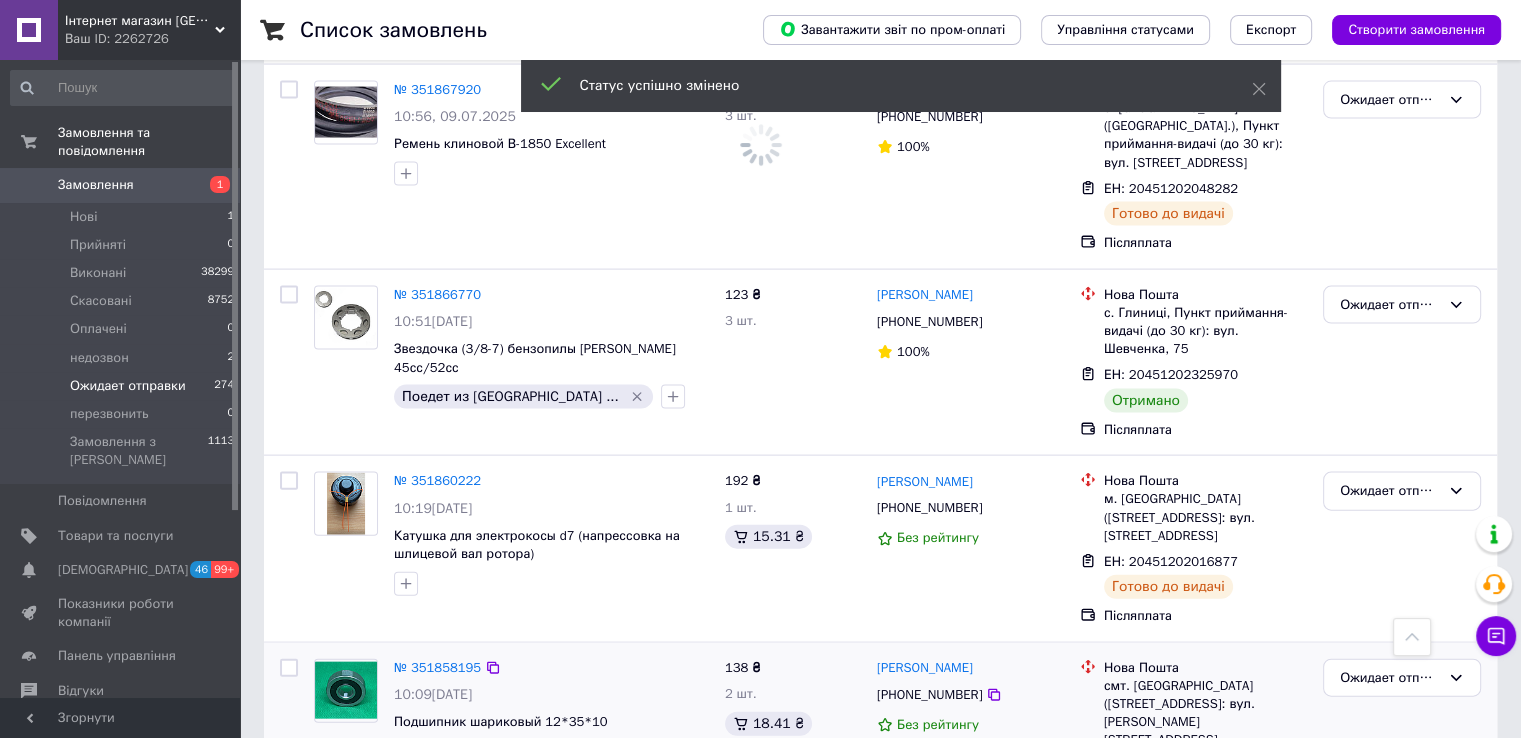 click on "Ожидает отправки" at bounding box center (1390, 678) 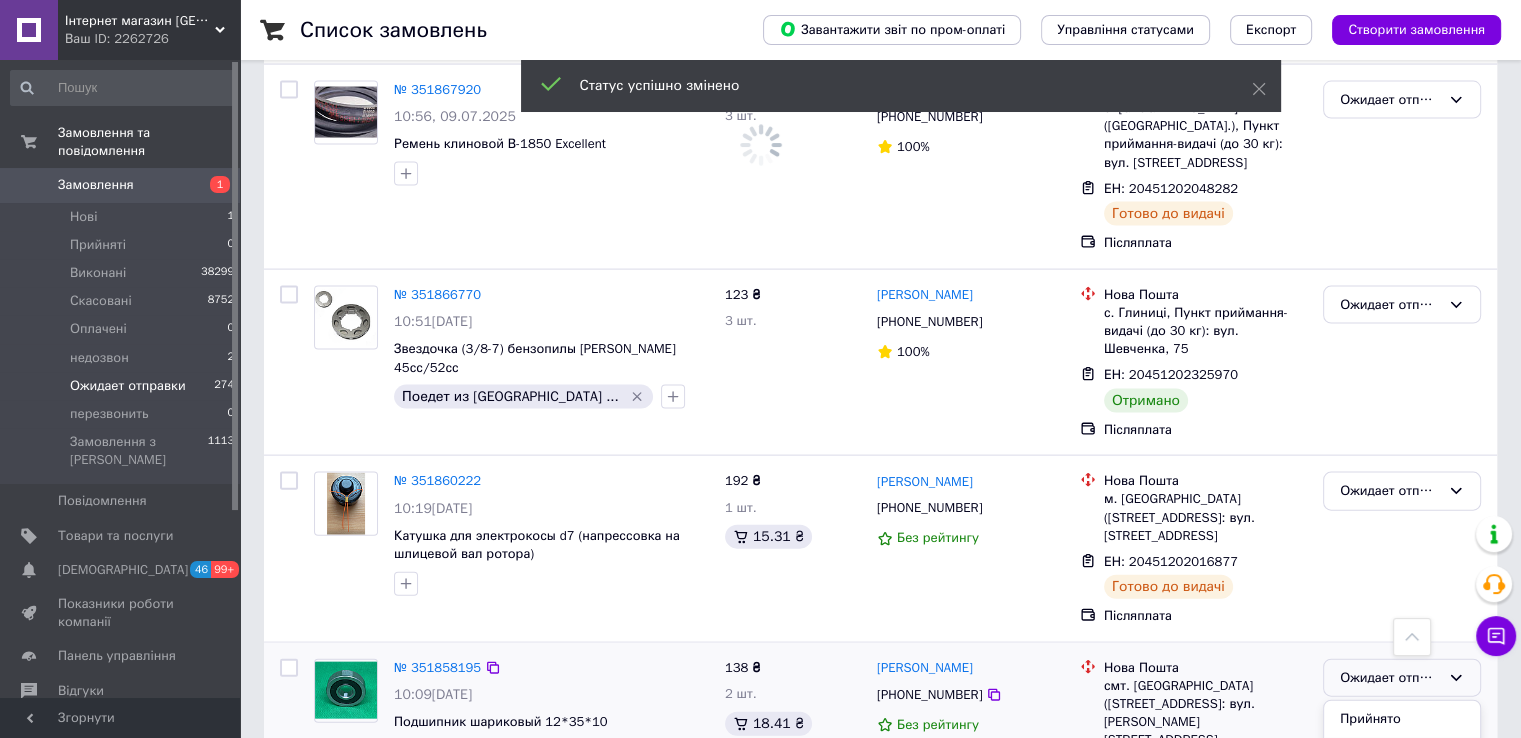 click on "Виконано" at bounding box center (1402, 756) 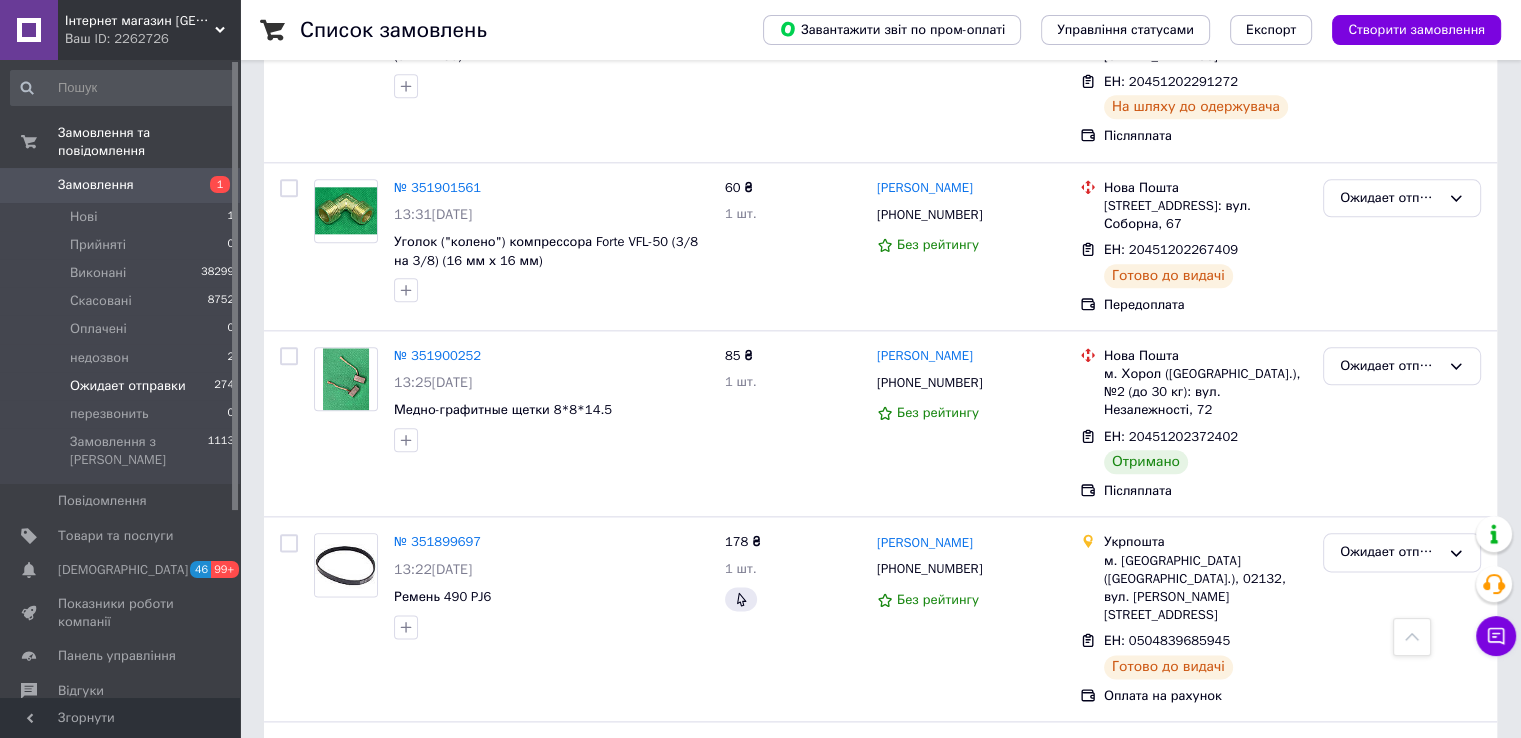 scroll, scrollTop: 2173, scrollLeft: 0, axis: vertical 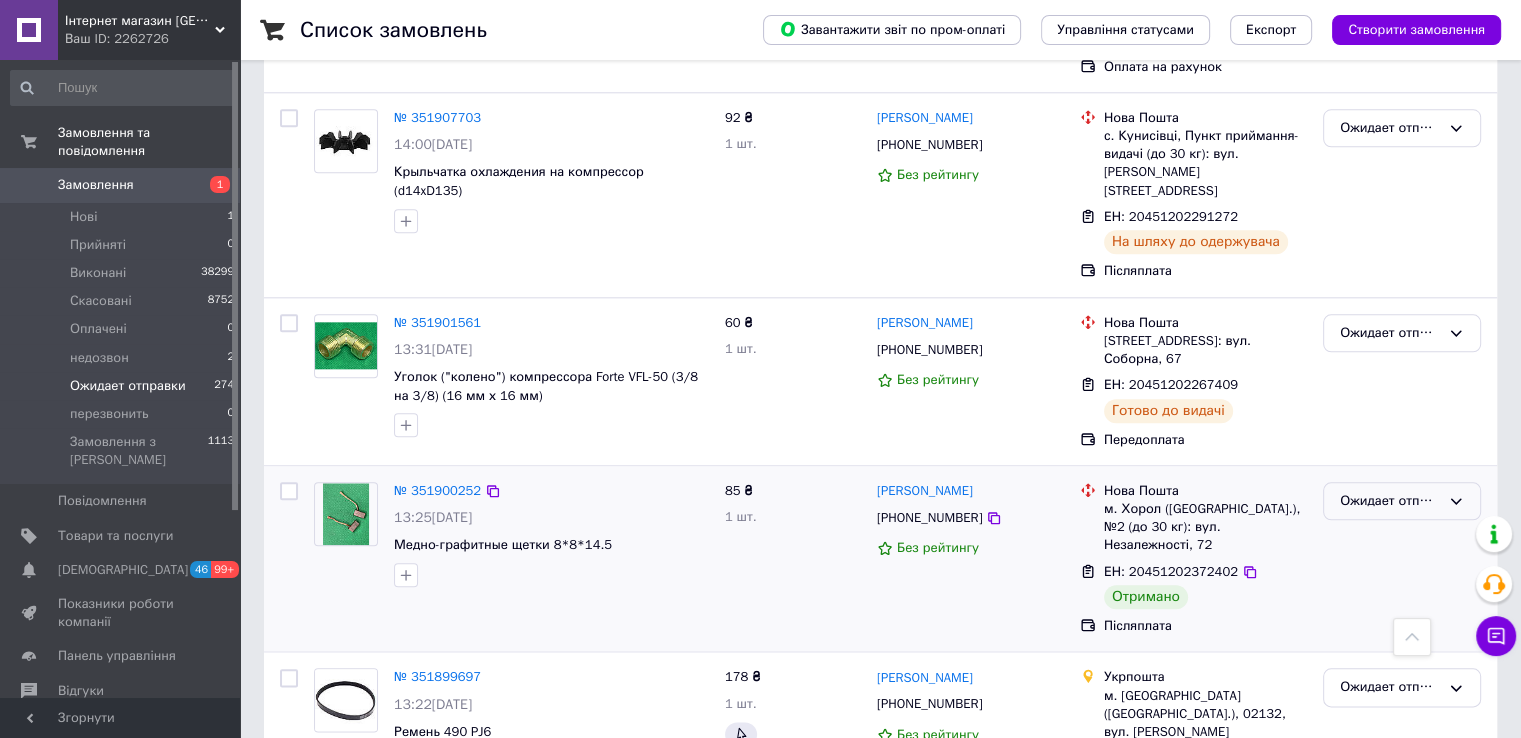 click on "Ожидает отправки" at bounding box center (1402, 501) 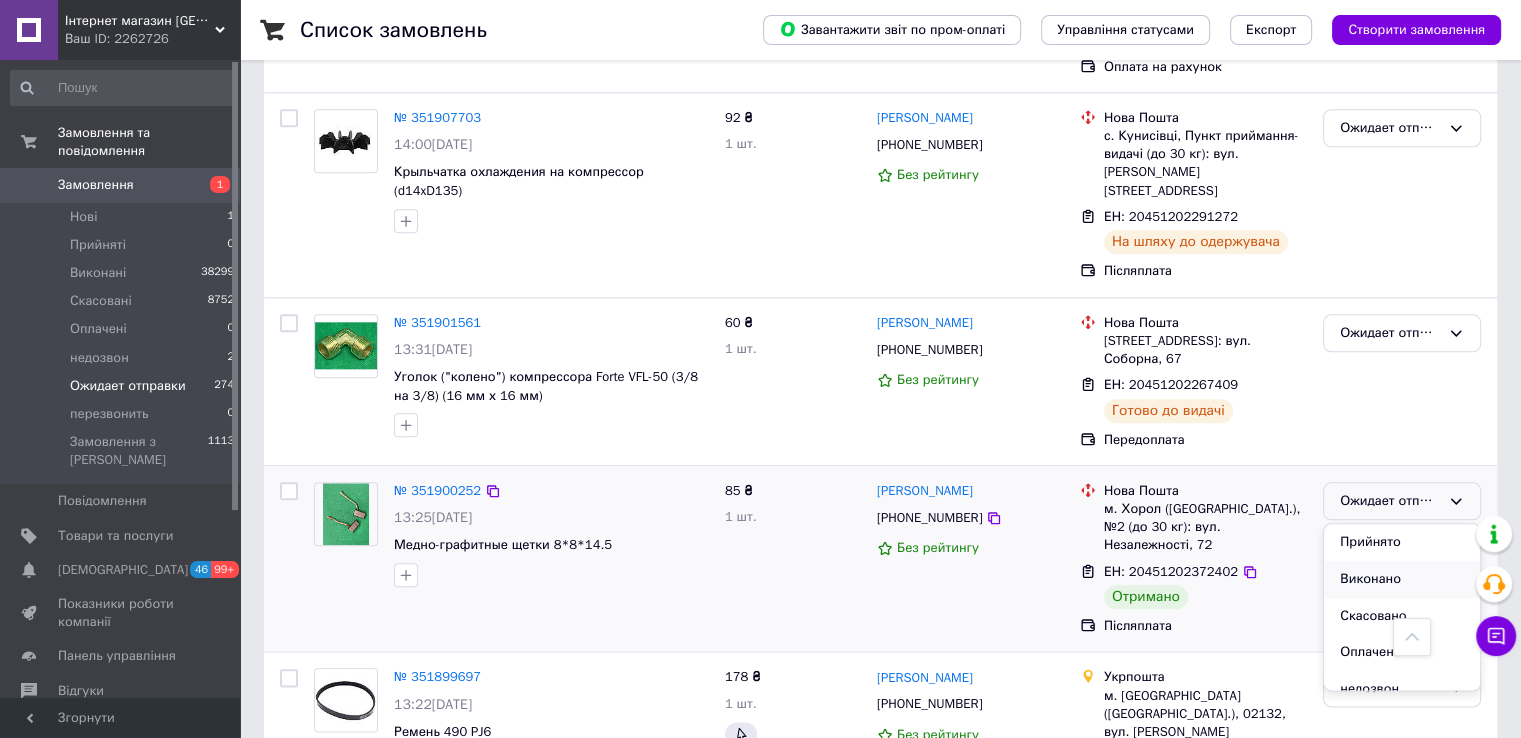 click on "Виконано" at bounding box center [1402, 579] 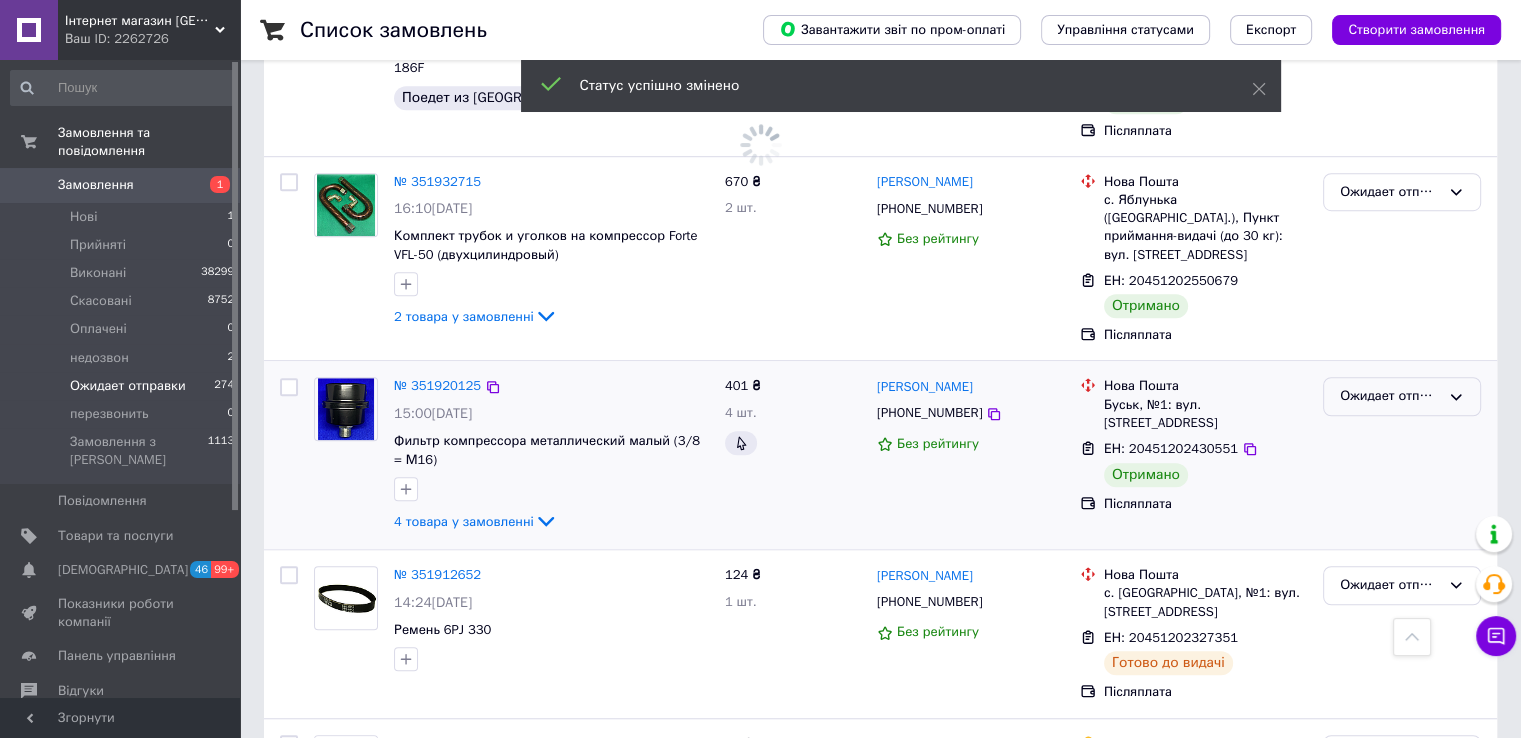 scroll, scrollTop: 1273, scrollLeft: 0, axis: vertical 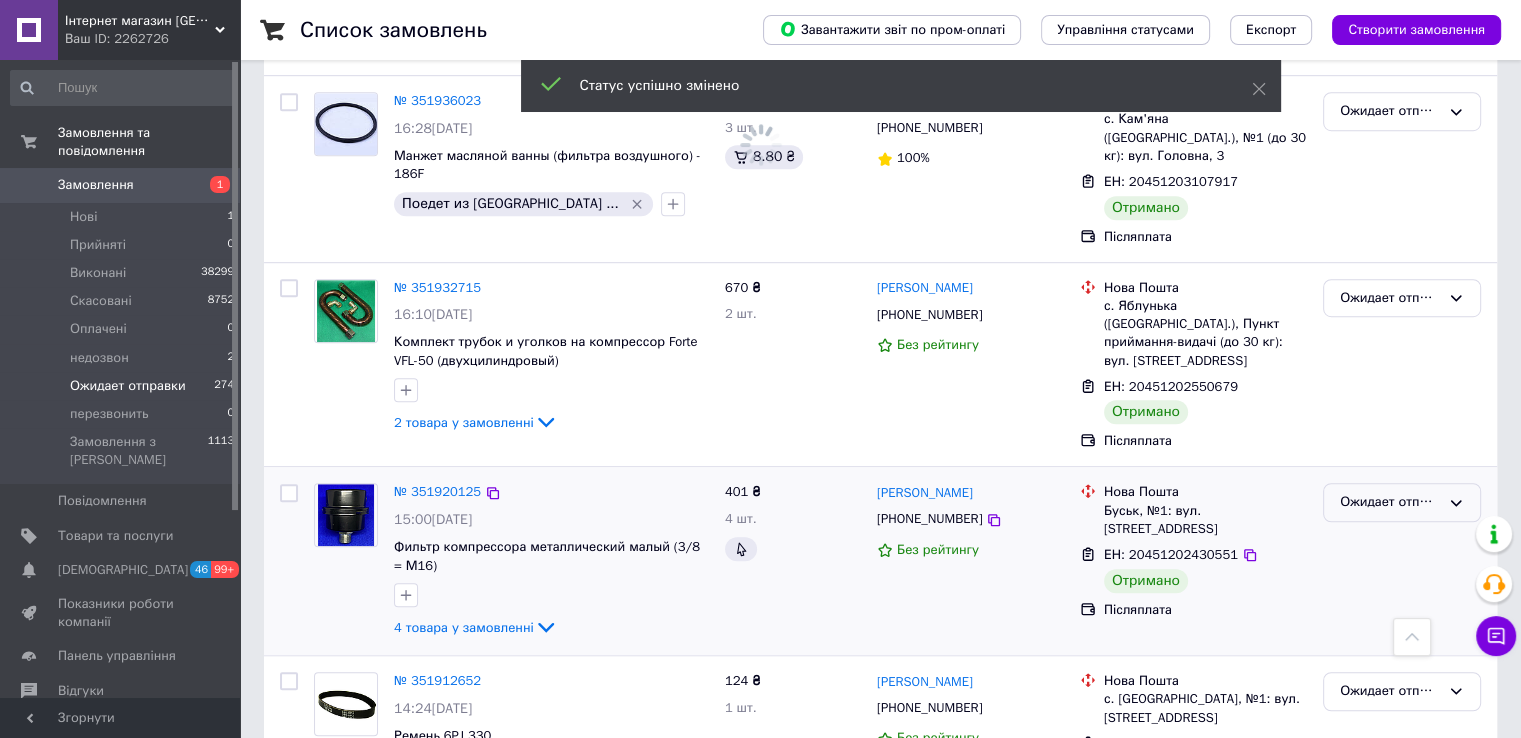 click on "Ожидает отправки" at bounding box center [1390, 502] 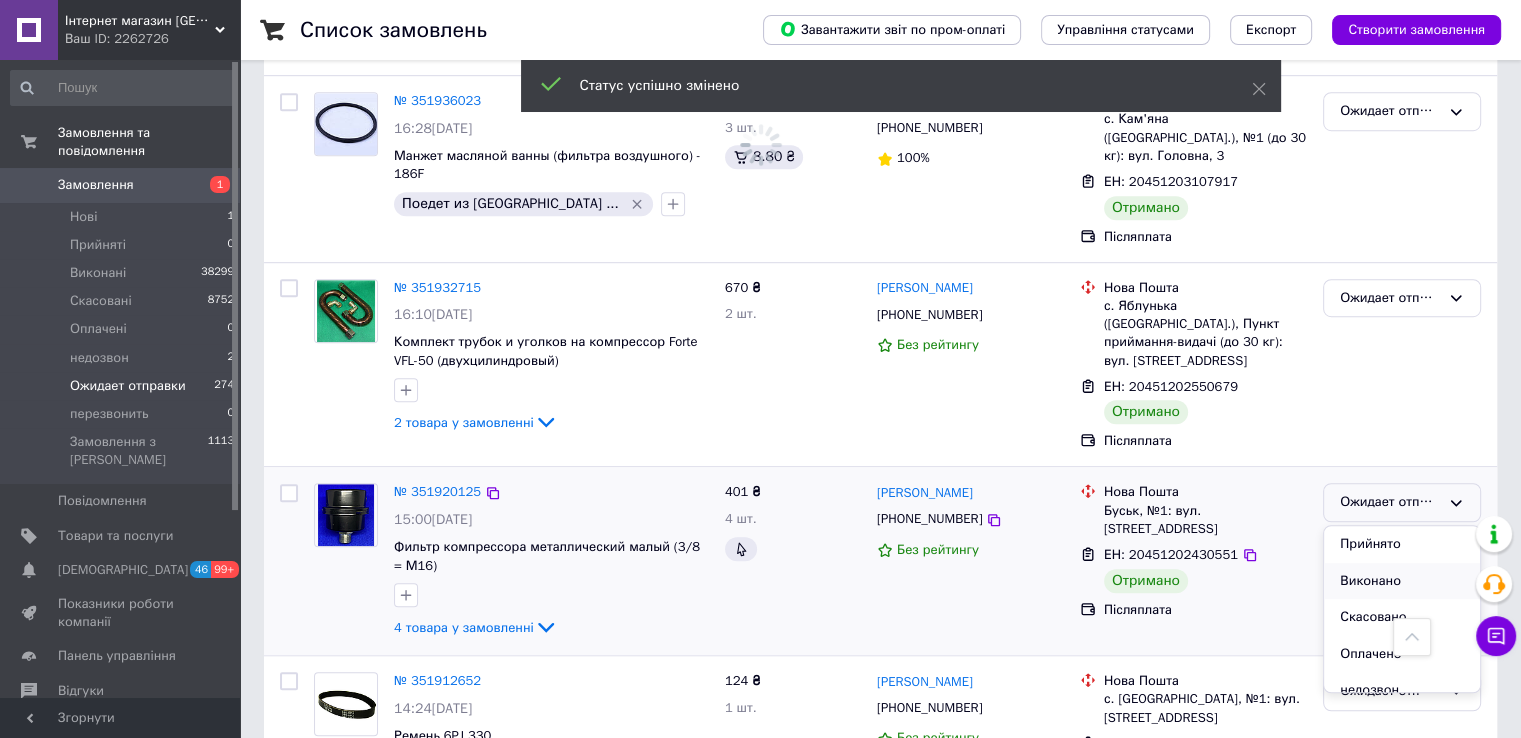 click on "Виконано" at bounding box center (1402, 581) 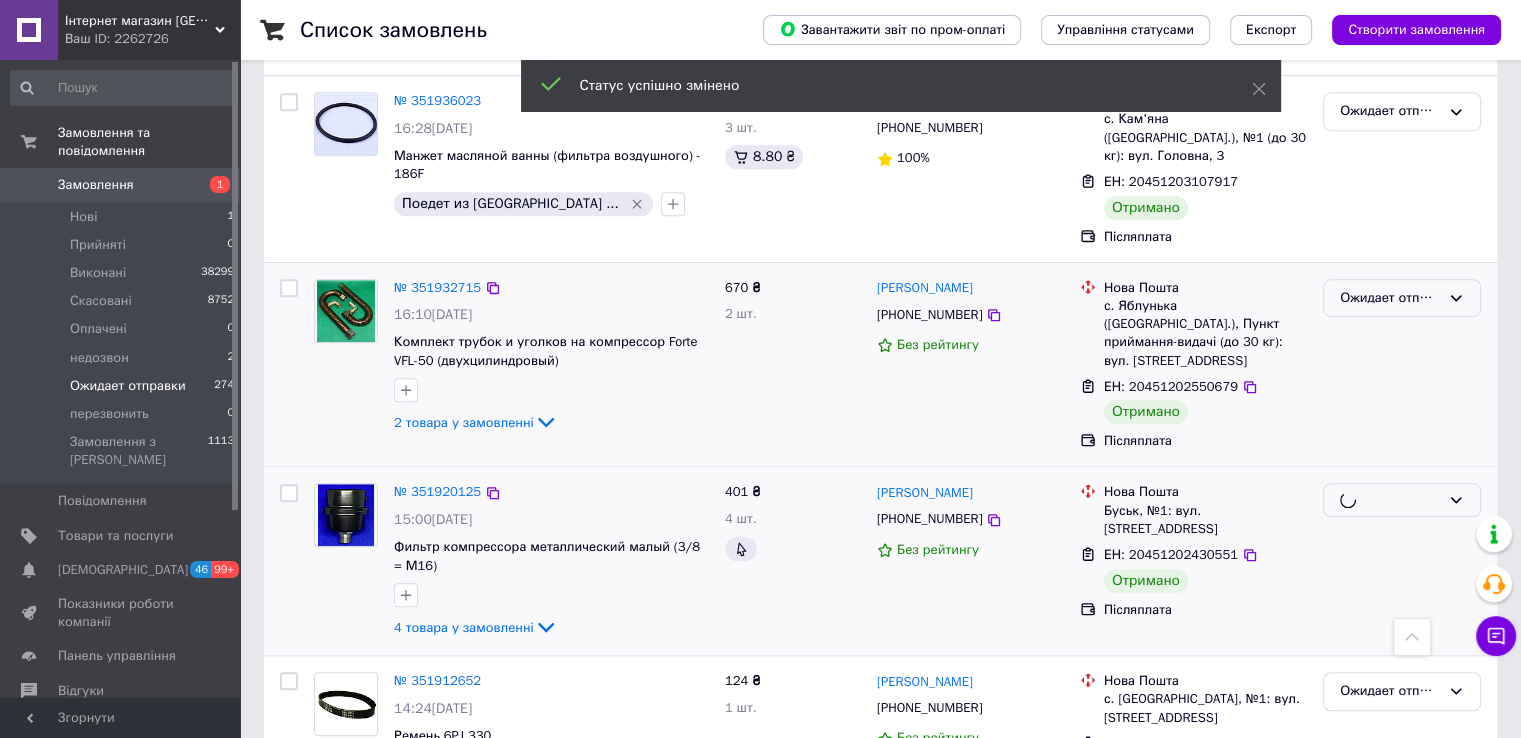 click on "Ожидает отправки" at bounding box center (1390, 298) 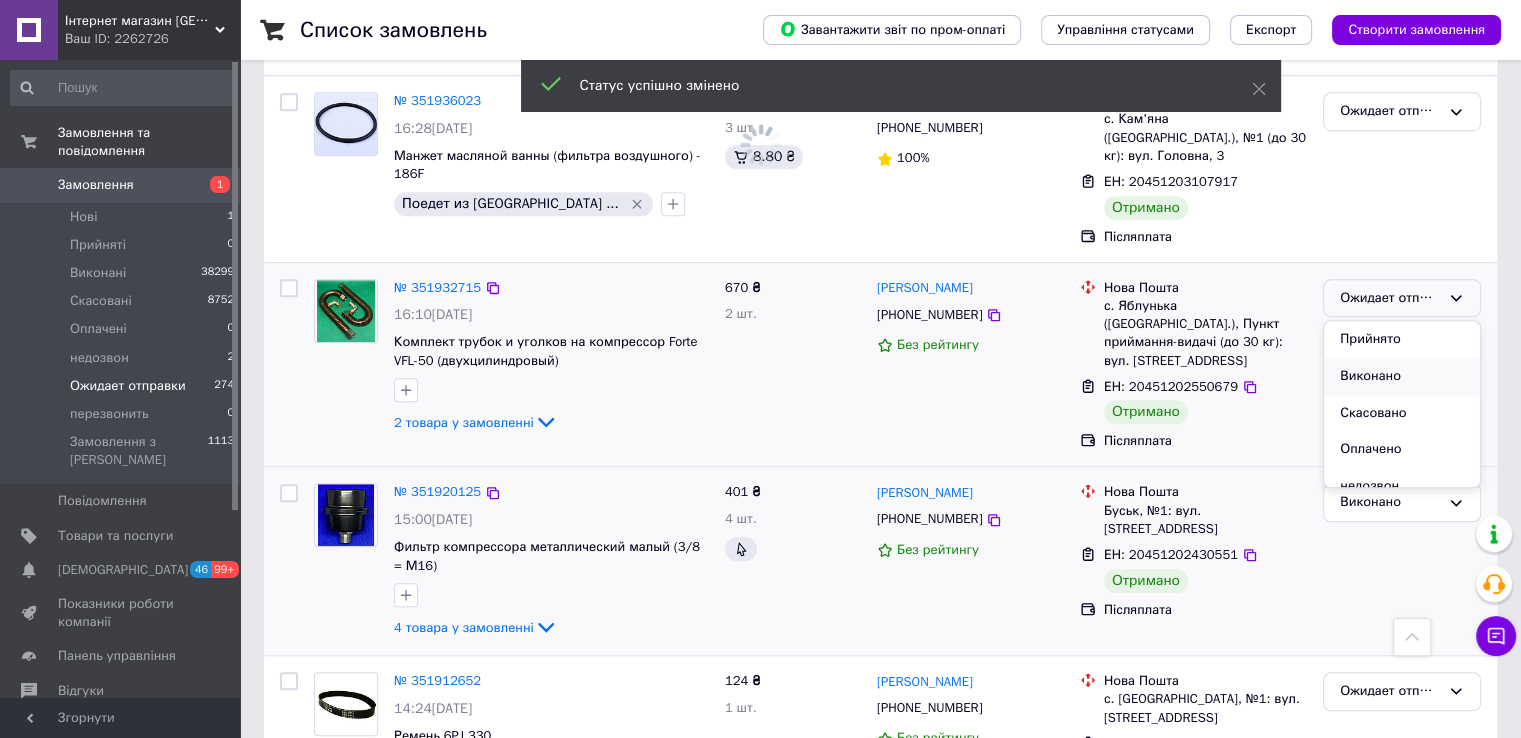 click on "Виконано" at bounding box center [1402, 376] 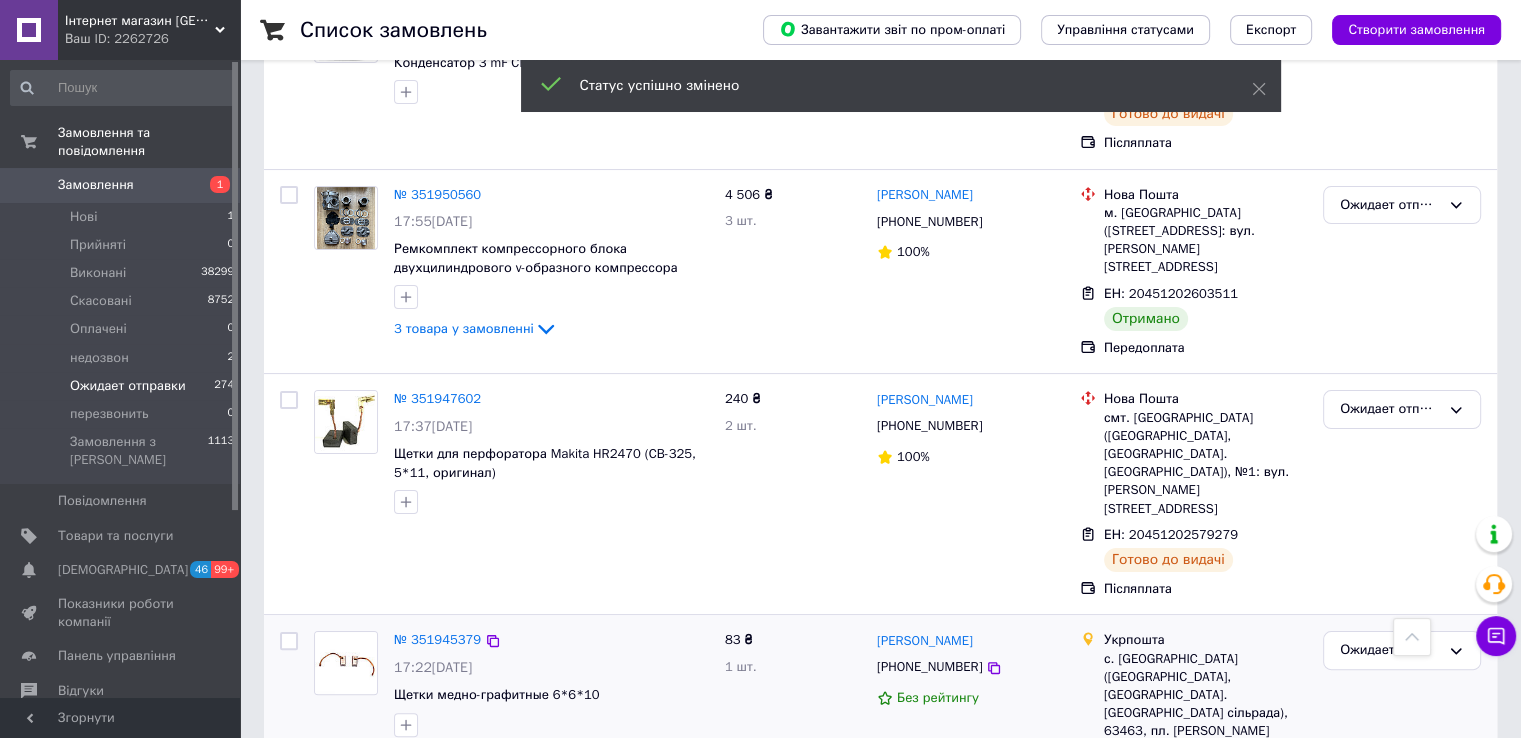 scroll, scrollTop: 273, scrollLeft: 0, axis: vertical 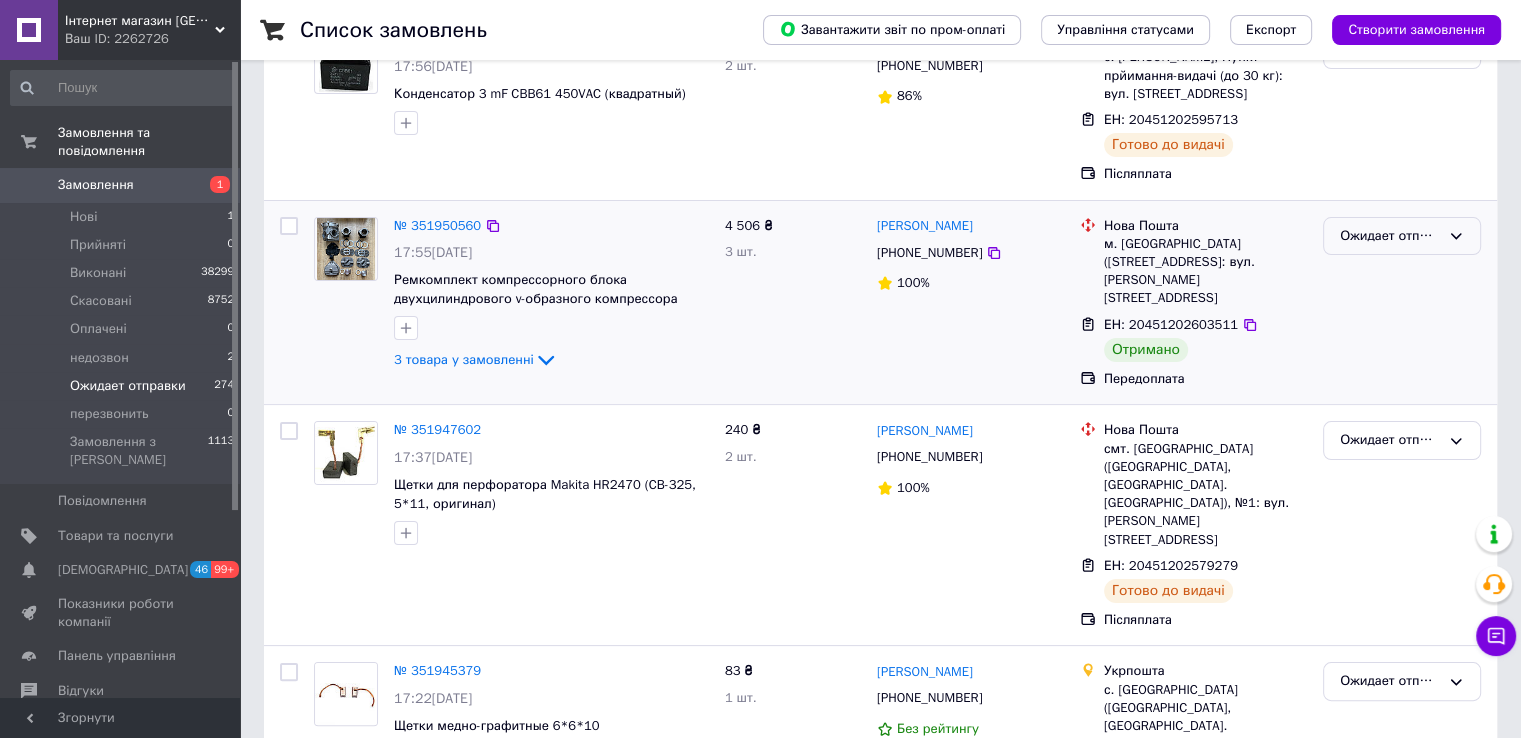 click on "Ожидает отправки" at bounding box center [1390, 236] 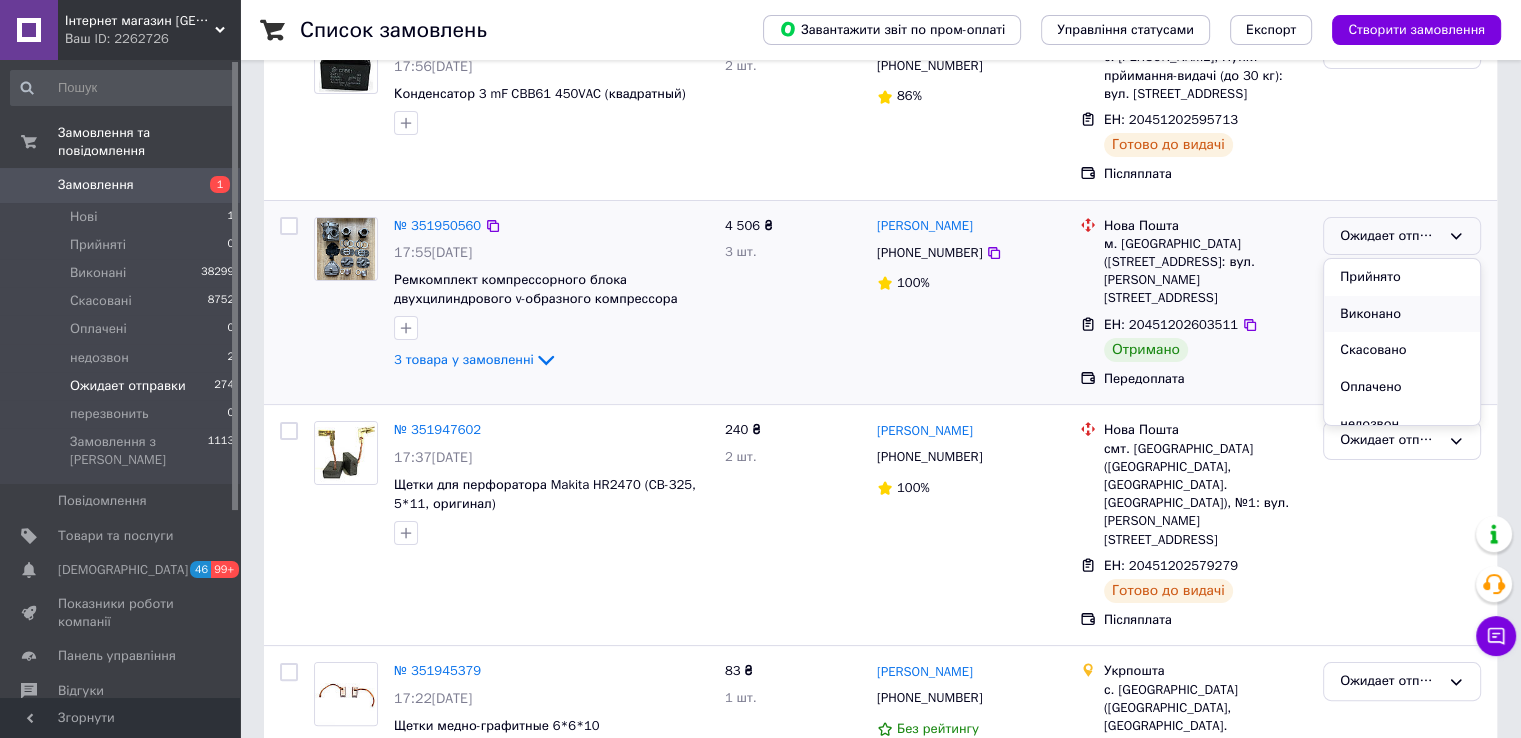 click on "Виконано" at bounding box center [1402, 314] 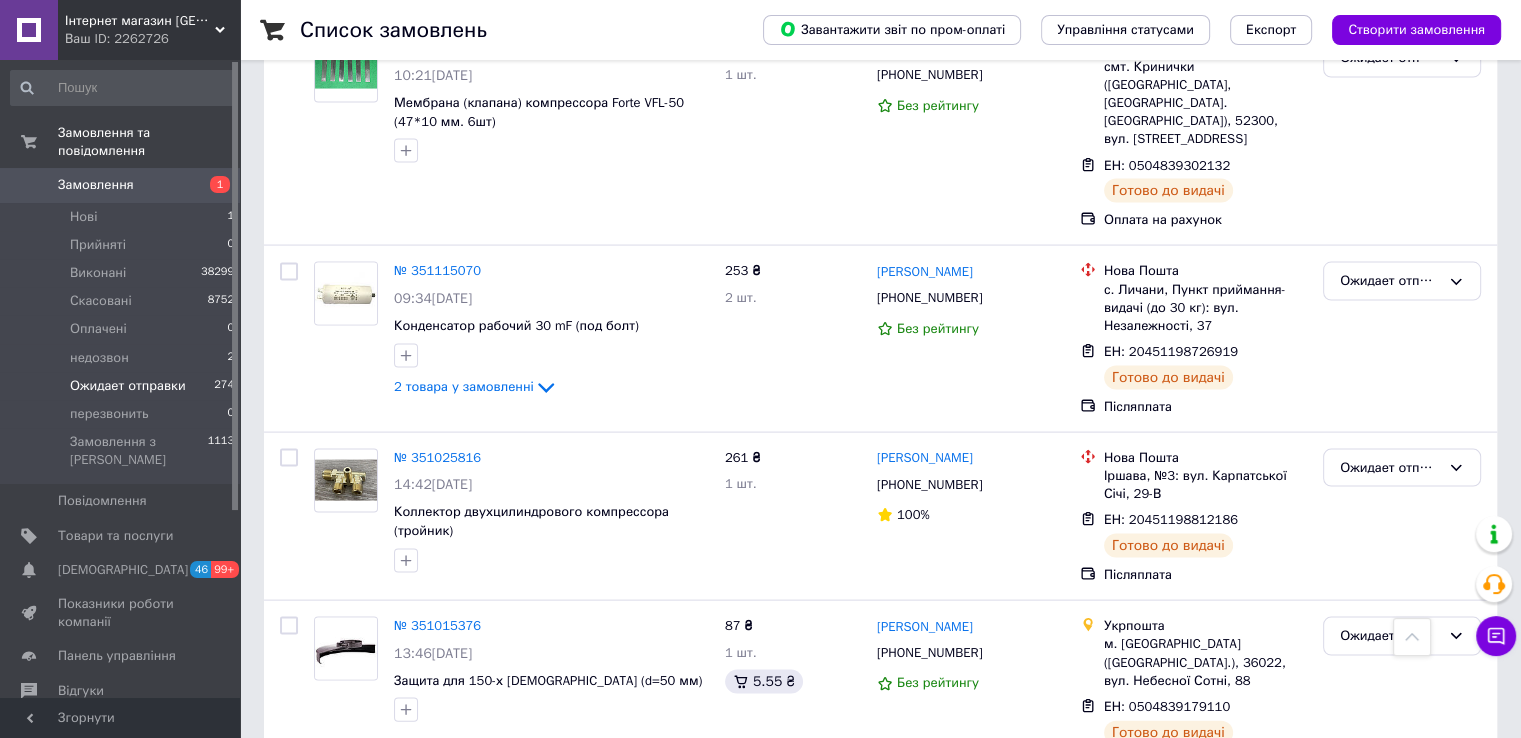 scroll, scrollTop: 12800, scrollLeft: 0, axis: vertical 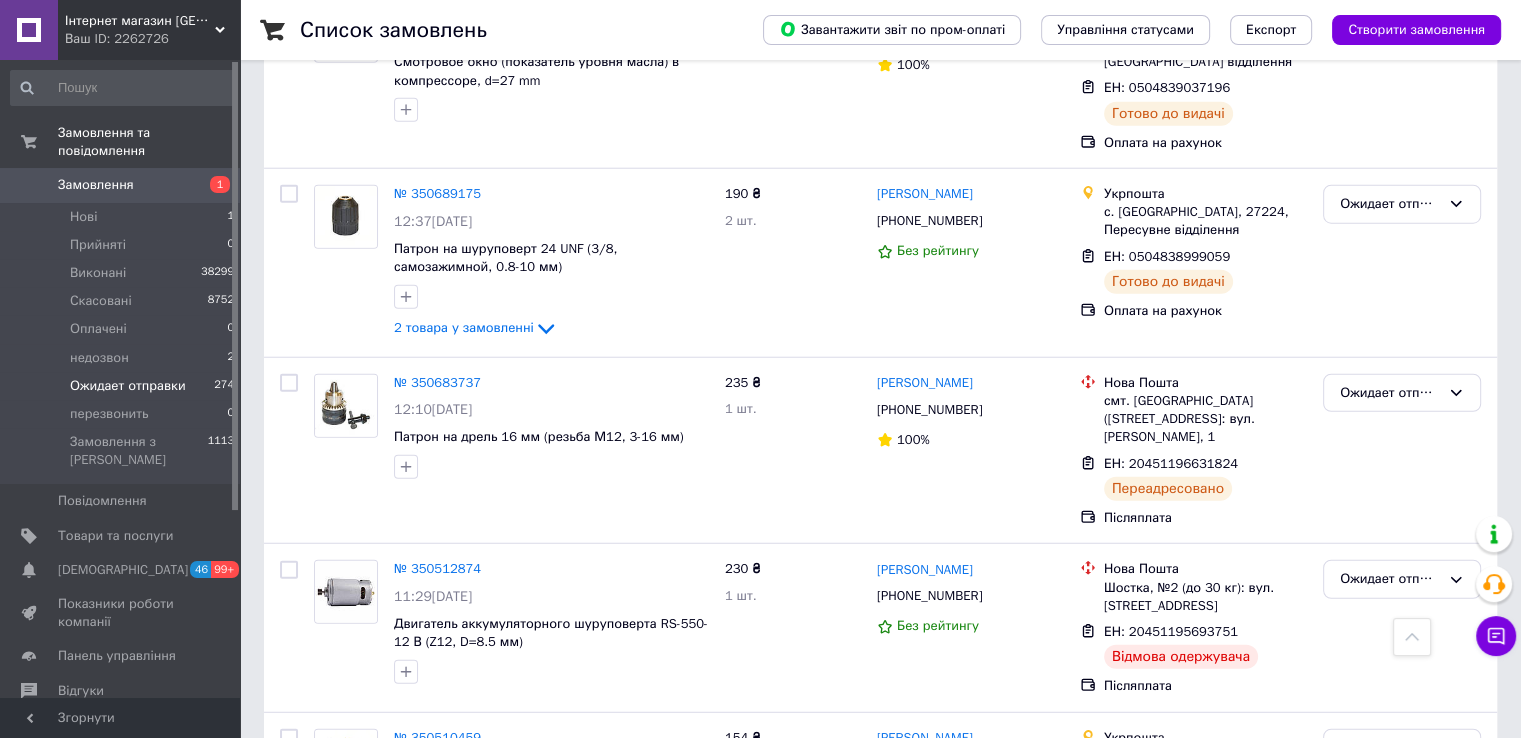 click on "2" at bounding box center [449, 1519] 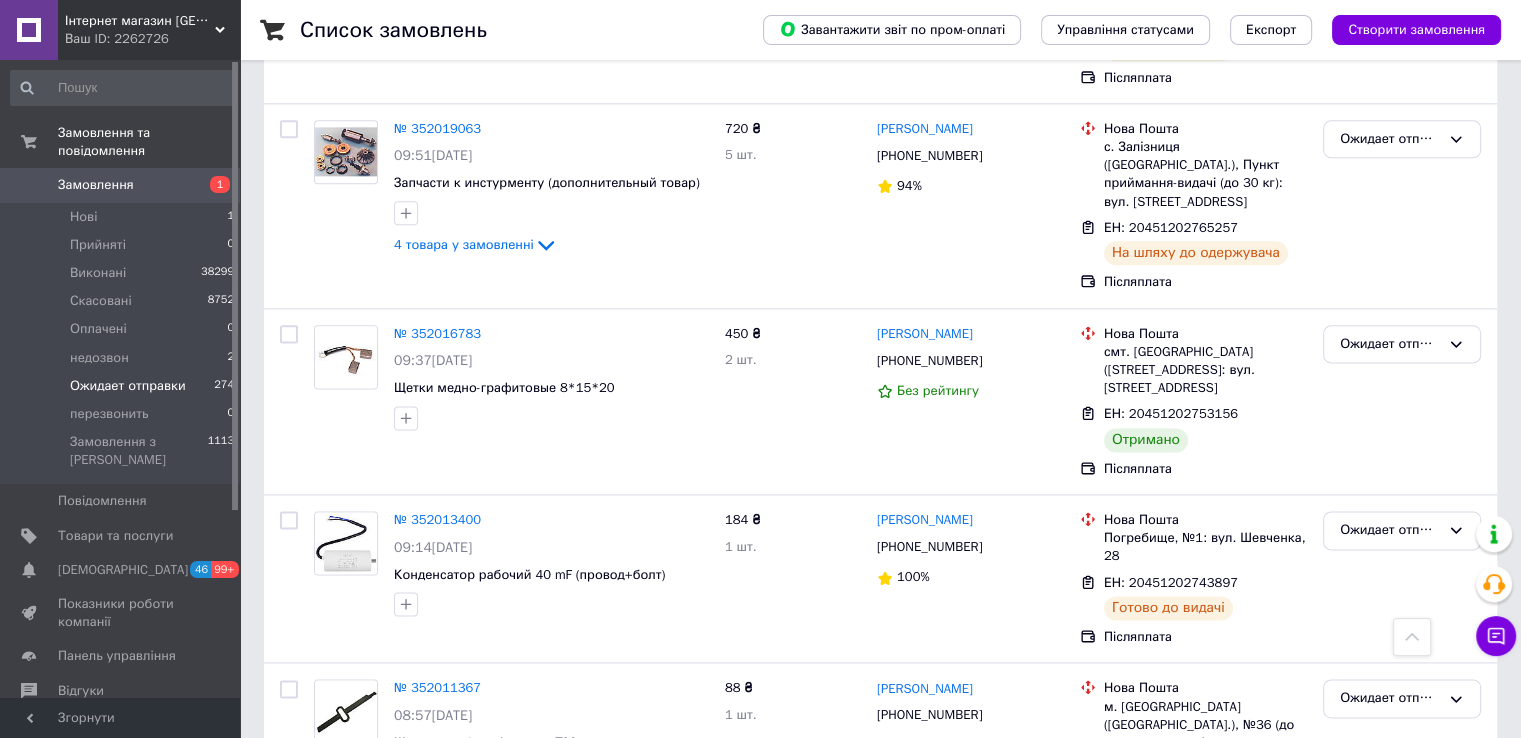 scroll, scrollTop: 17732, scrollLeft: 0, axis: vertical 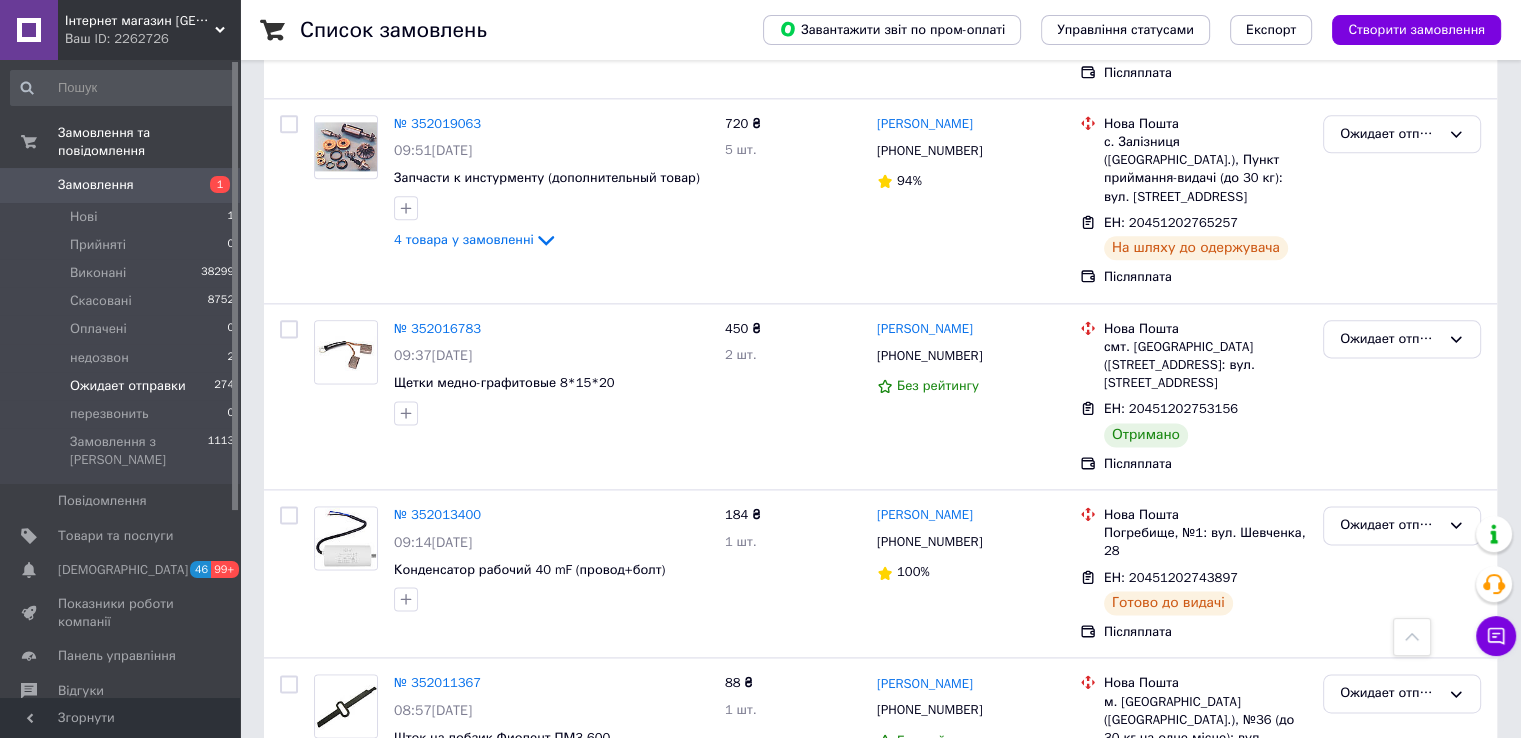 drag, startPoint x: 1376, startPoint y: 516, endPoint x: 1371, endPoint y: 526, distance: 11.18034 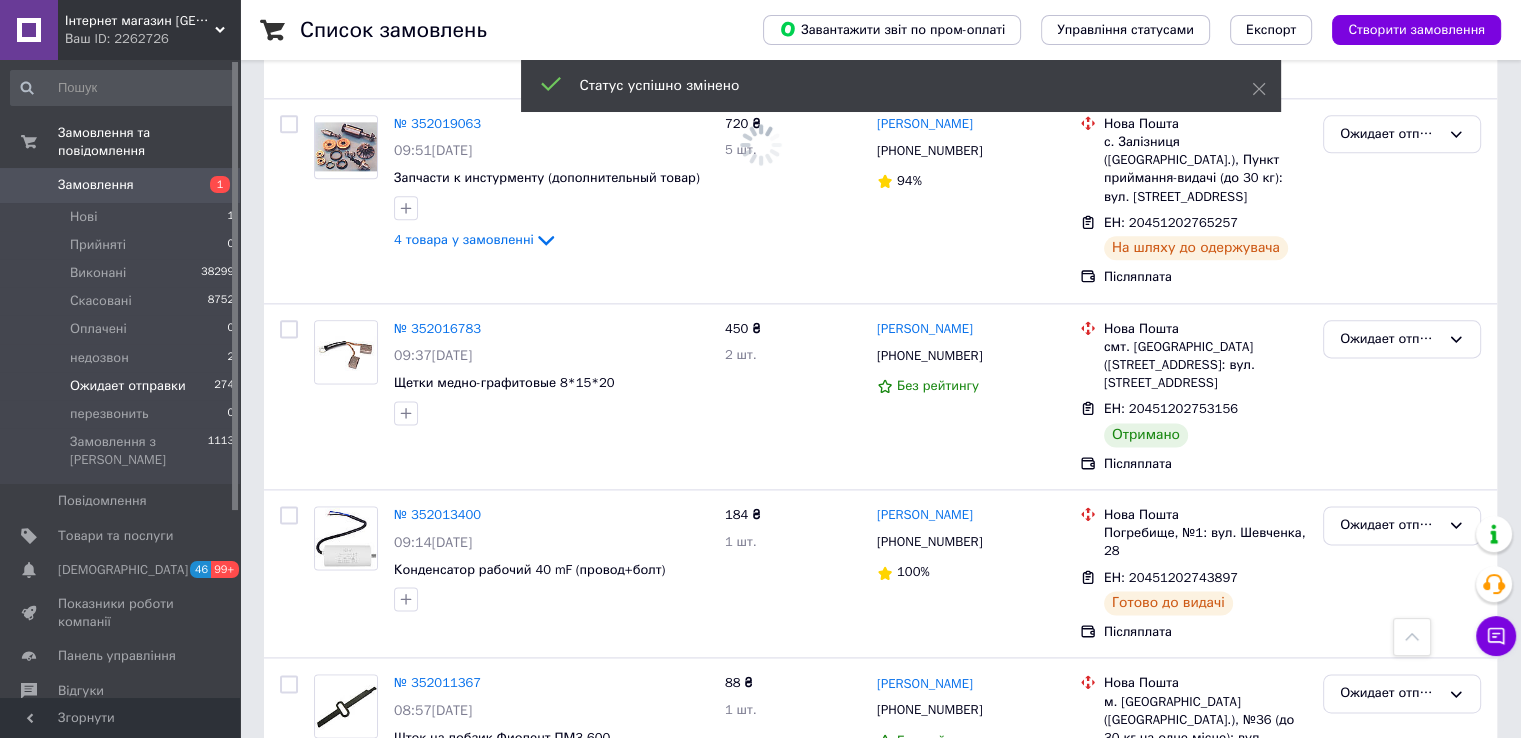 drag, startPoint x: 1376, startPoint y: 317, endPoint x: 1377, endPoint y: 334, distance: 17.029387 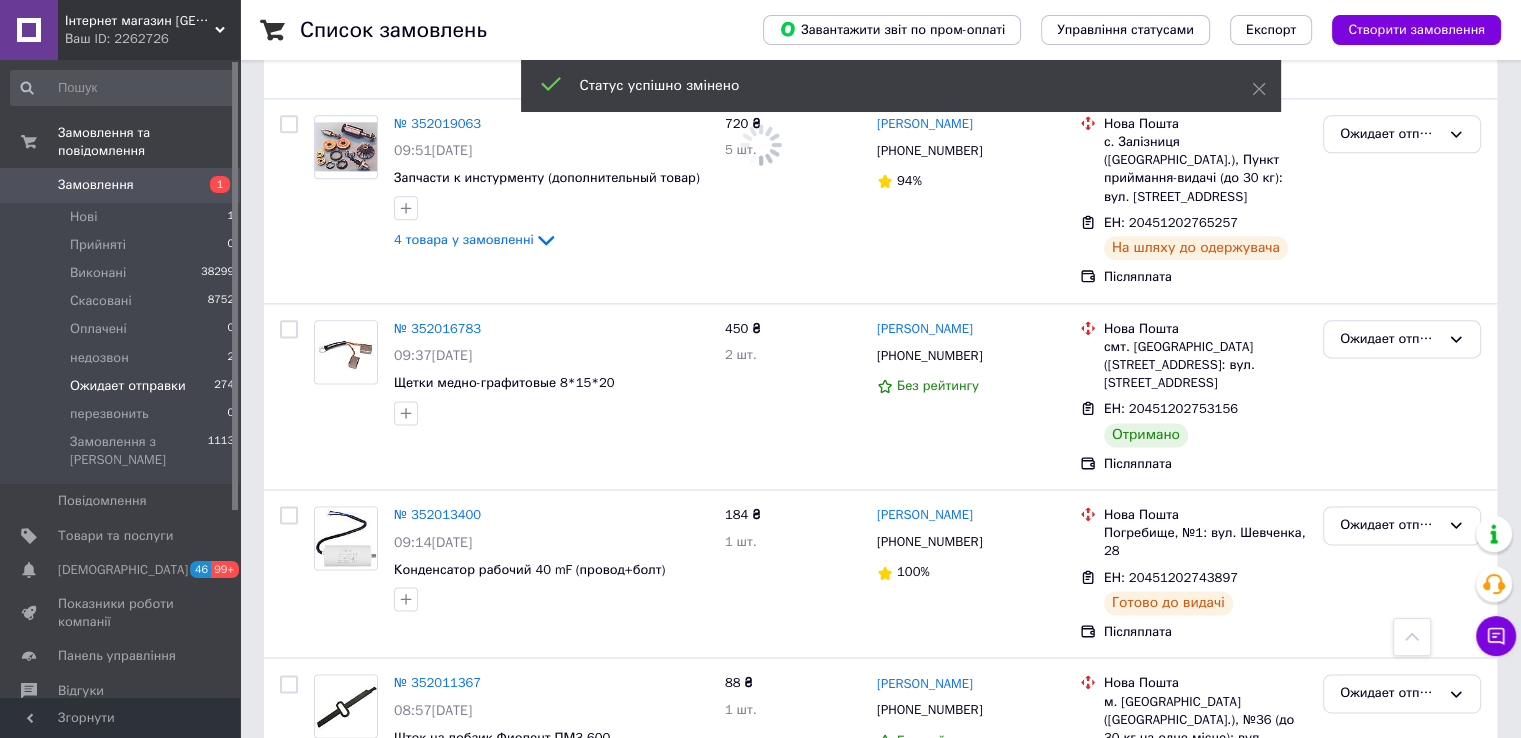 click on "Ожидает отправки" at bounding box center (1402, 1289) 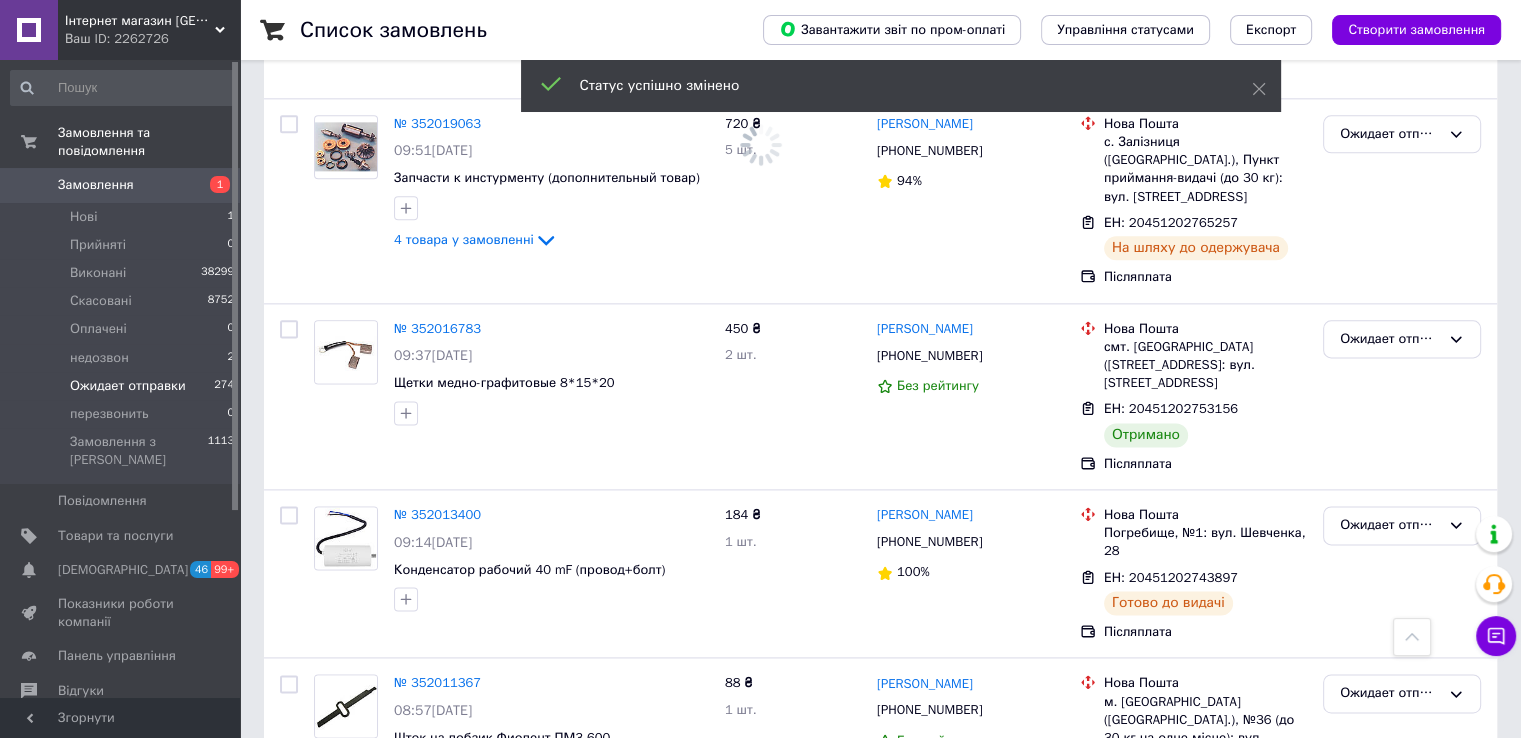 drag, startPoint x: 1362, startPoint y: 418, endPoint x: 1365, endPoint y: 351, distance: 67.06713 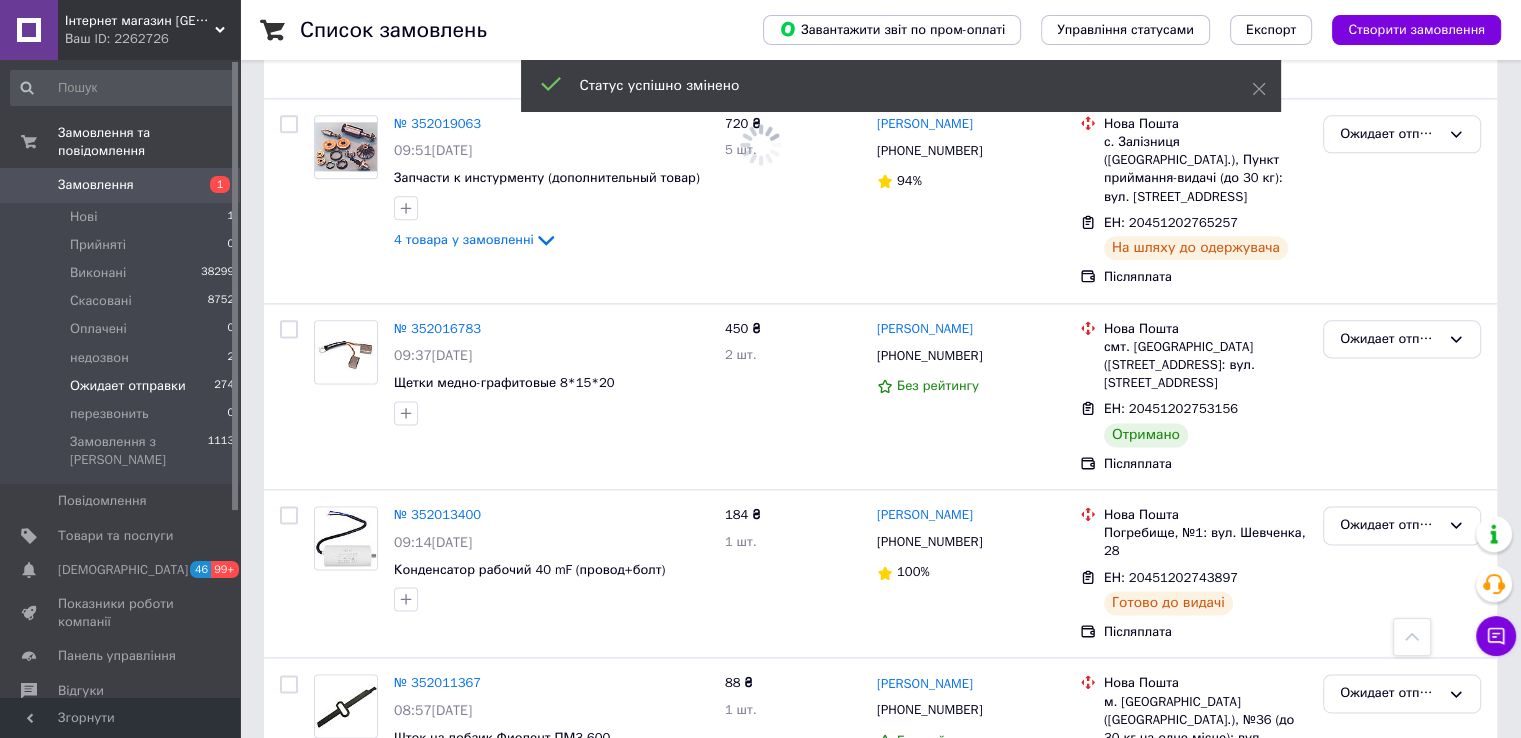 click on "Виконано" at bounding box center [1402, 1368] 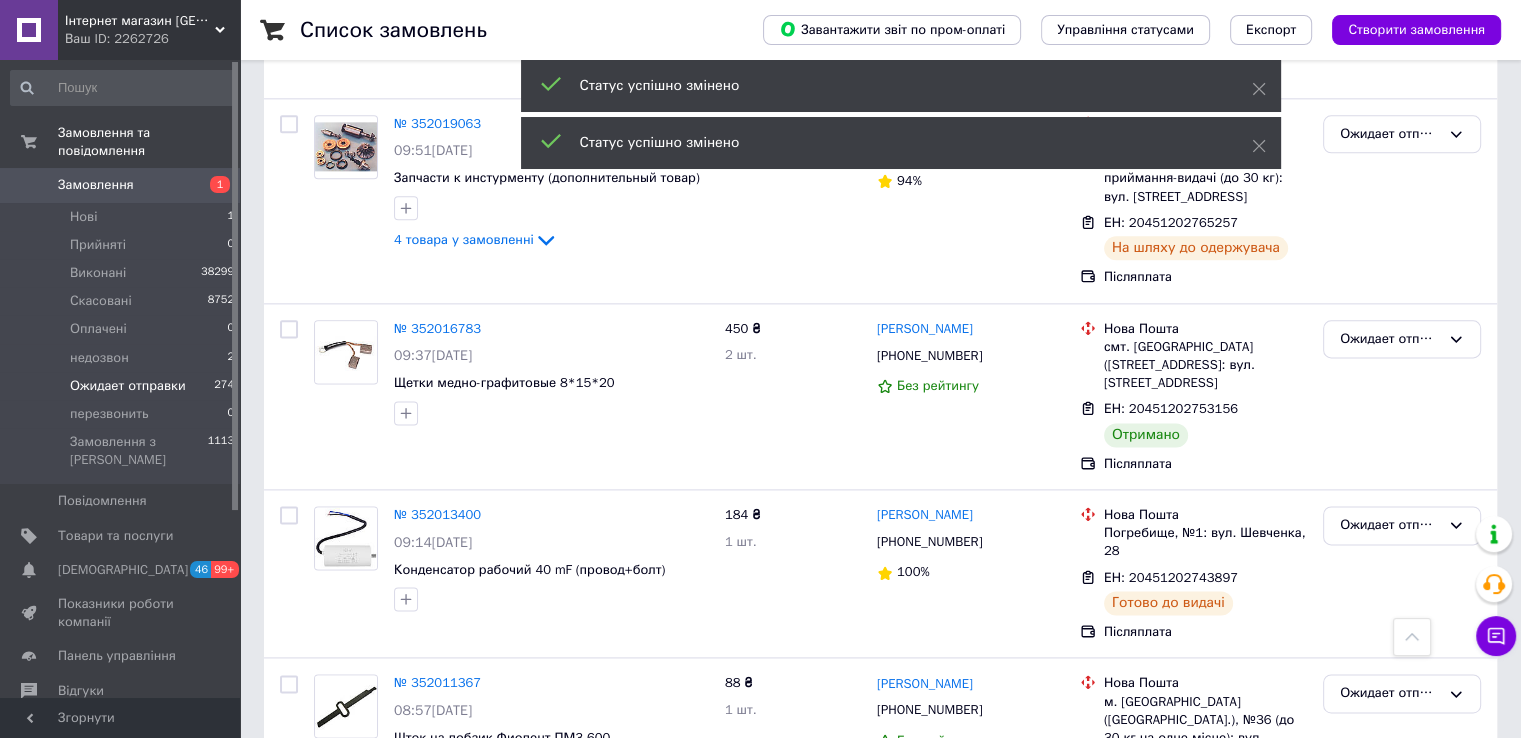 drag, startPoint x: 1366, startPoint y: 125, endPoint x: 1368, endPoint y: 145, distance: 20.09975 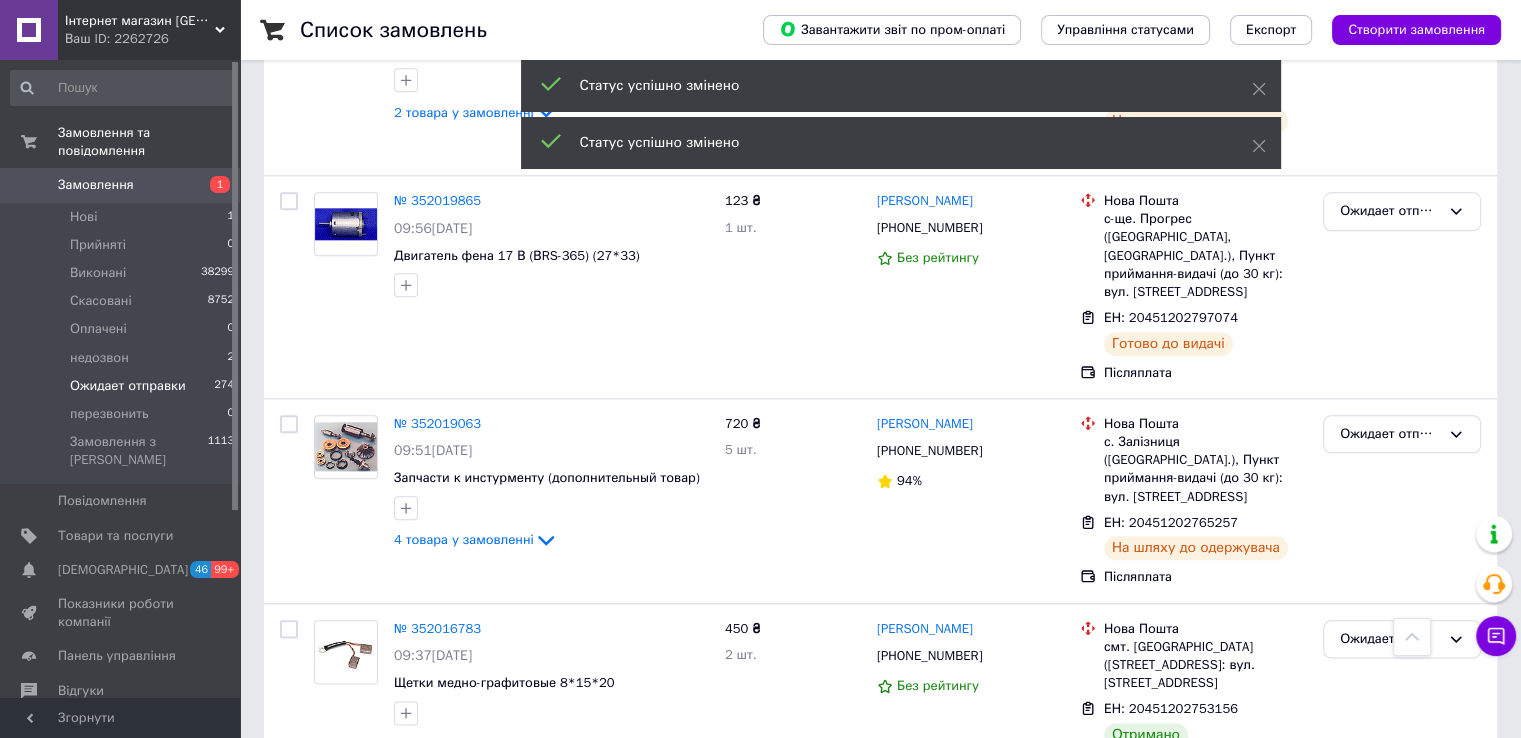 scroll, scrollTop: 17132, scrollLeft: 0, axis: vertical 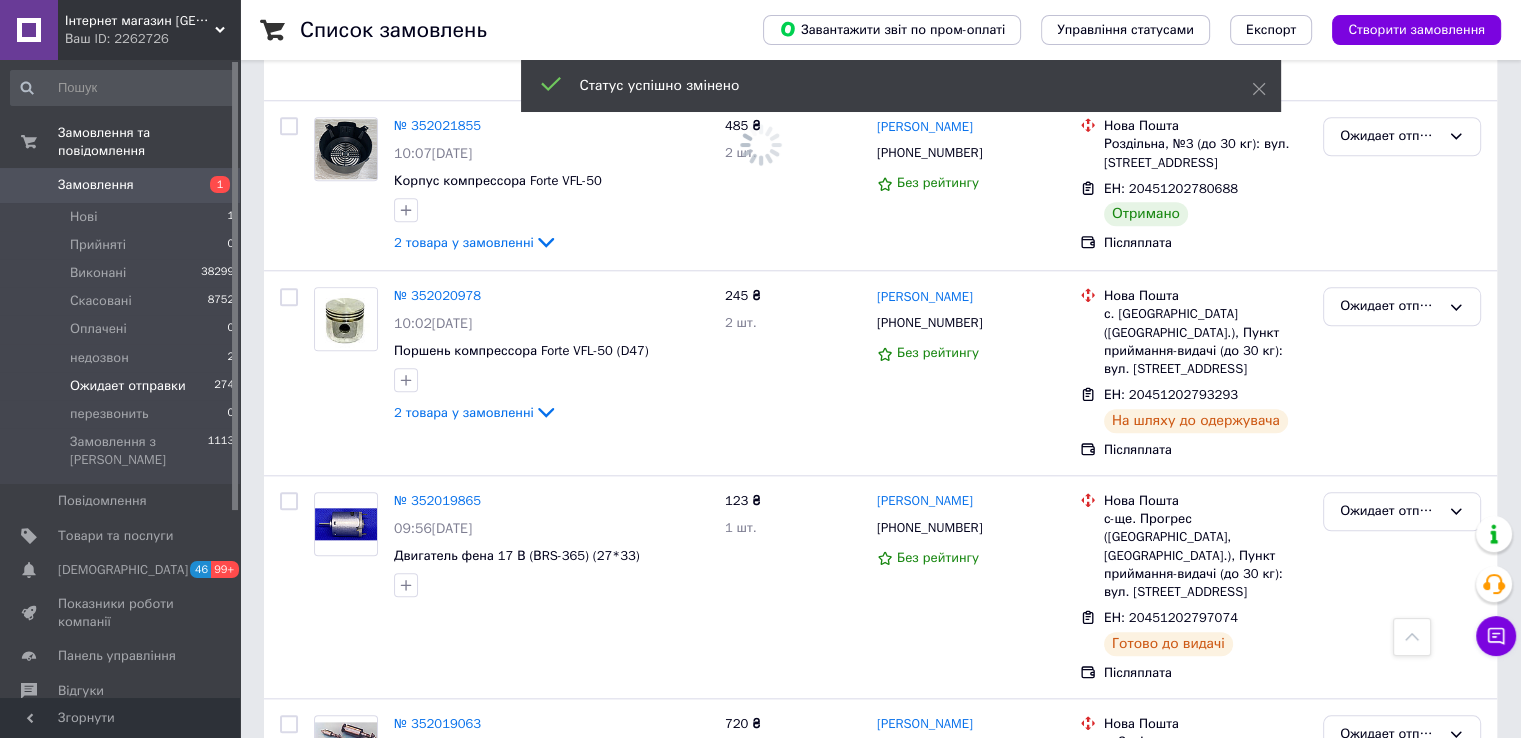 drag, startPoint x: 1412, startPoint y: 377, endPoint x: 1400, endPoint y: 385, distance: 14.422205 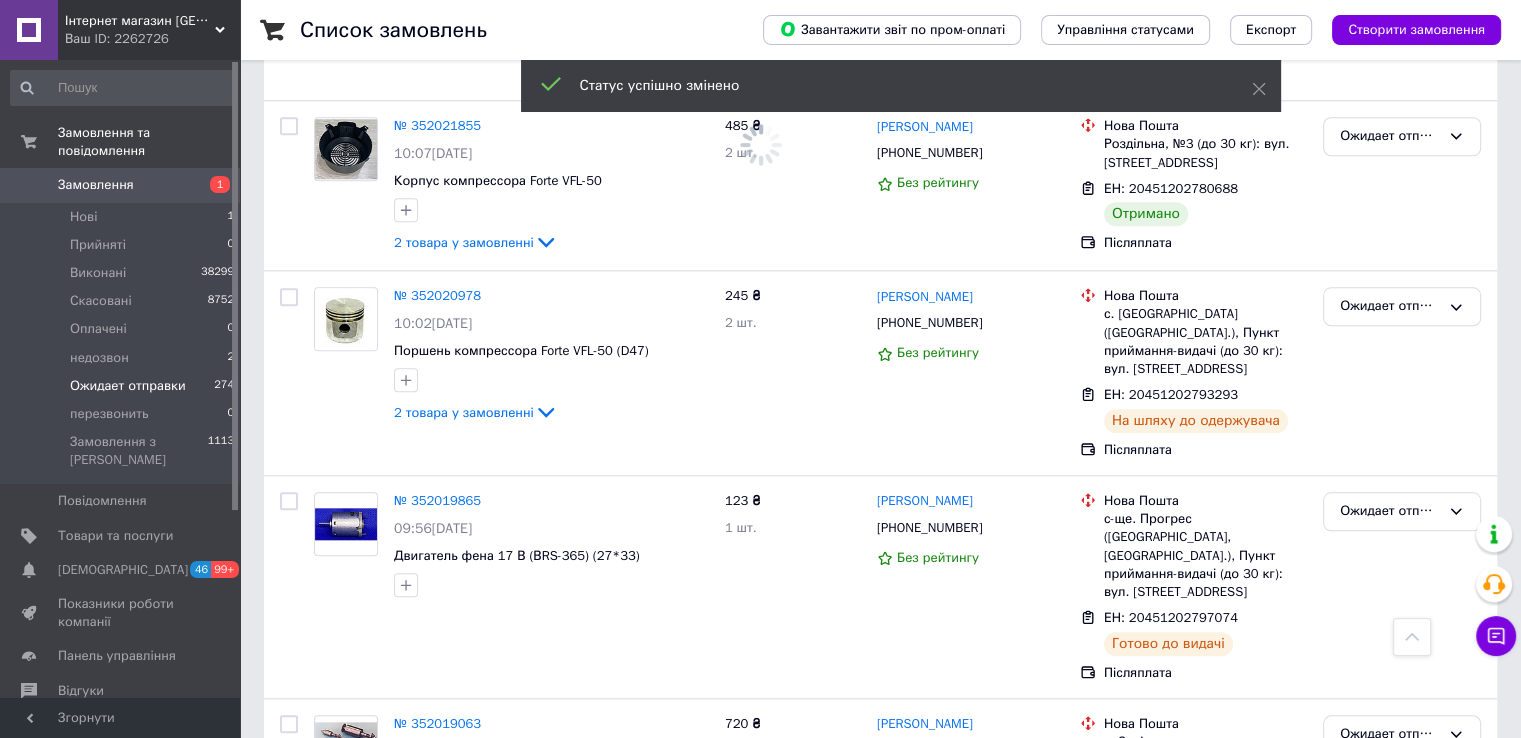 click on "Ожидает отправки" at bounding box center [1390, 1293] 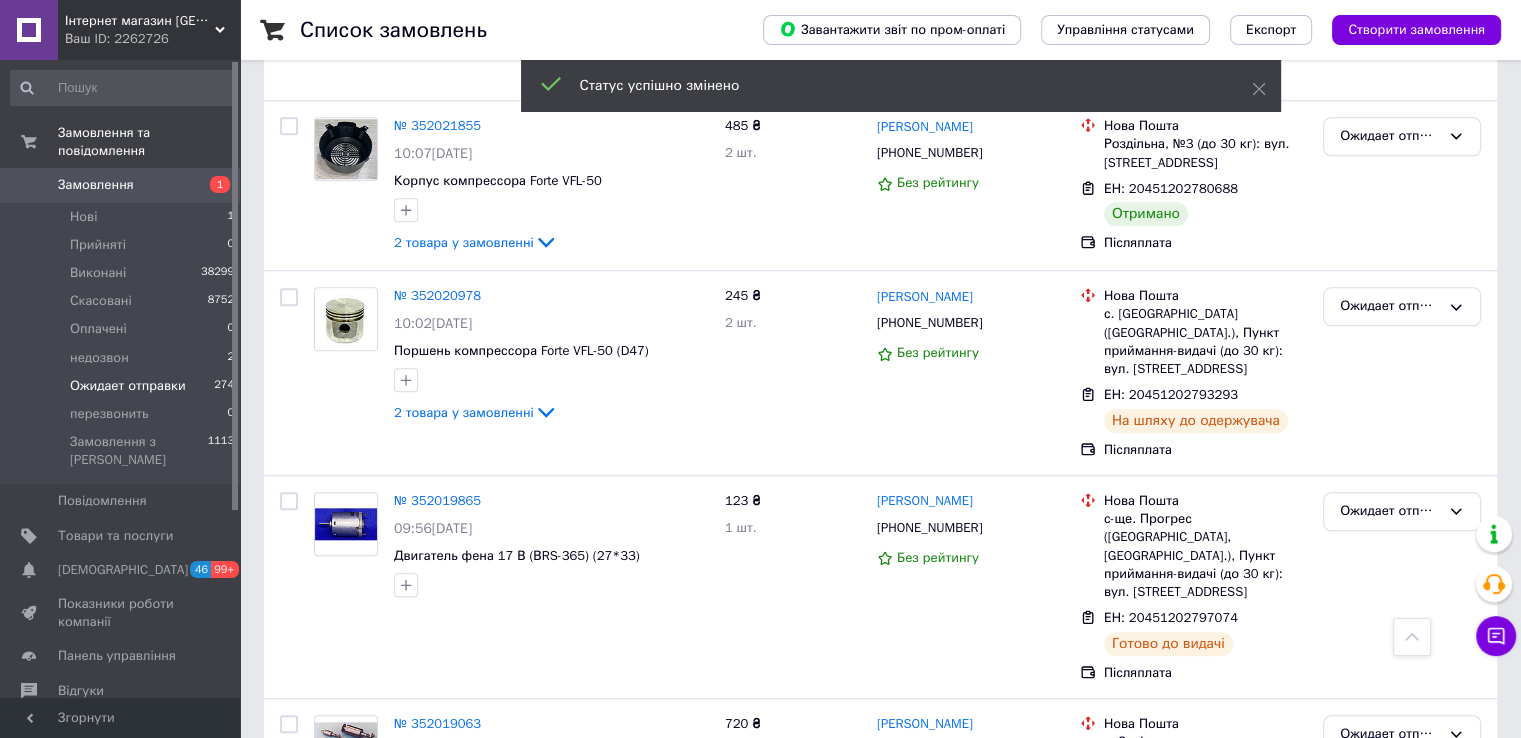 click on "Виконано" at bounding box center (1402, 1372) 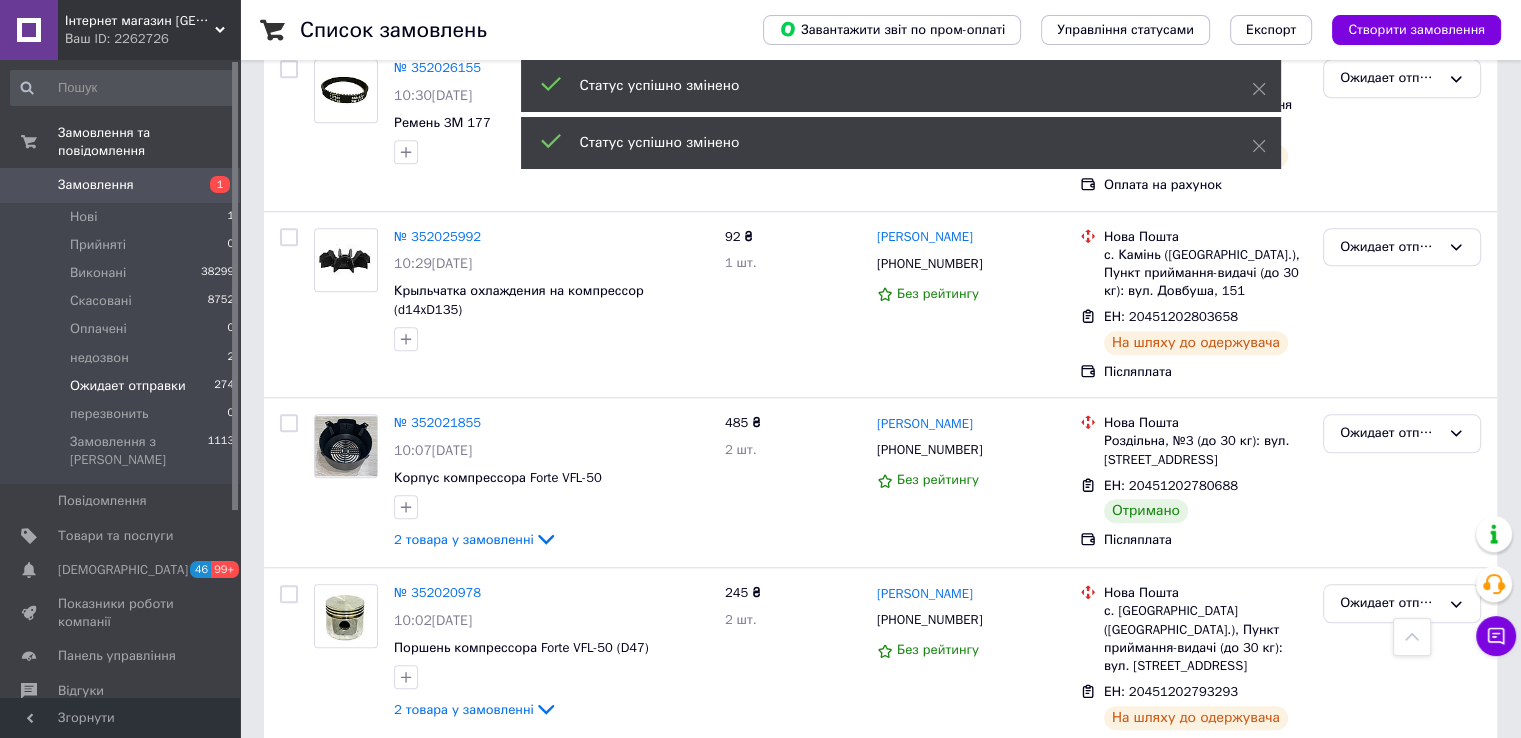 scroll, scrollTop: 16832, scrollLeft: 0, axis: vertical 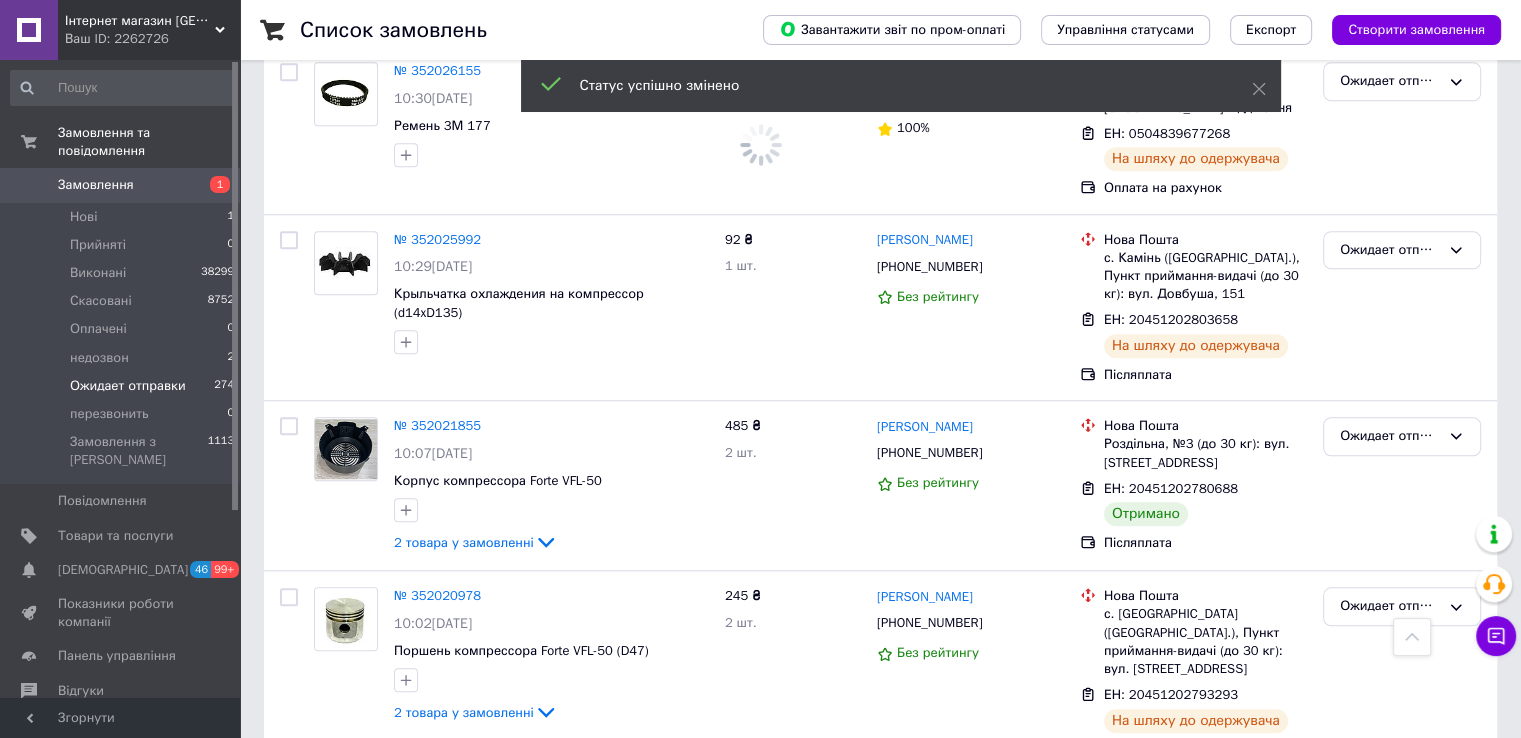 drag, startPoint x: 1361, startPoint y: 340, endPoint x: 1364, endPoint y: 350, distance: 10.440307 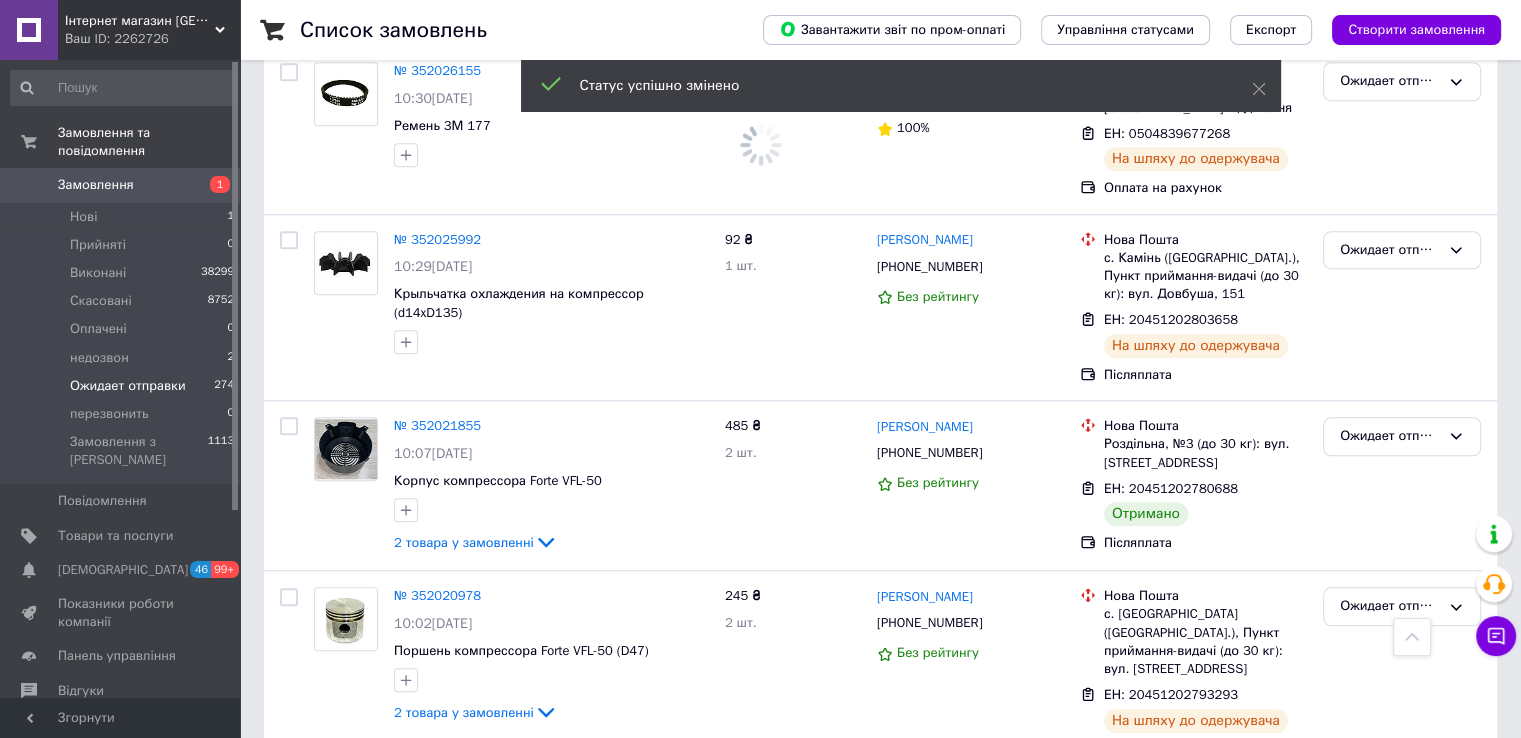 click on "Ожидает отправки" at bounding box center (1390, 1239) 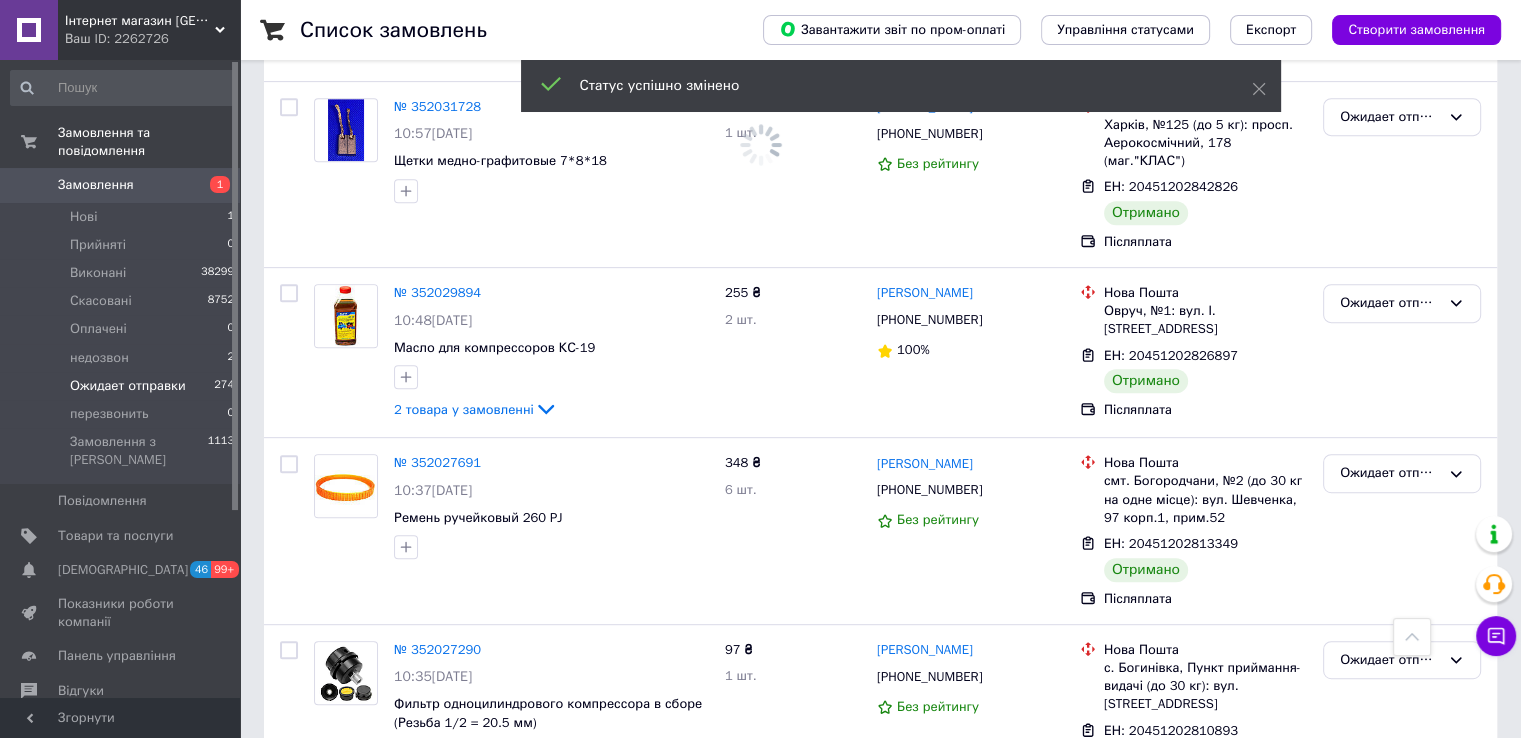 scroll, scrollTop: 16032, scrollLeft: 0, axis: vertical 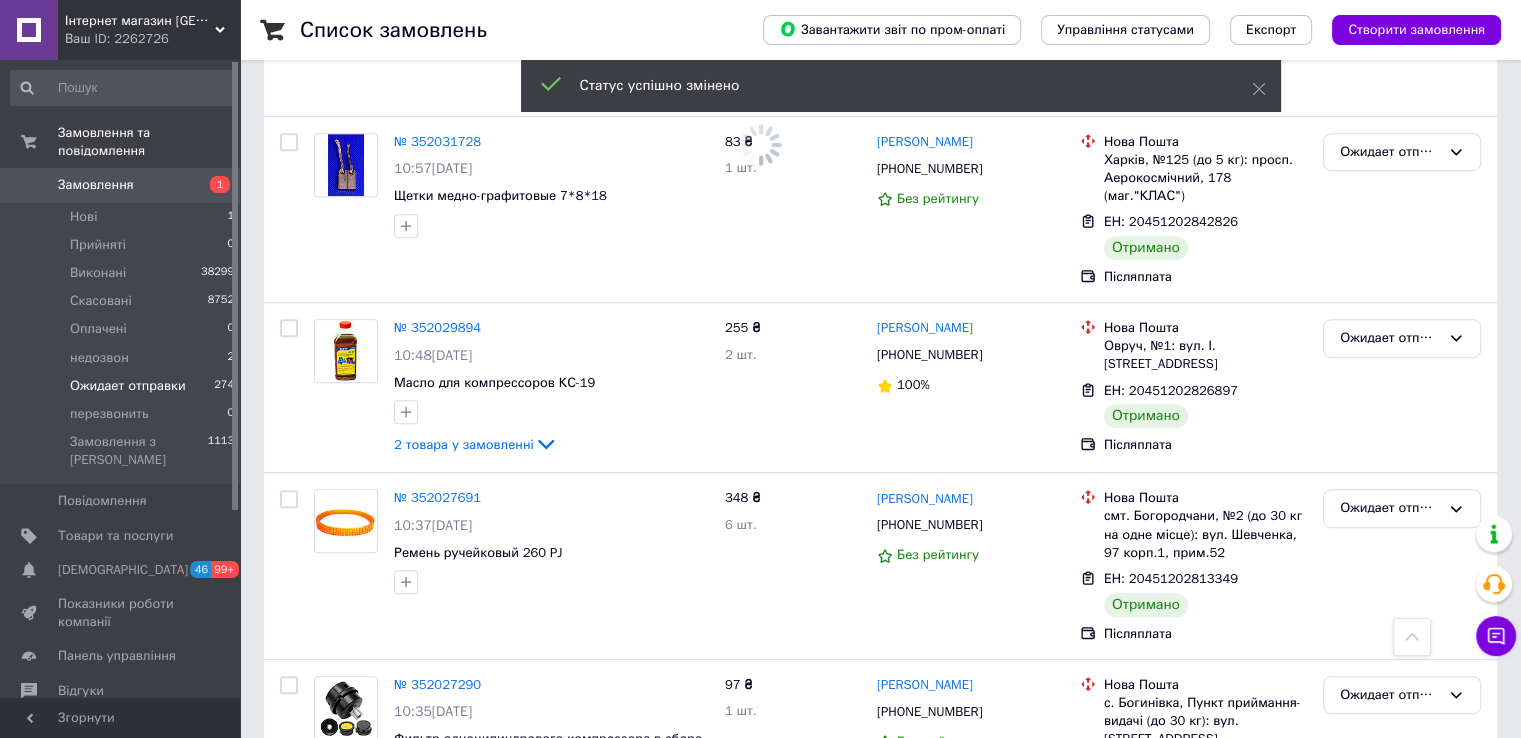 click on "Ожидает отправки" at bounding box center [1390, 1236] 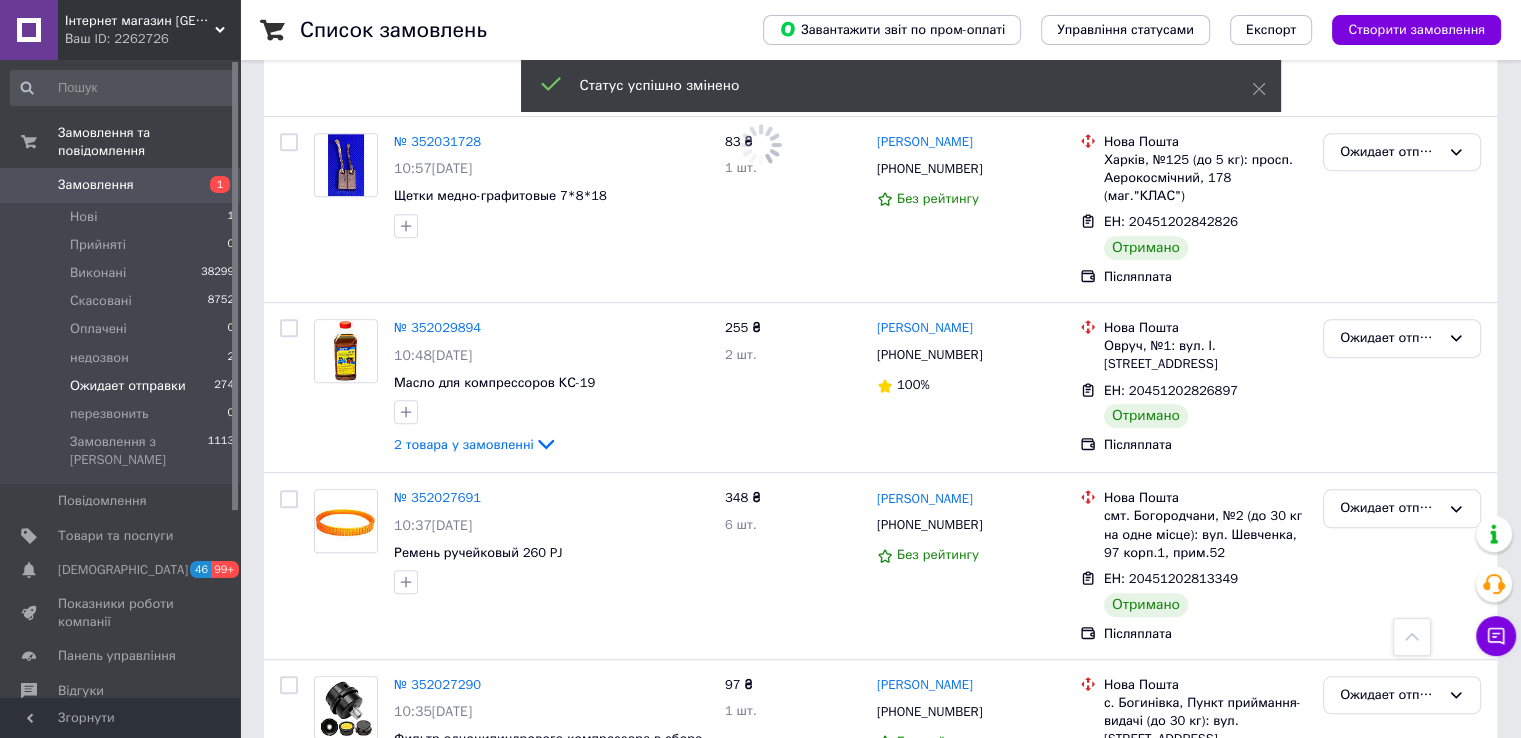 click on "Виконано" at bounding box center (1402, 1314) 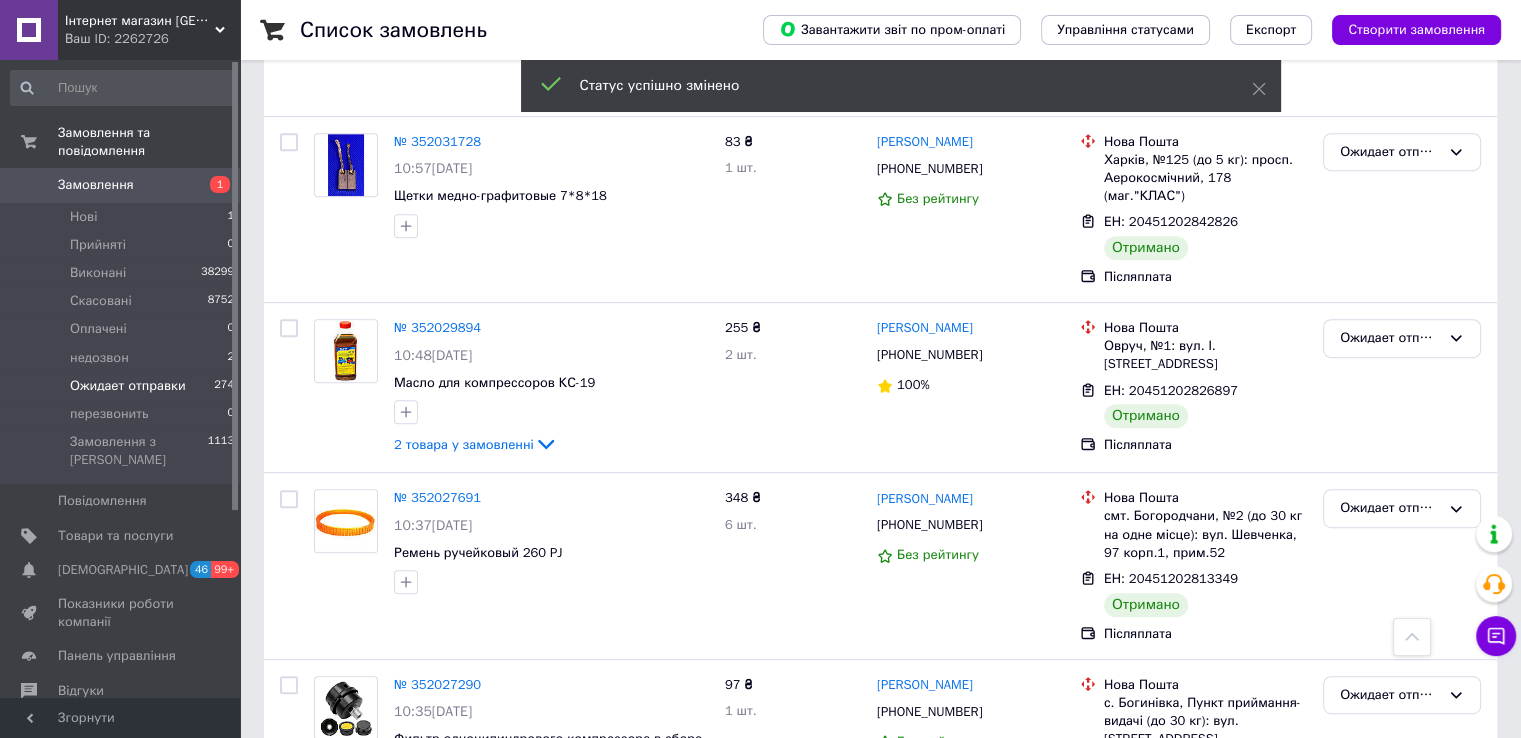 click on "2 товара у замовленні" at bounding box center [464, 1341] 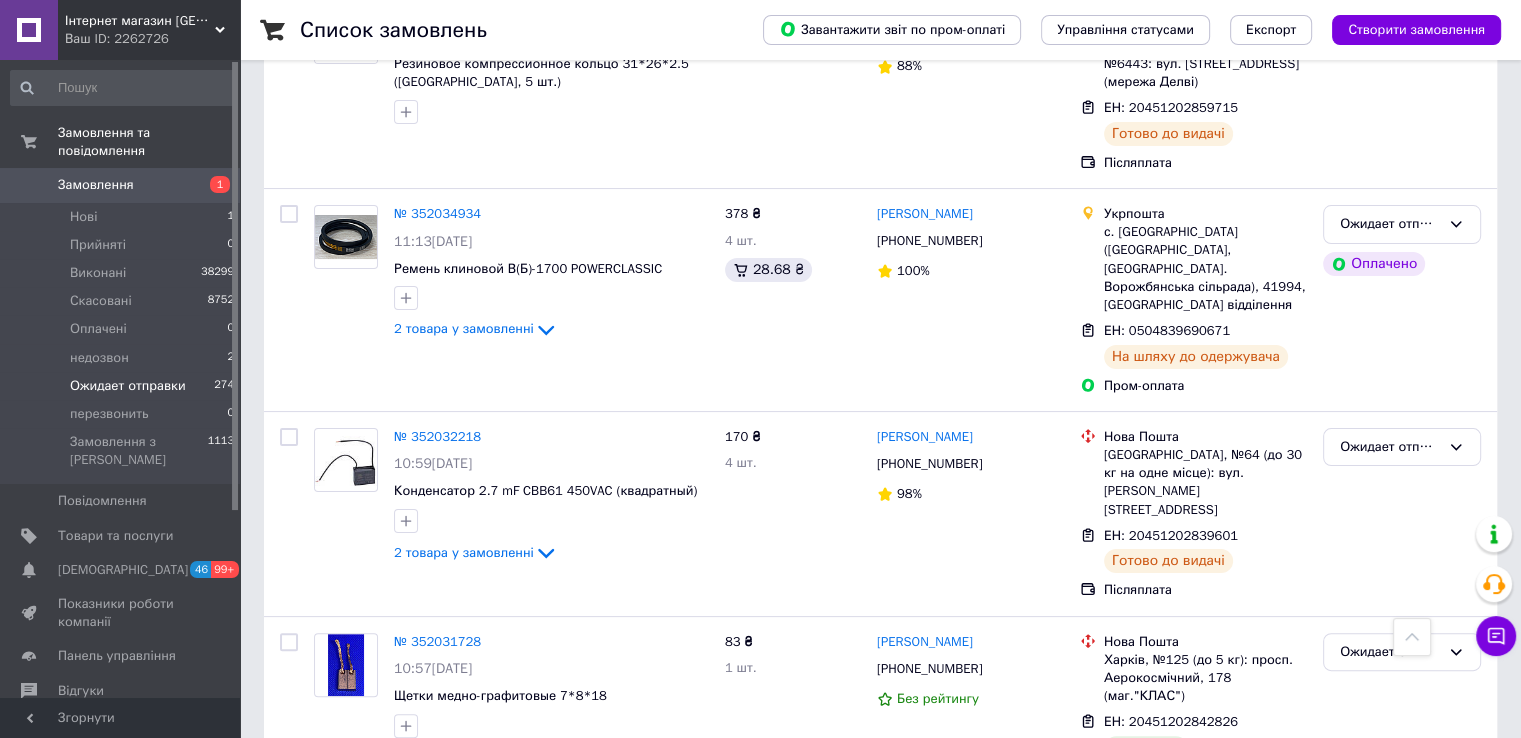 scroll, scrollTop: 15432, scrollLeft: 0, axis: vertical 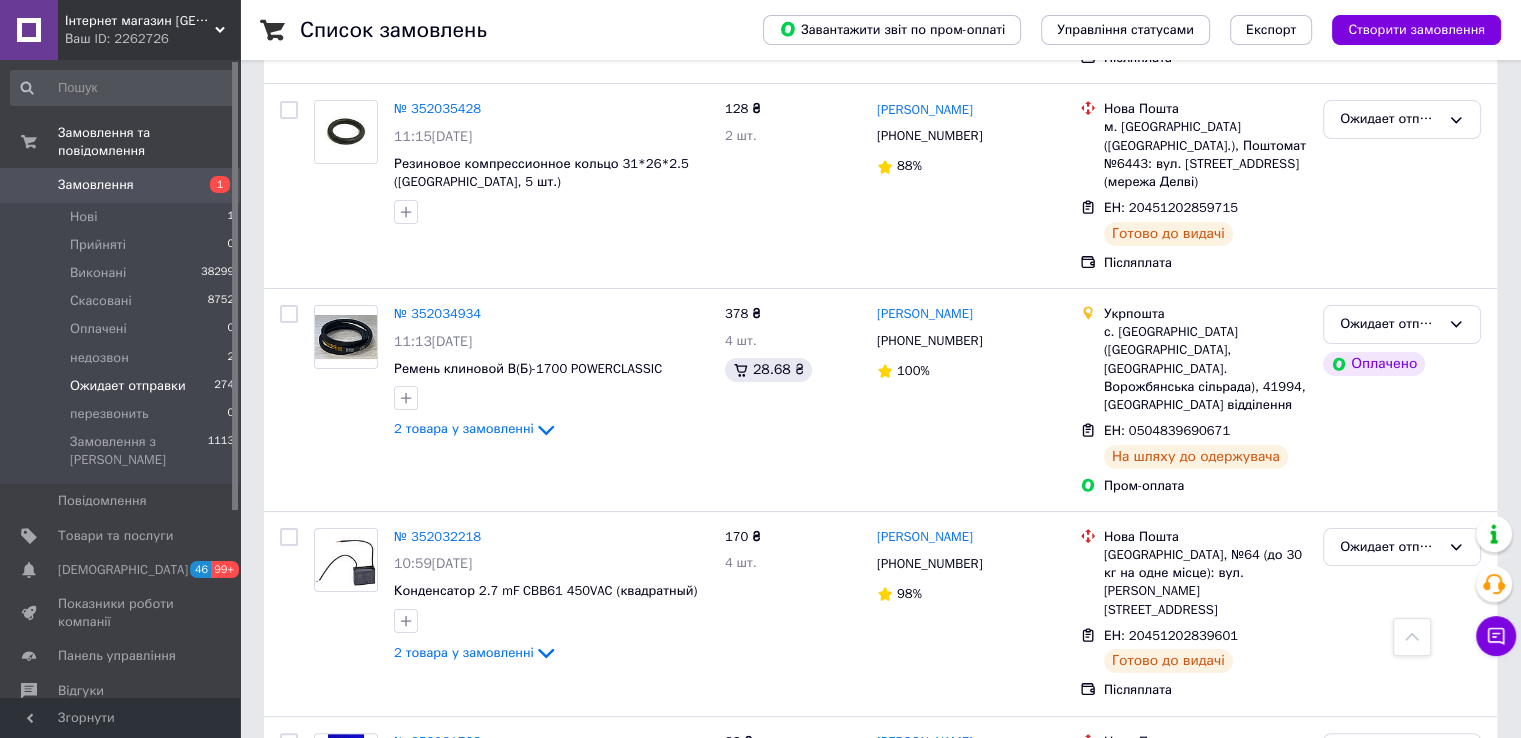 click on "Ожидает отправки" at bounding box center (1390, 1108) 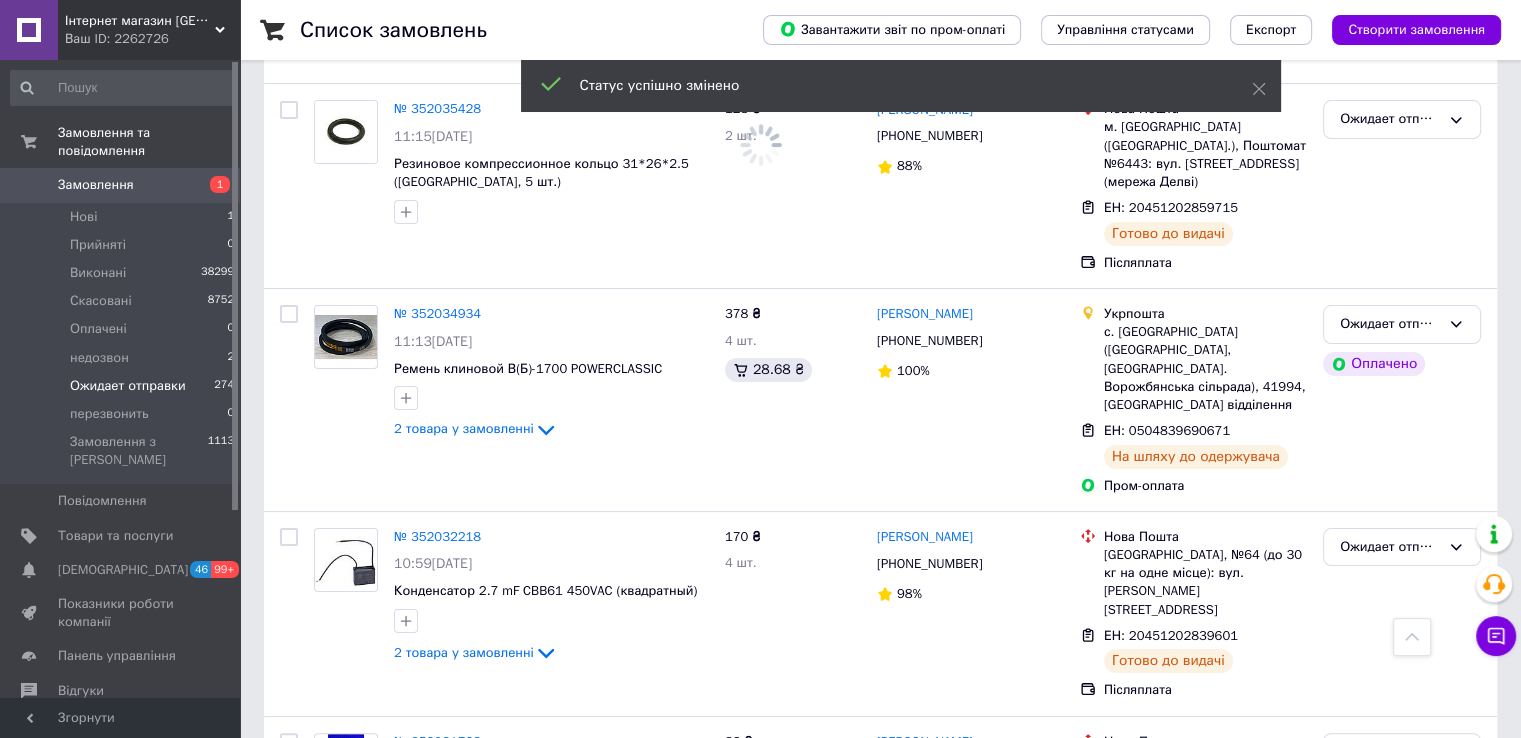 drag, startPoint x: 1372, startPoint y: 117, endPoint x: 1374, endPoint y: 127, distance: 10.198039 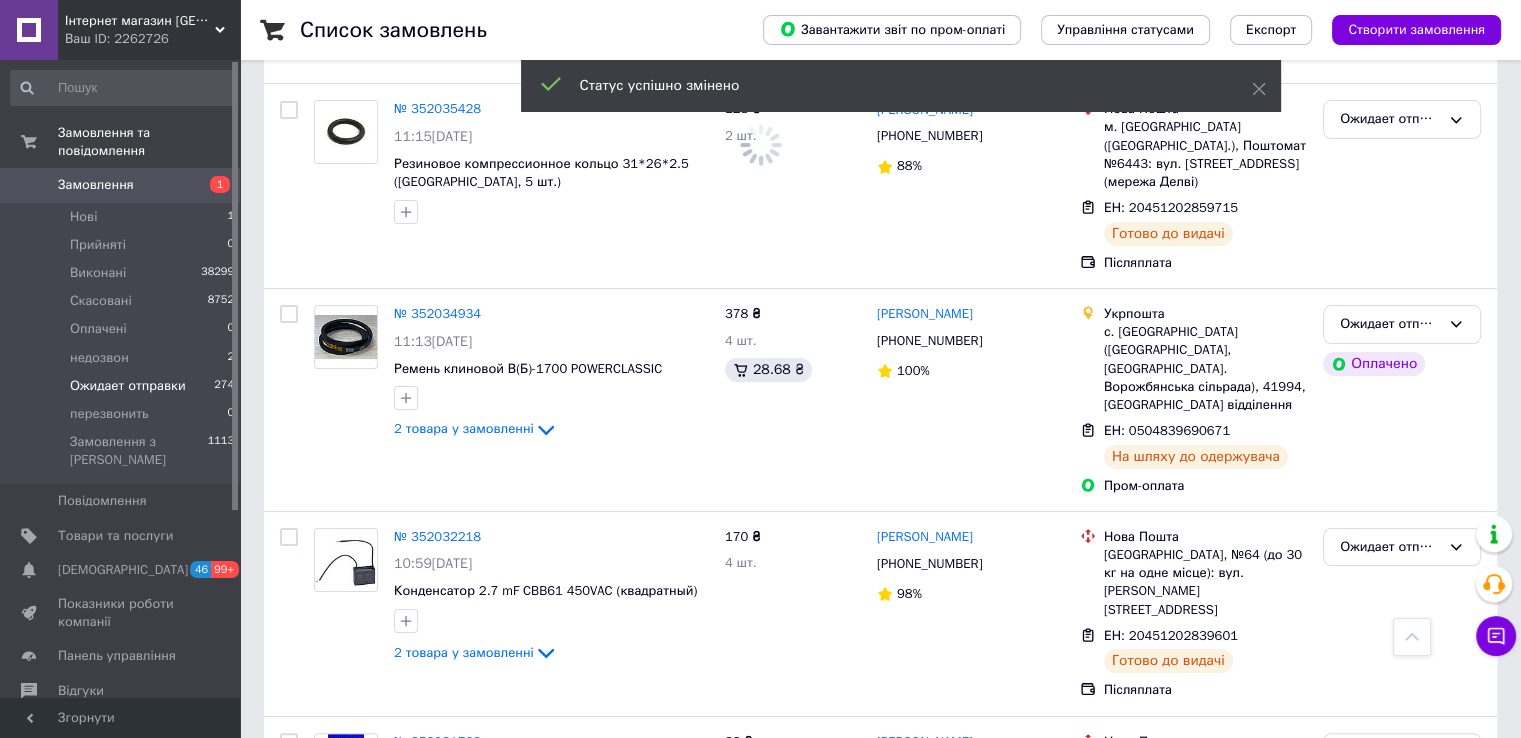 click on "Ожидает отправки" at bounding box center [1402, 938] 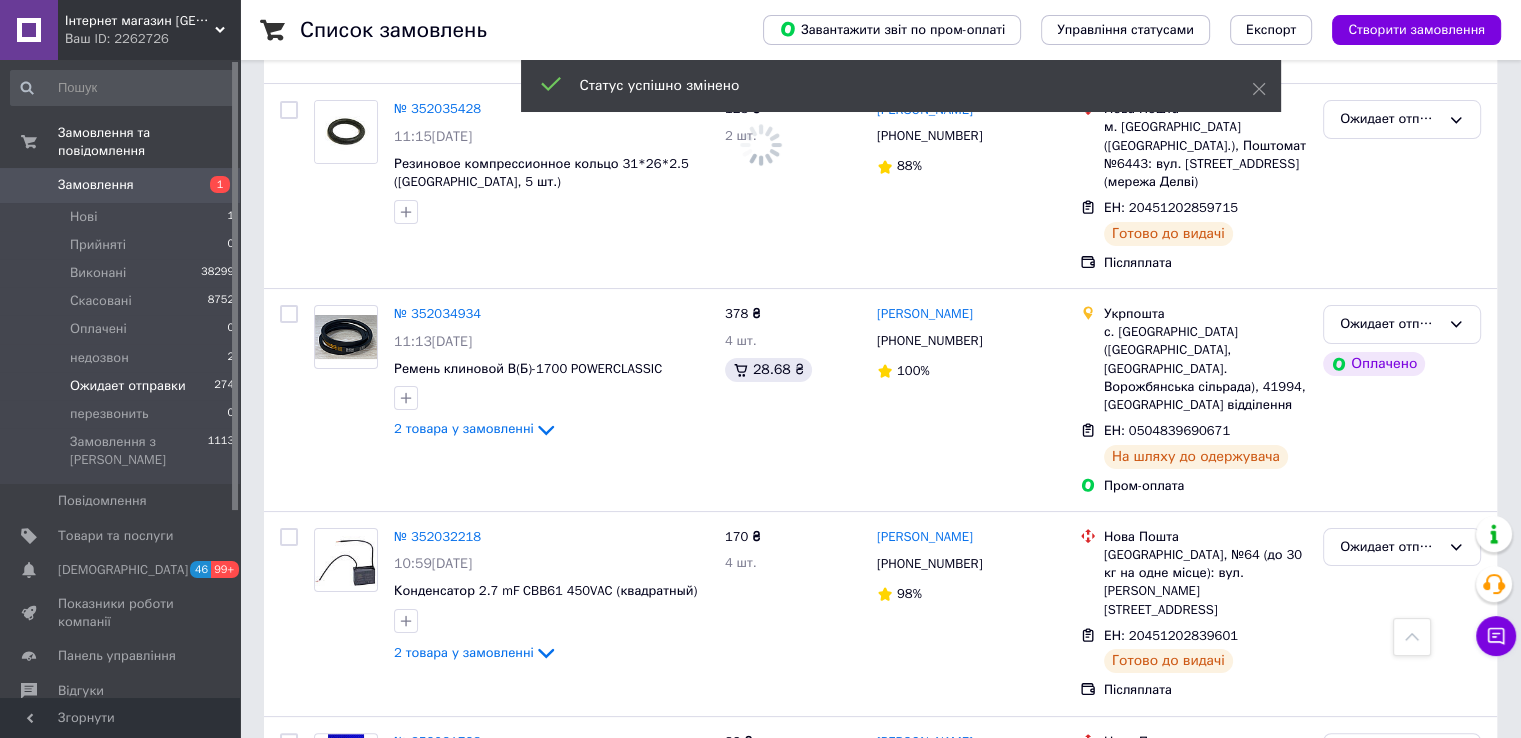 click on "Виконано" at bounding box center (1402, 1016) 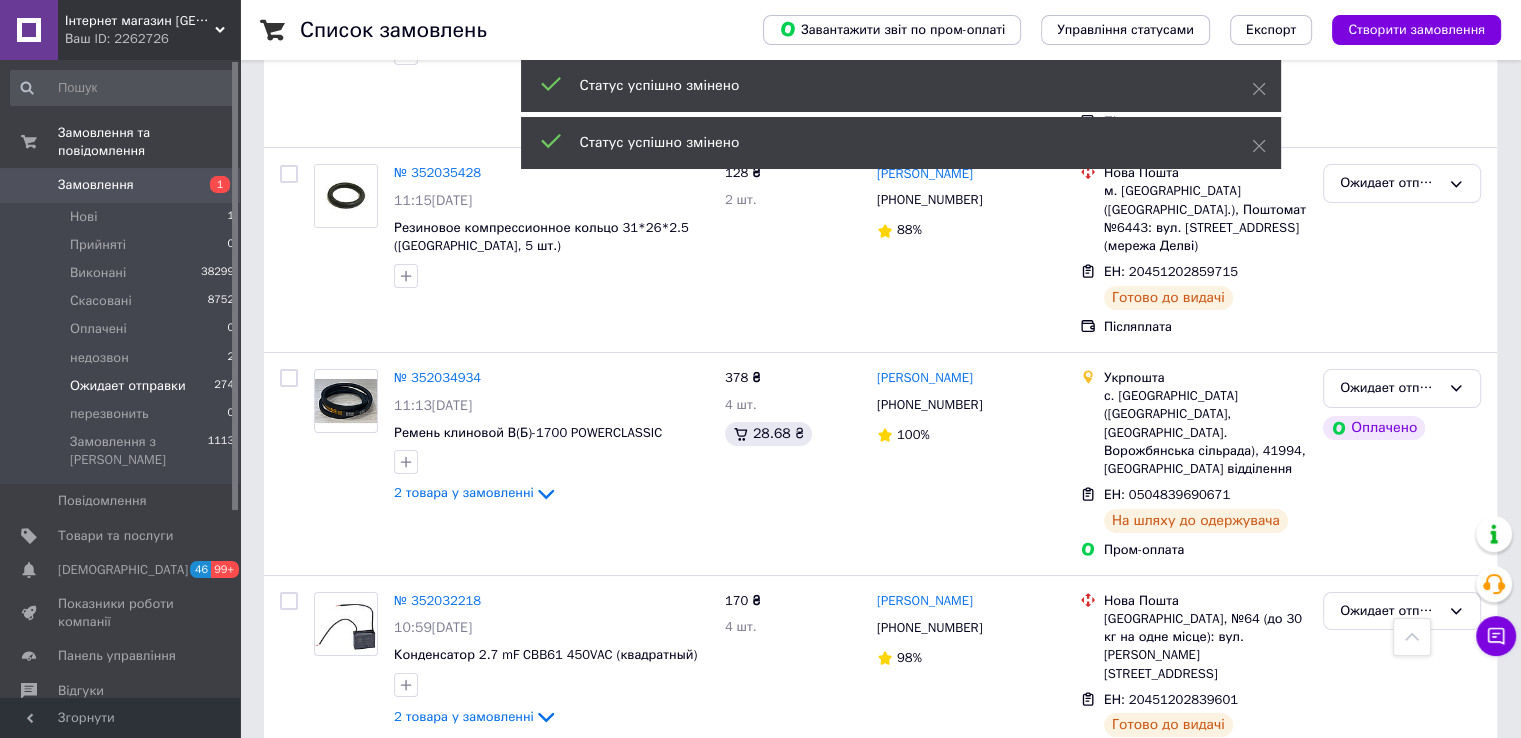 scroll, scrollTop: 15132, scrollLeft: 0, axis: vertical 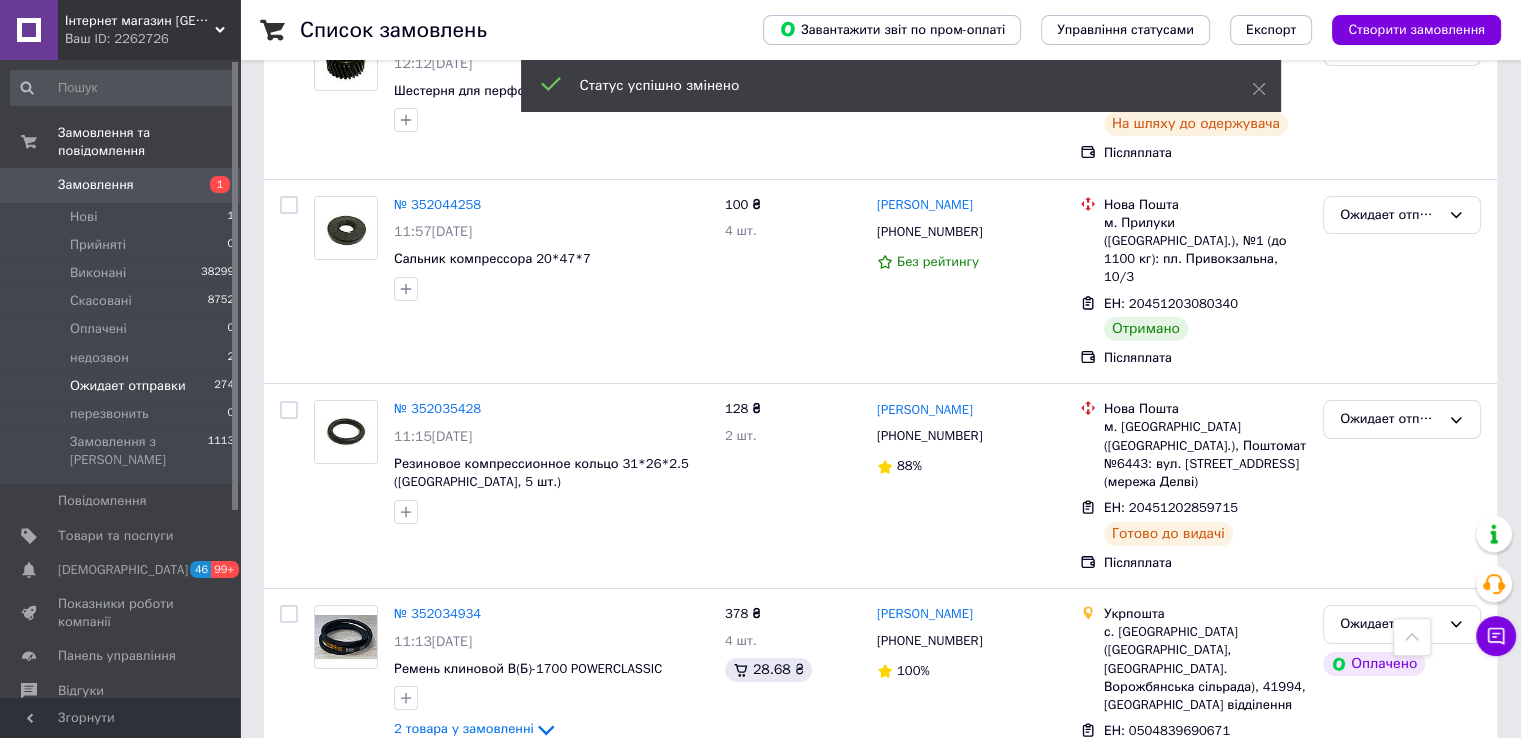 click on "Ожидает отправки" at bounding box center (1402, 1052) 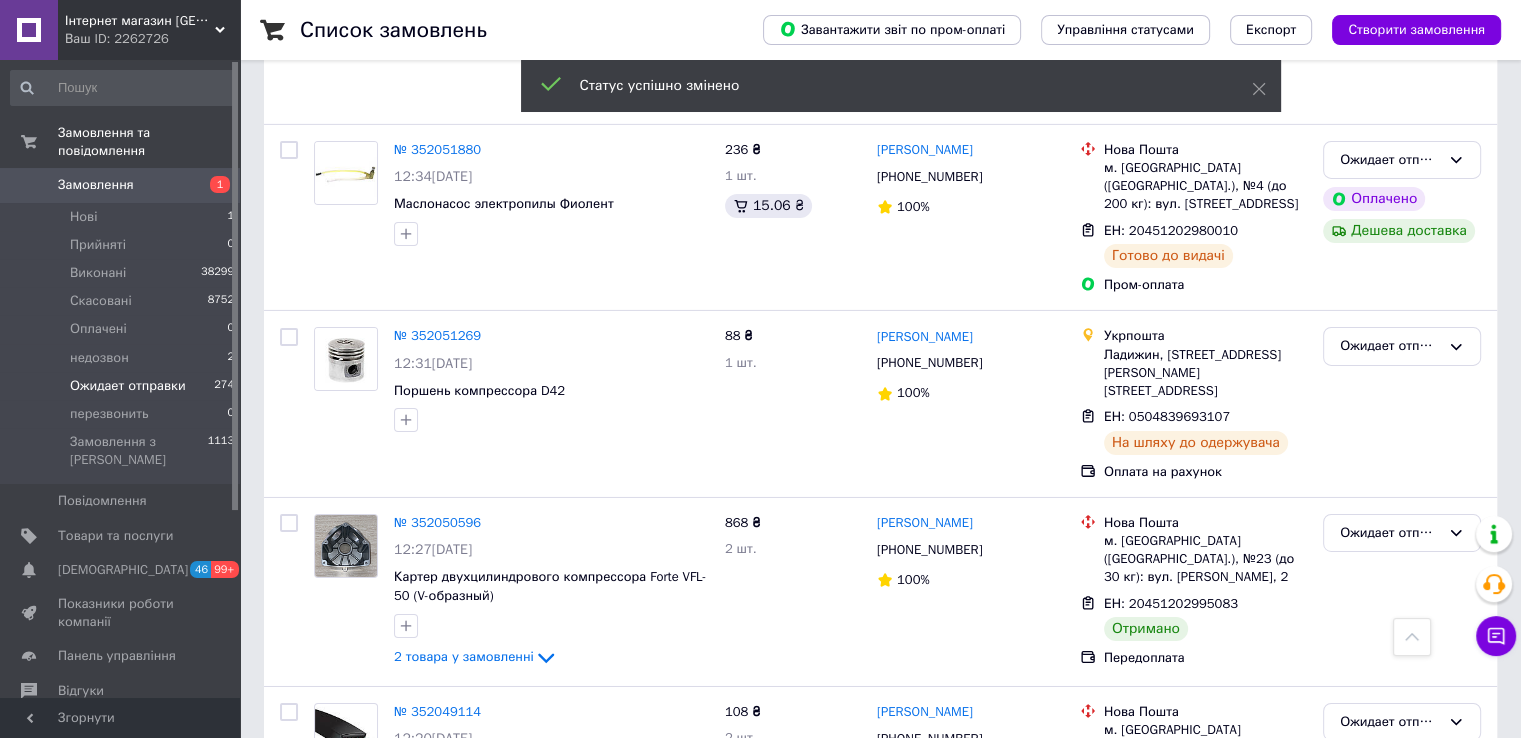 scroll, scrollTop: 14232, scrollLeft: 0, axis: vertical 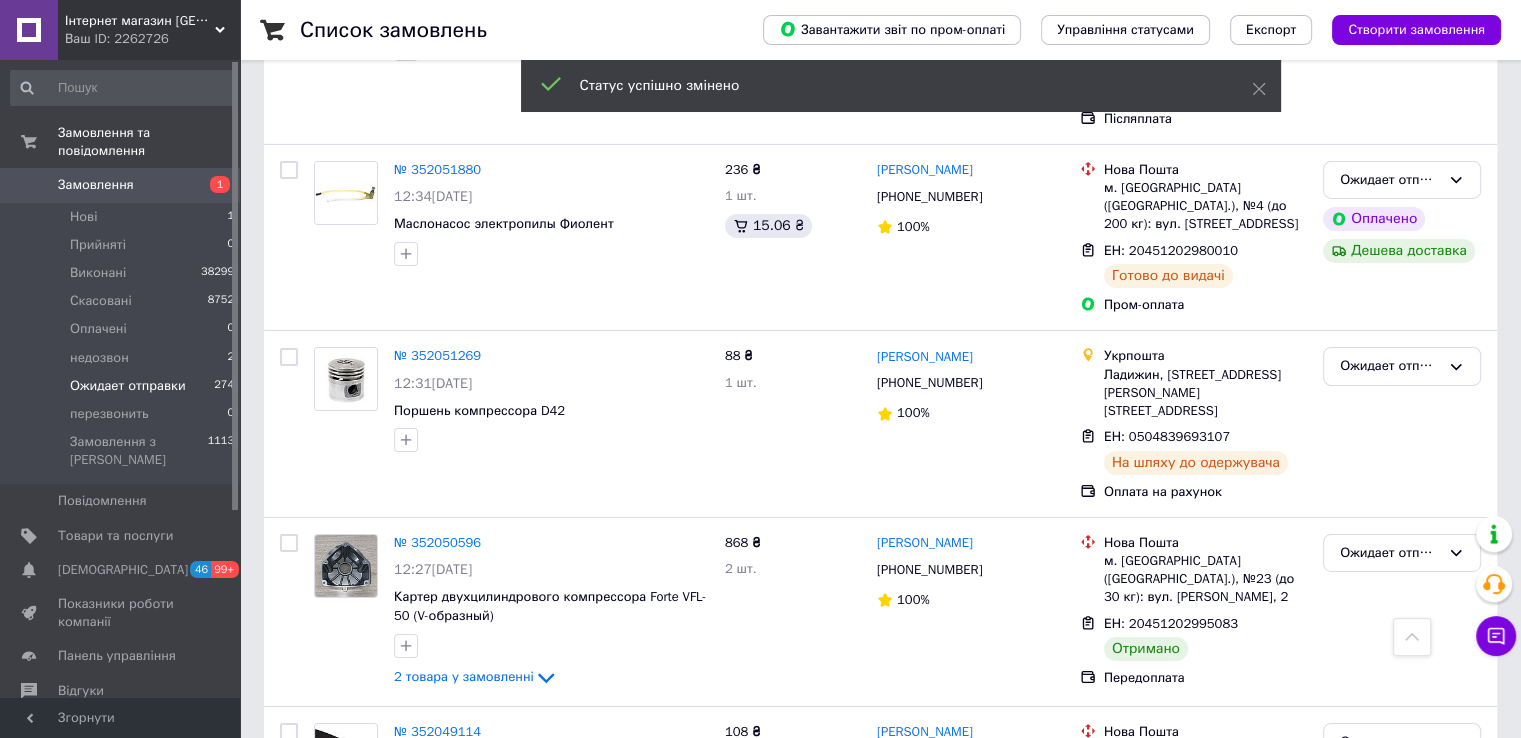drag, startPoint x: 1393, startPoint y: 357, endPoint x: 1391, endPoint y: 375, distance: 18.110771 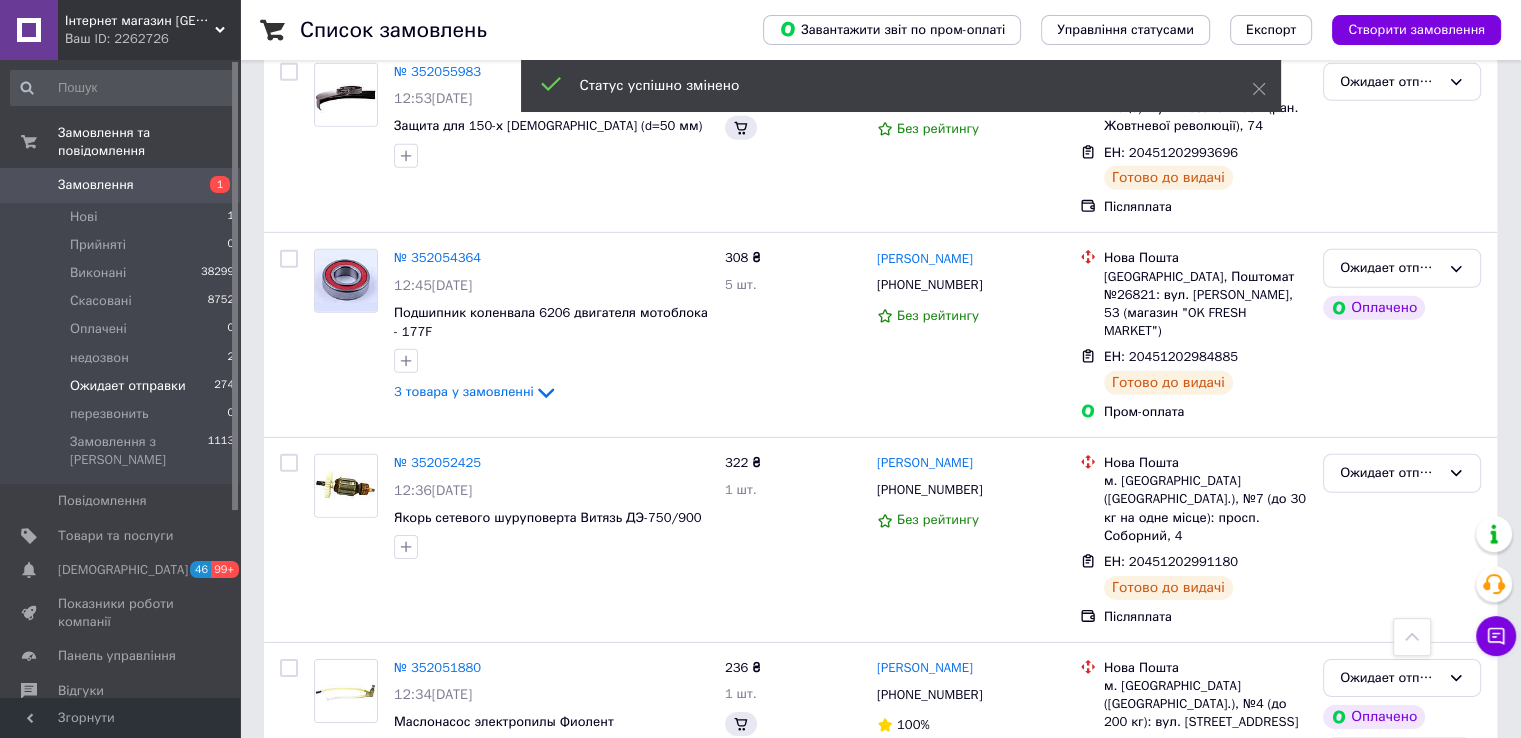scroll, scrollTop: 13732, scrollLeft: 0, axis: vertical 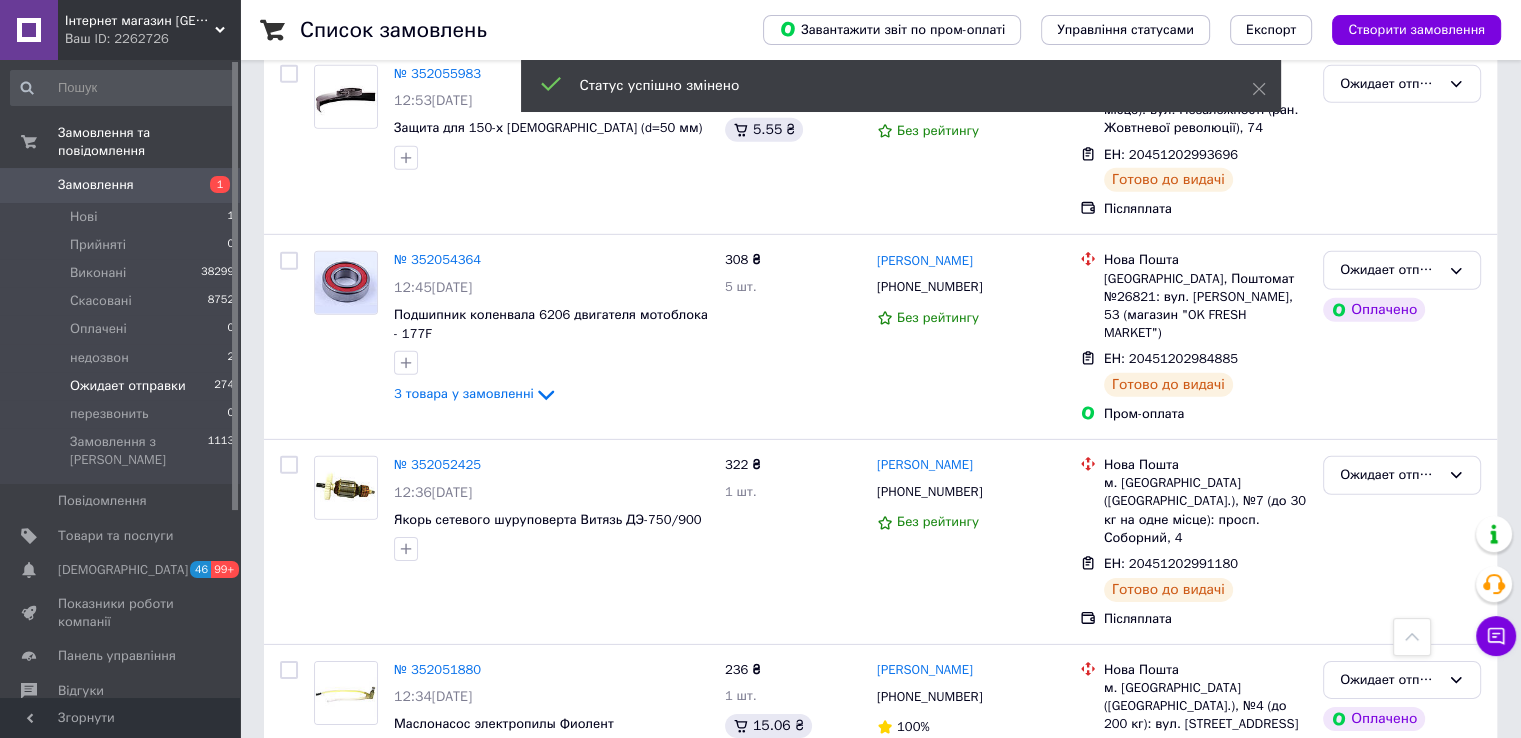 click on "Ожидает отправки" at bounding box center [1390, 1053] 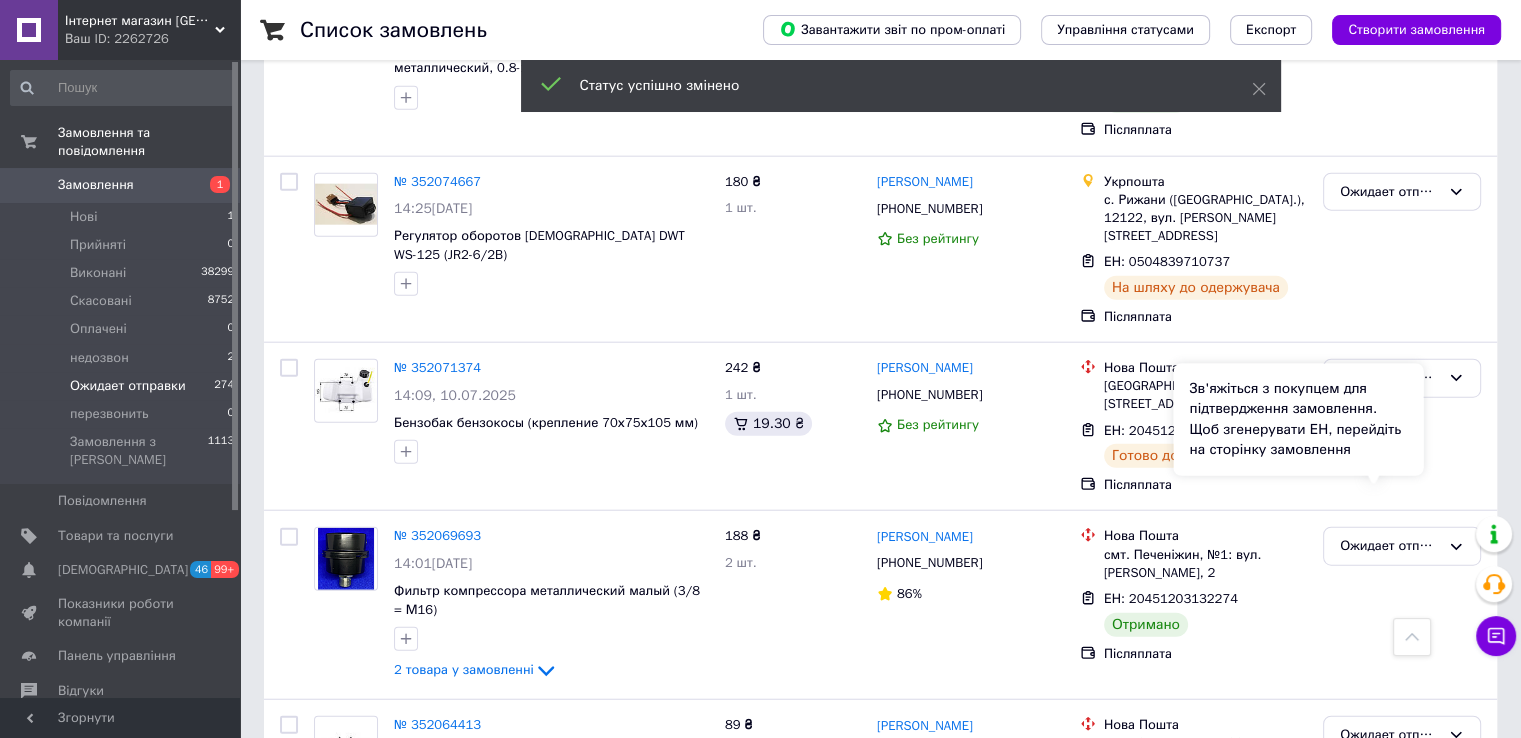 scroll, scrollTop: 12332, scrollLeft: 0, axis: vertical 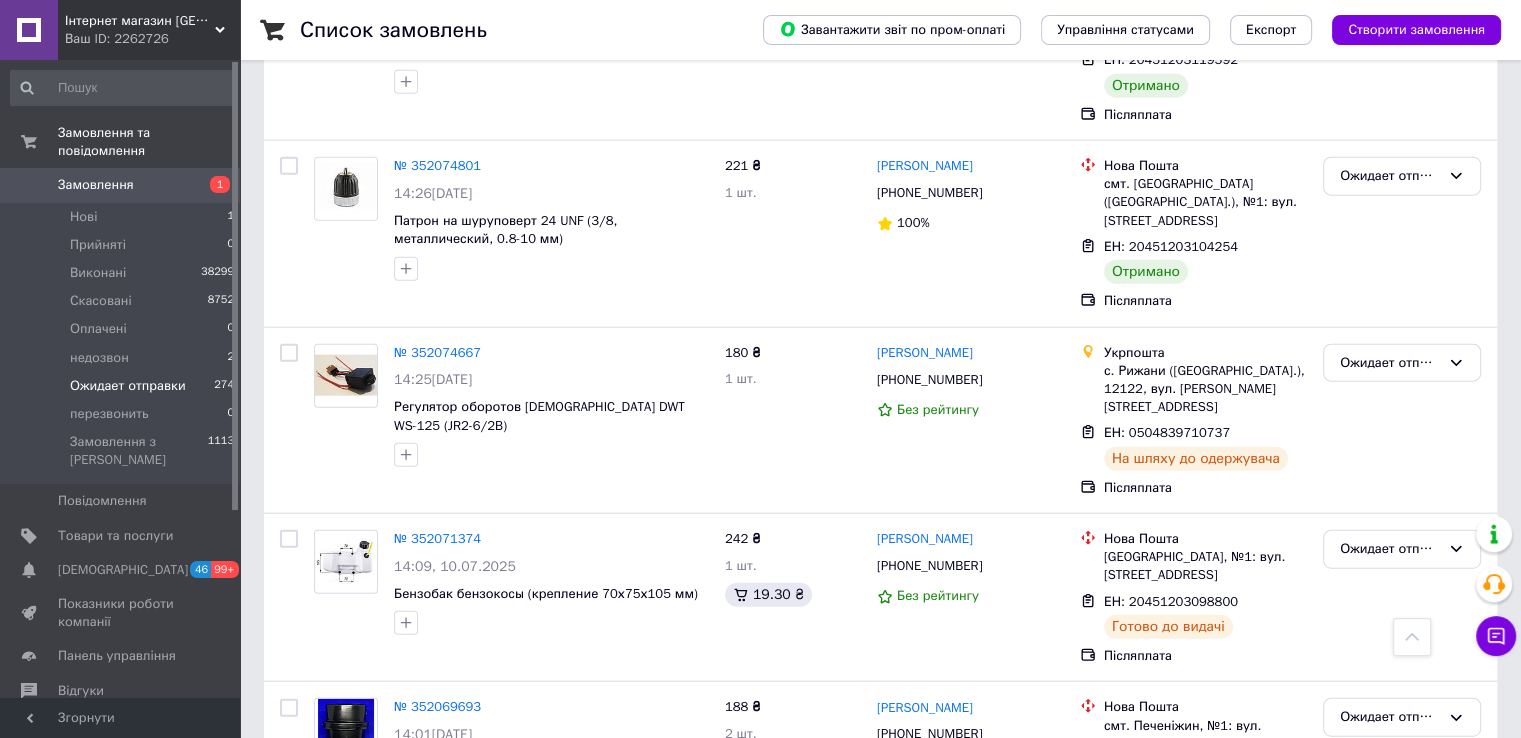 click on "Ожидает отправки" at bounding box center (1390, 906) 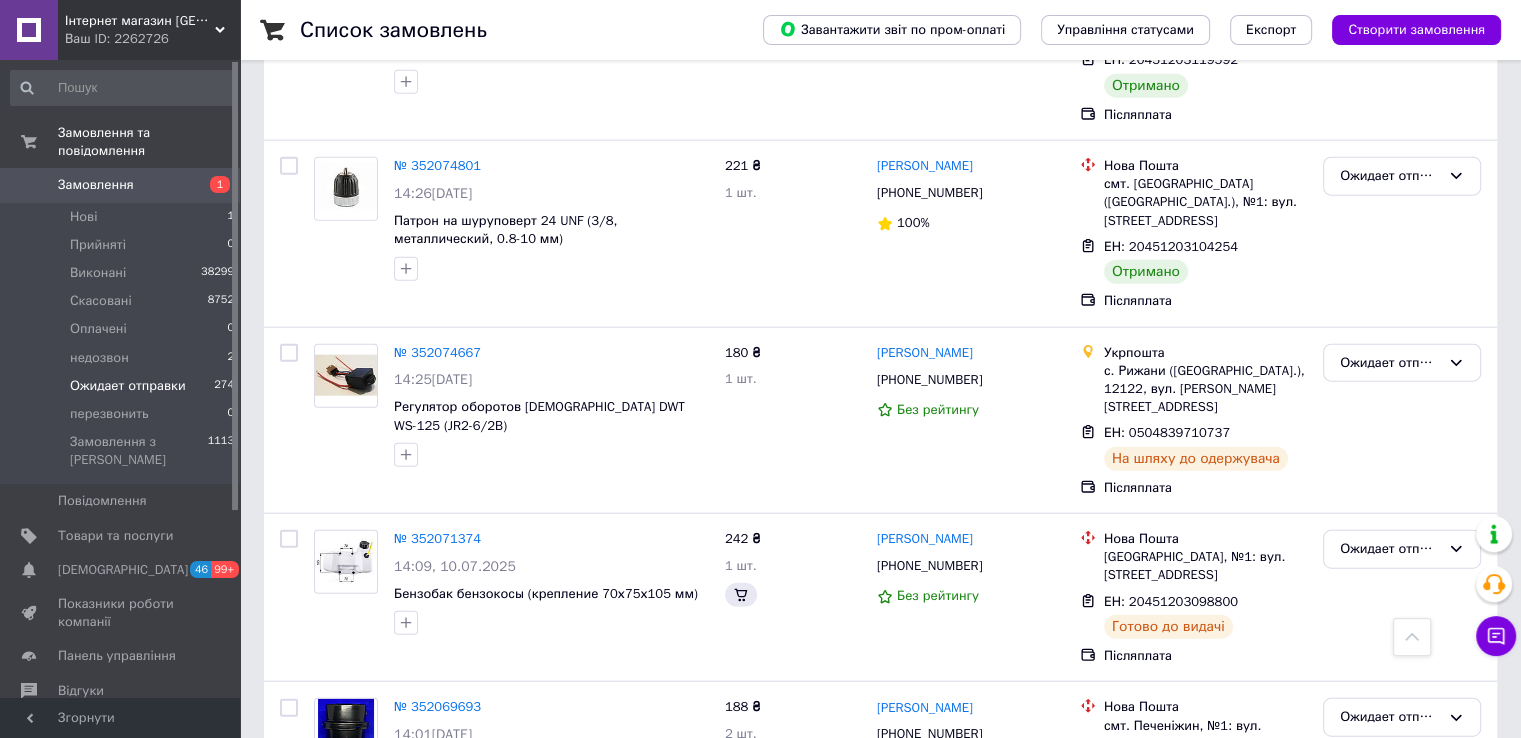 scroll, scrollTop: 12032, scrollLeft: 0, axis: vertical 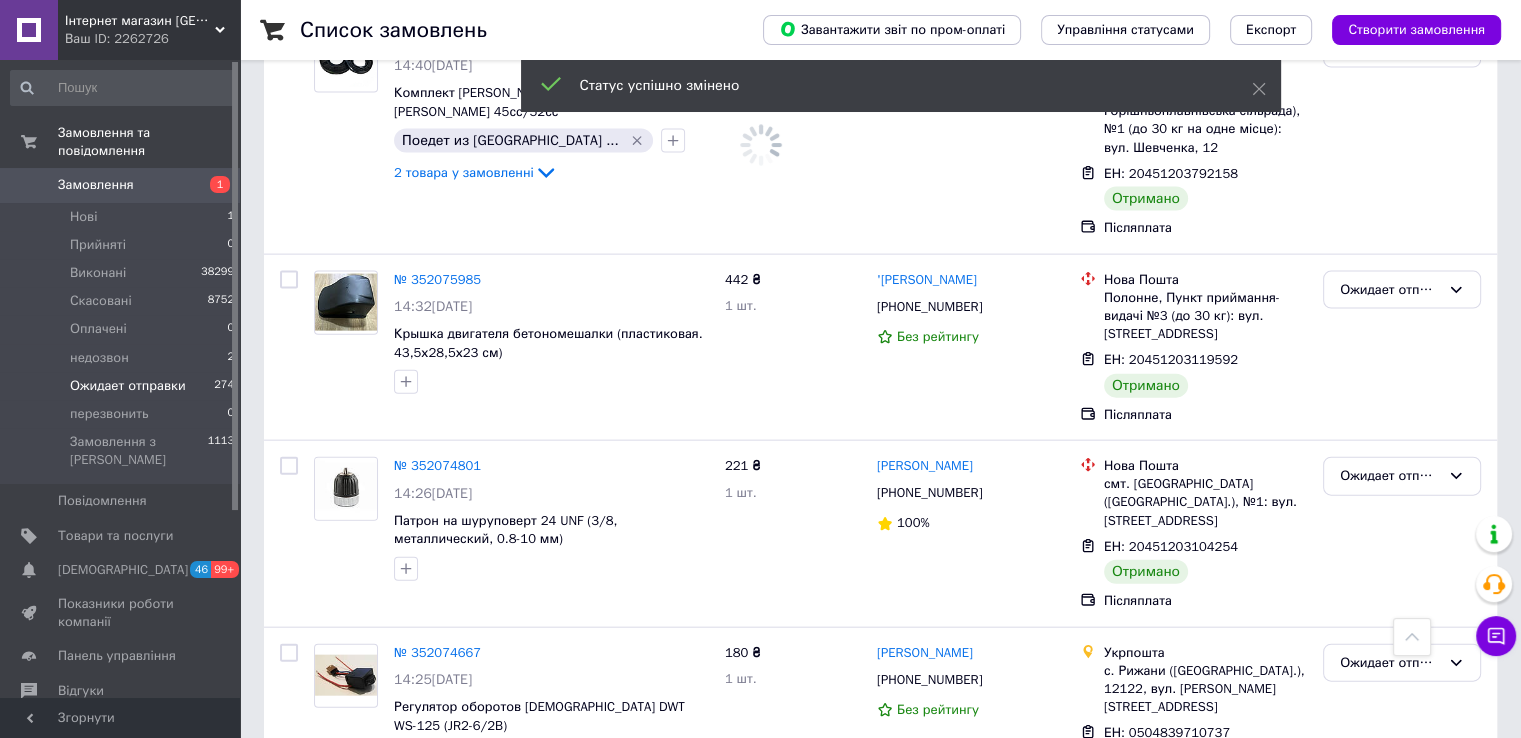 click on "Ожидает отправки" at bounding box center [1390, 1017] 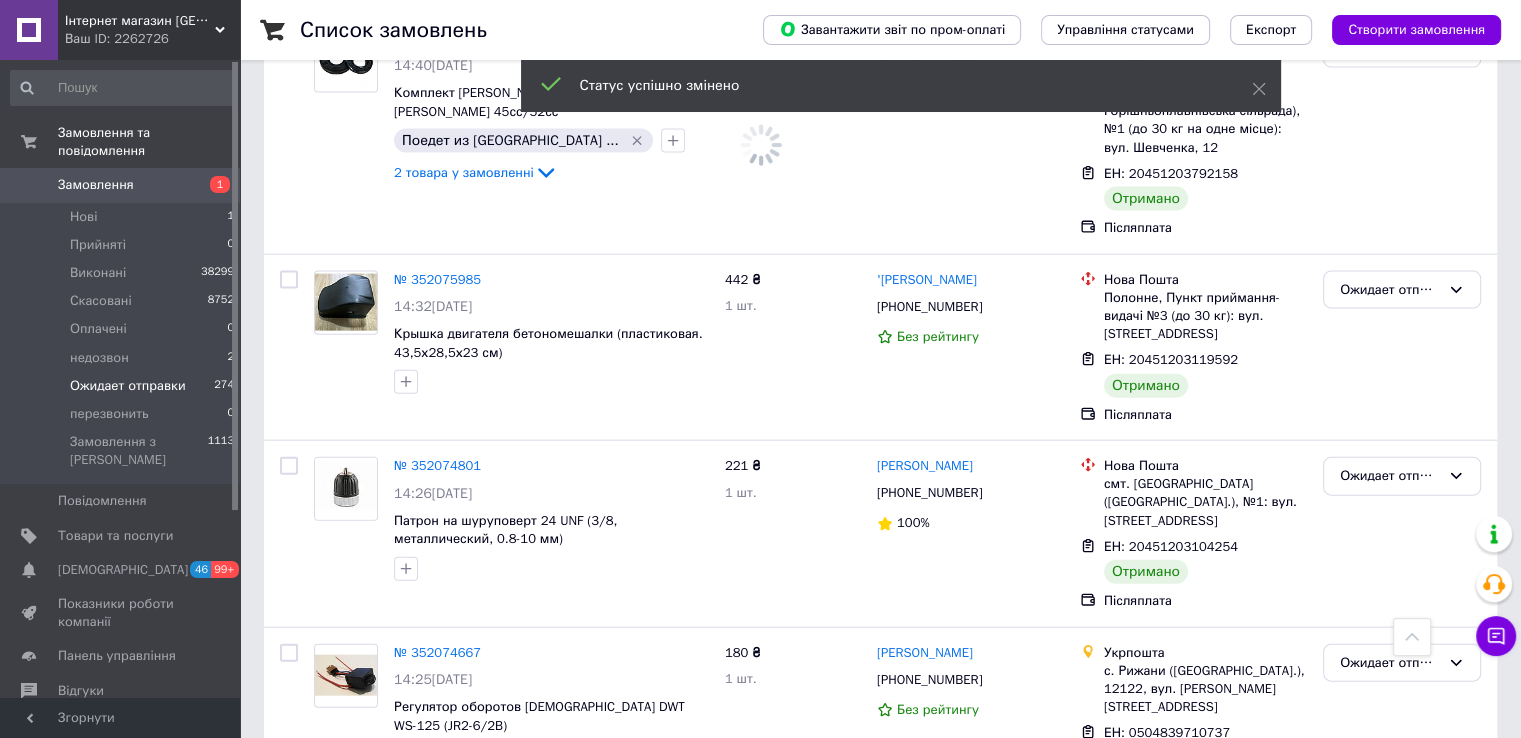 click on "Виконано" at bounding box center (1402, 1096) 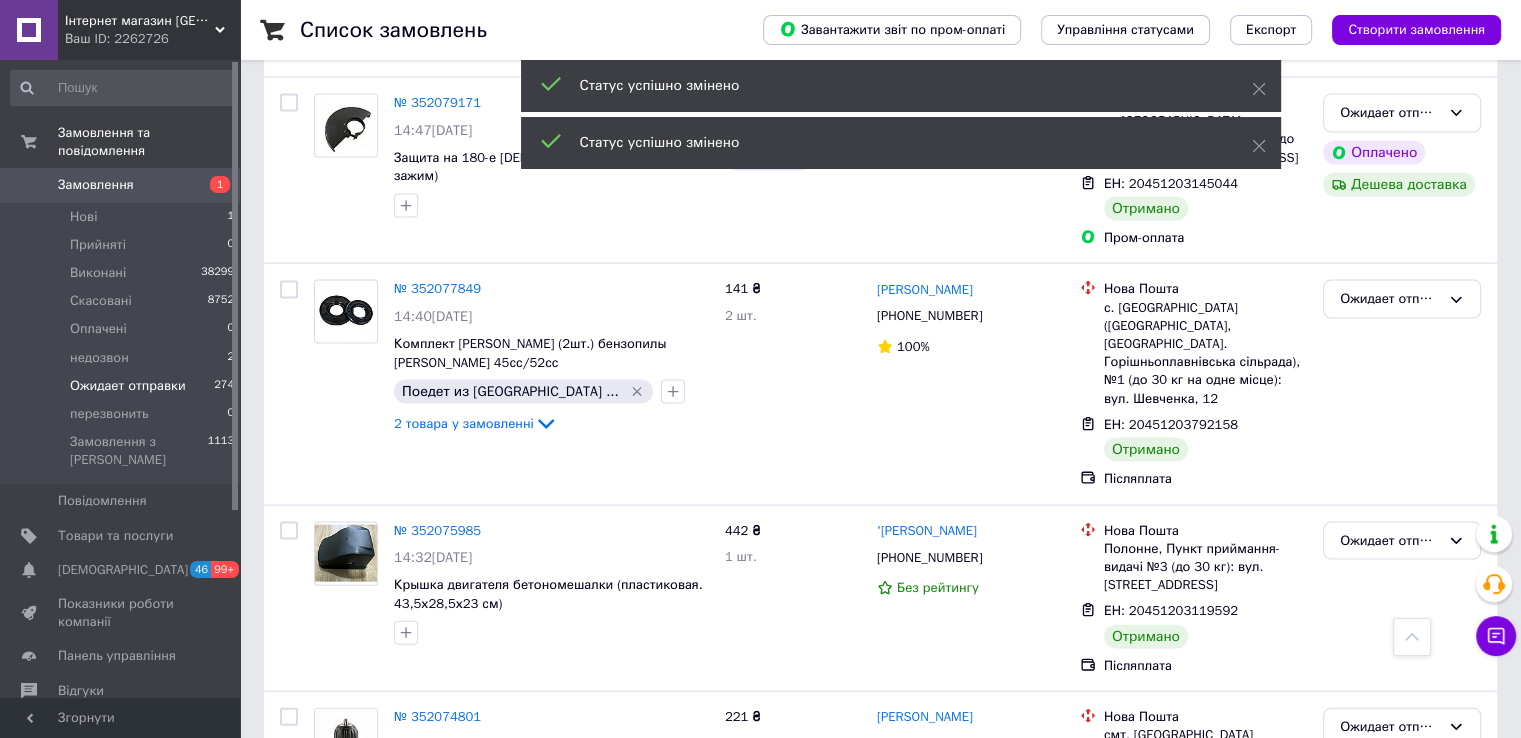 scroll, scrollTop: 11632, scrollLeft: 0, axis: vertical 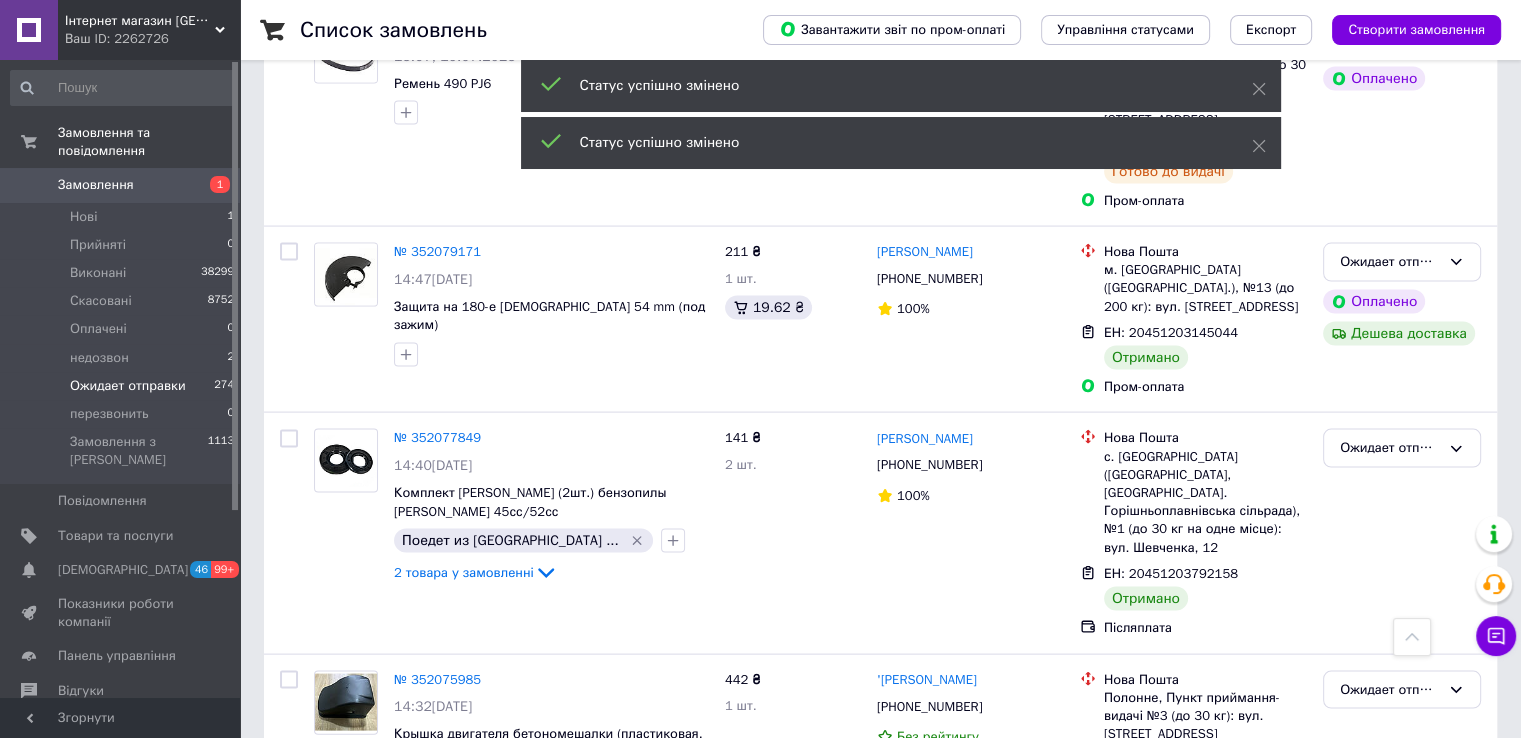 click on "Ожидает отправки" at bounding box center [1390, 876] 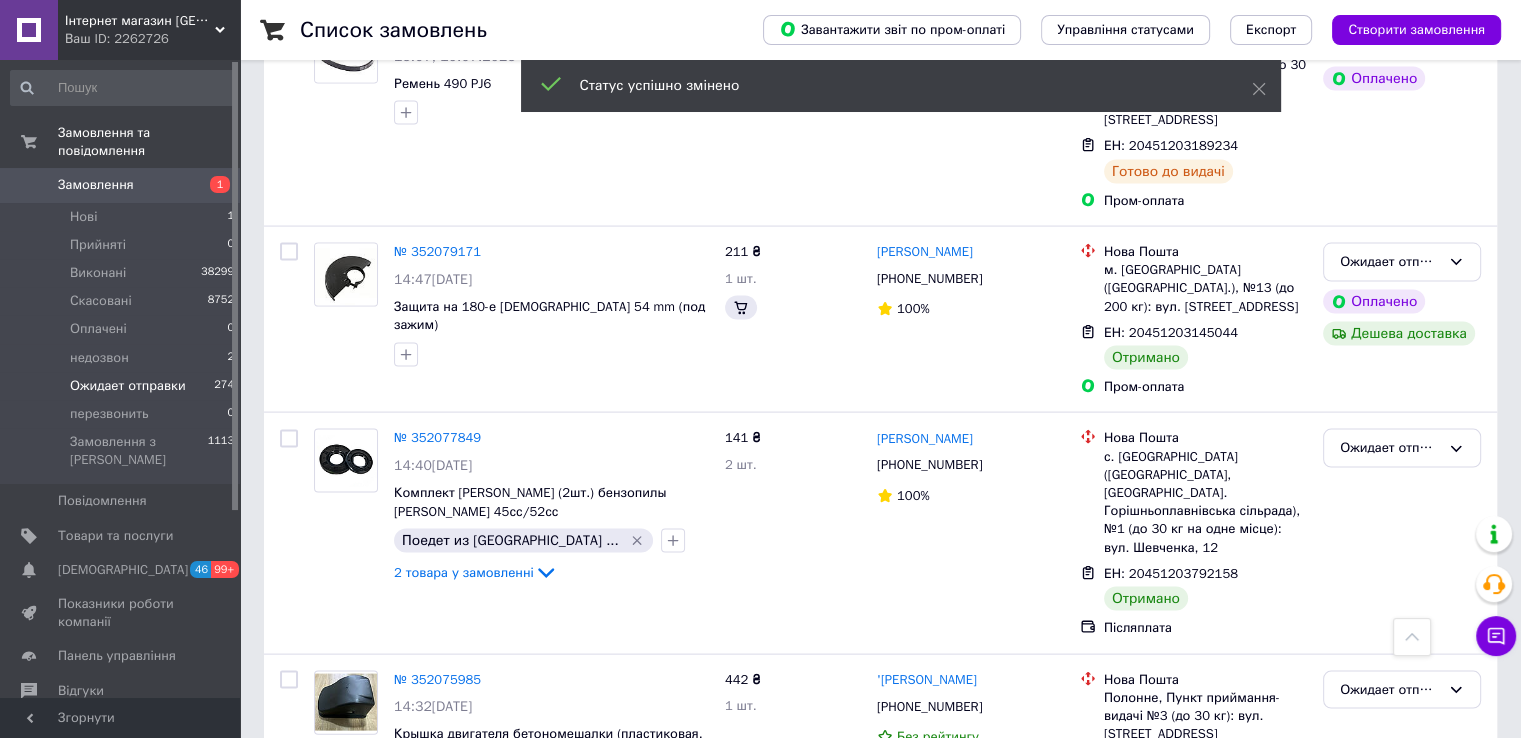click on "Виконано" at bounding box center [1402, 954] 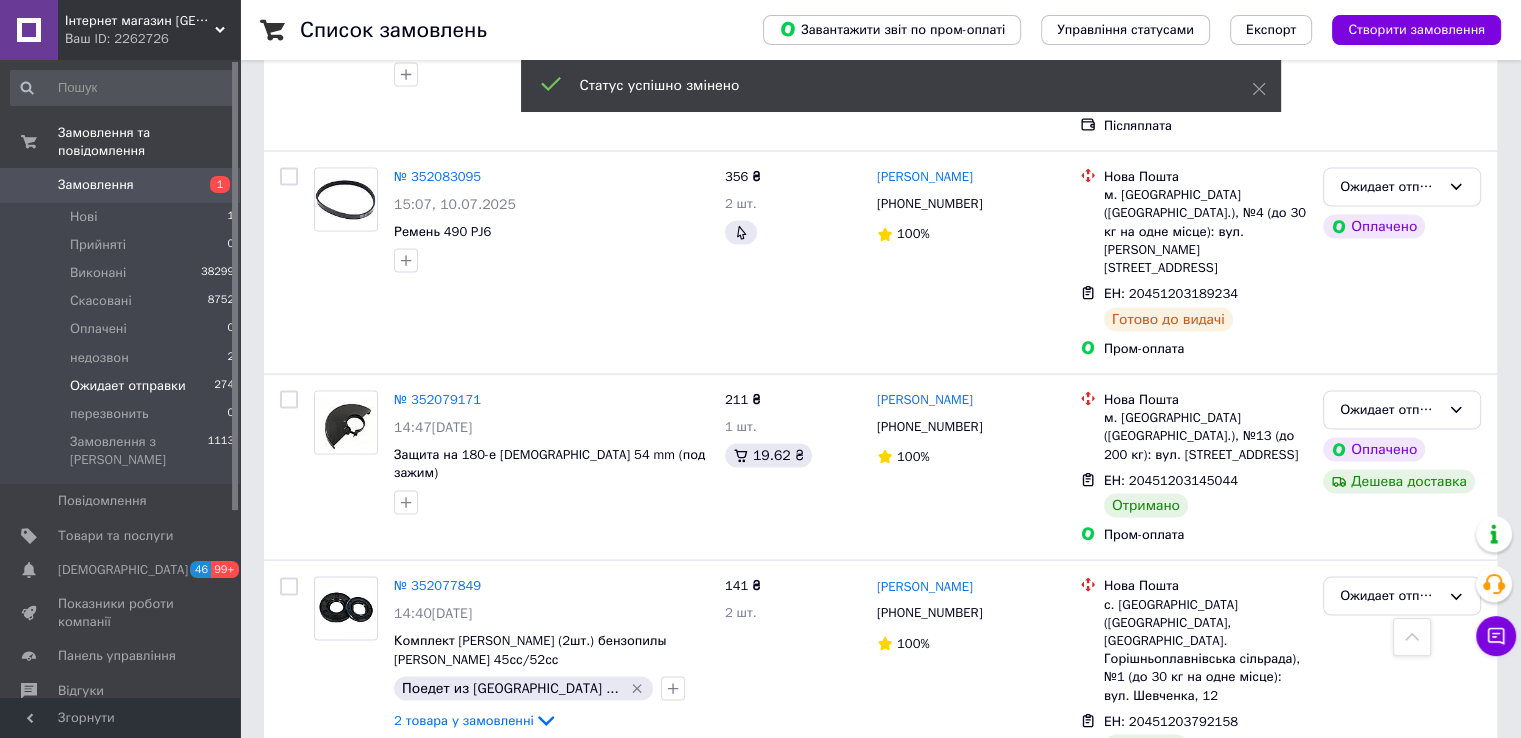 scroll, scrollTop: 11432, scrollLeft: 0, axis: vertical 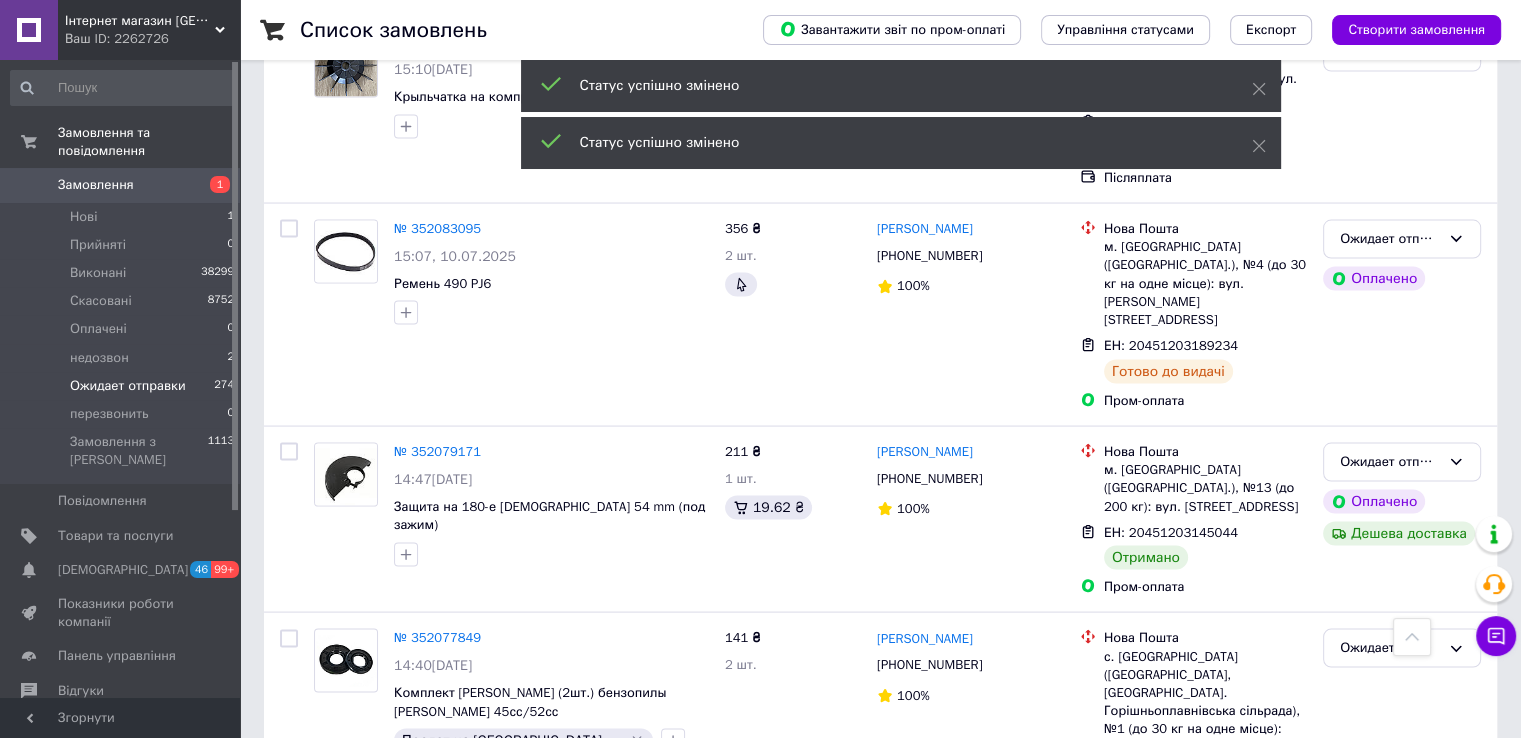 click on "Ожидает отправки" at bounding box center [1390, 890] 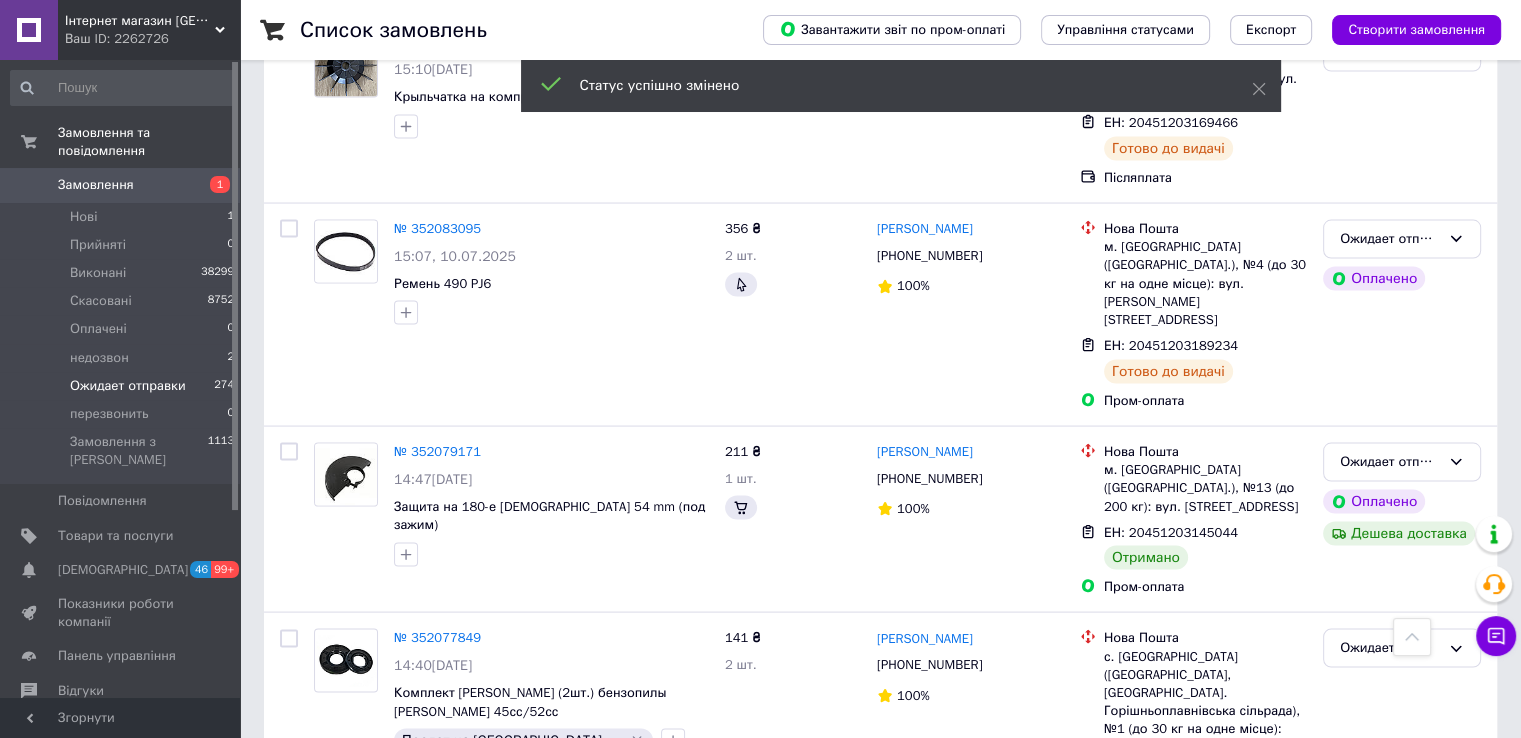 click on "Виконано" at bounding box center [1402, 968] 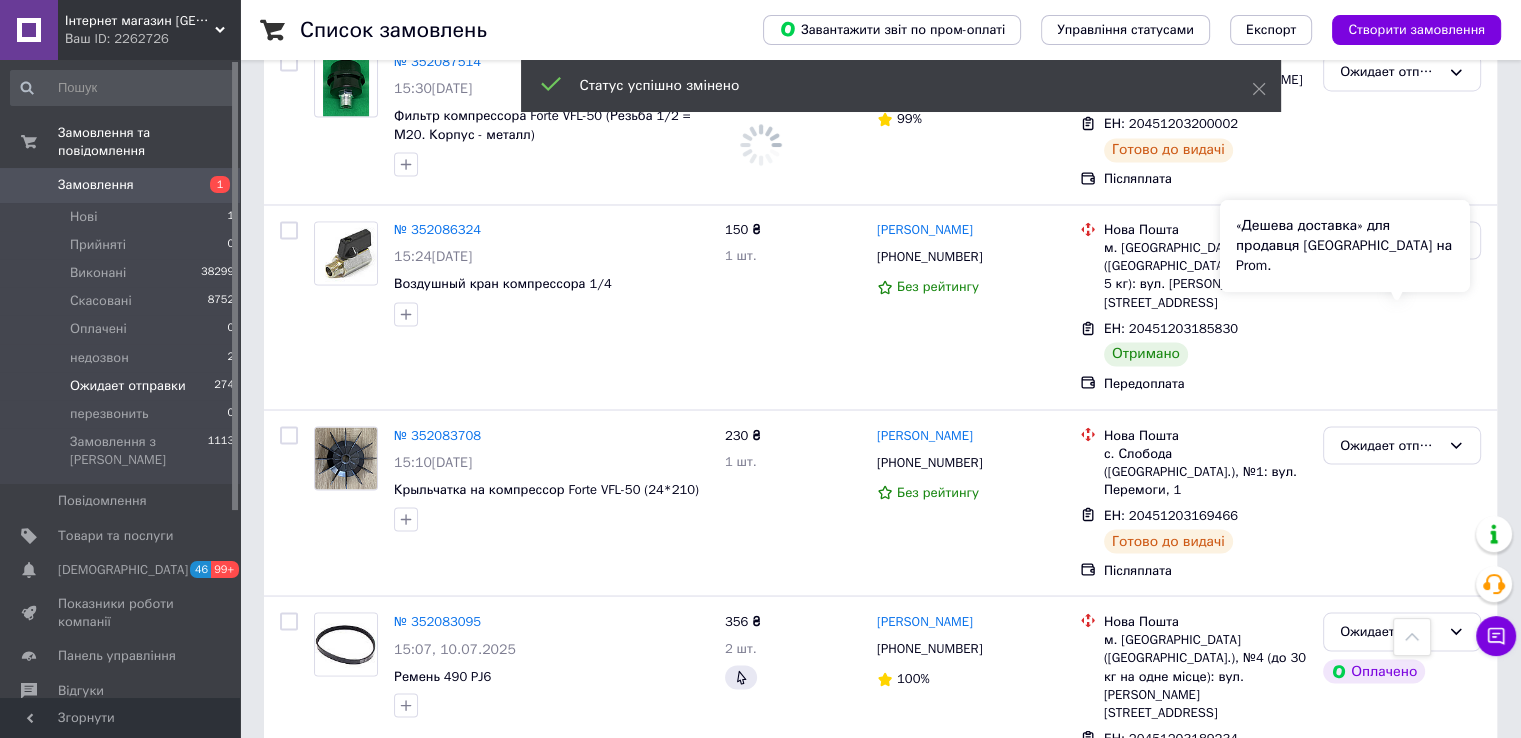 scroll, scrollTop: 10932, scrollLeft: 0, axis: vertical 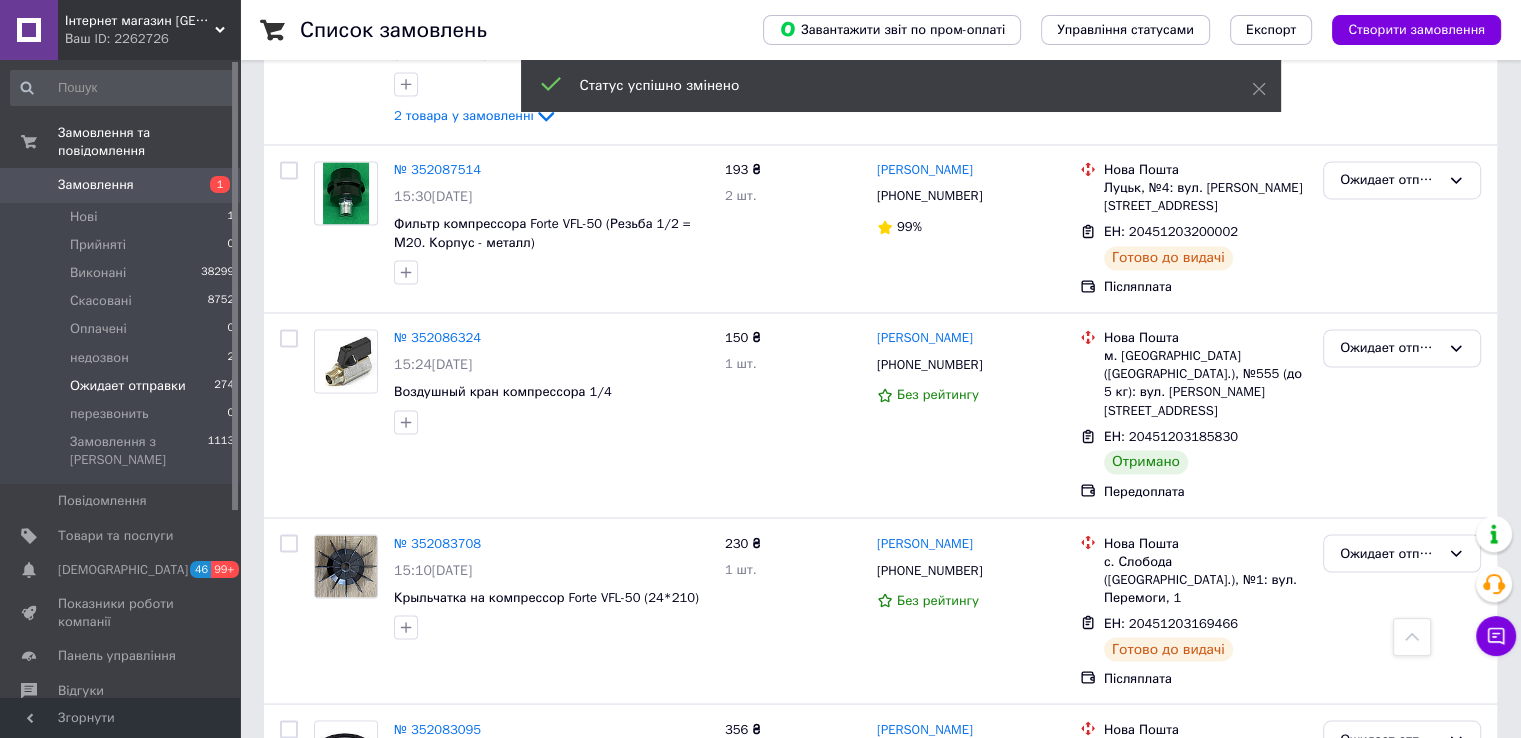 click 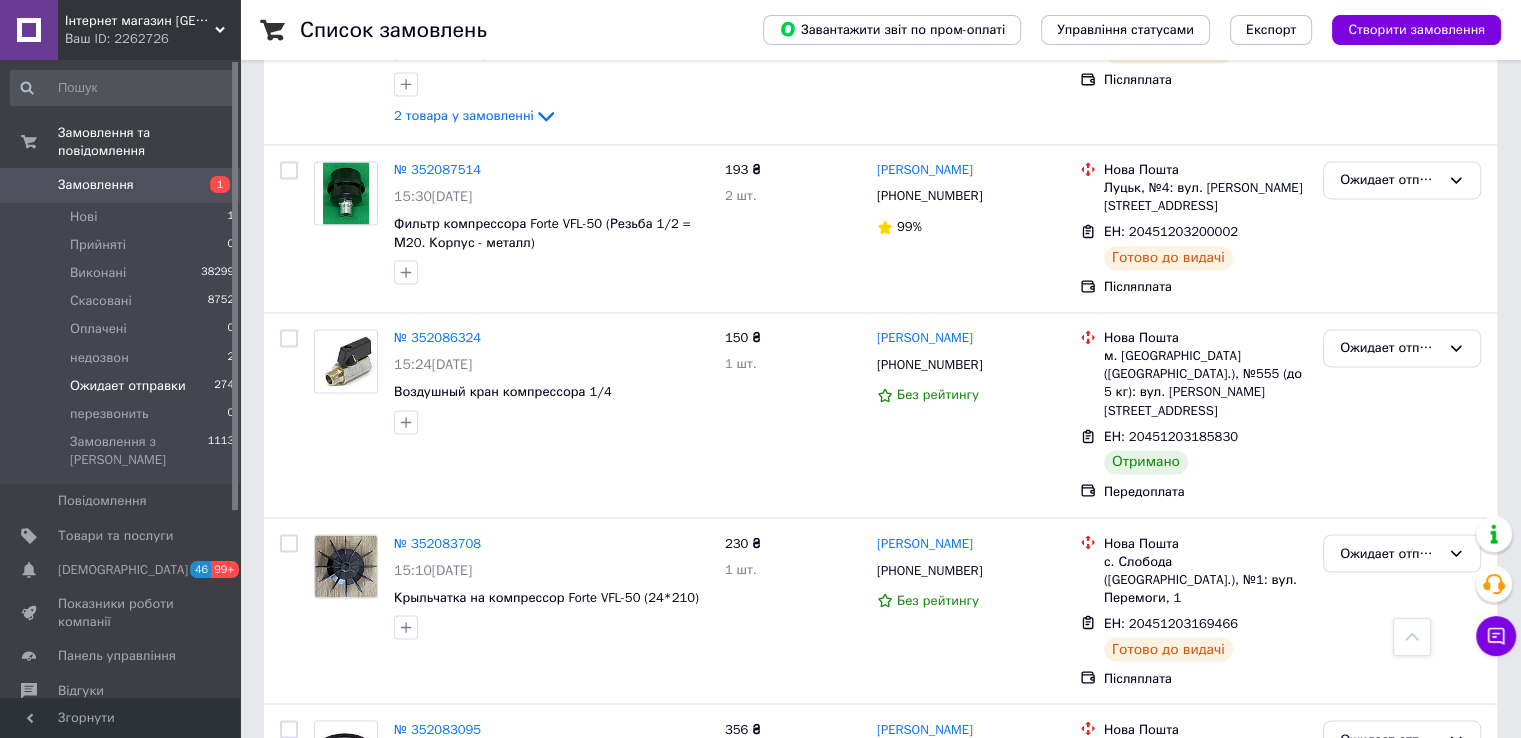 click on "Виконано" at bounding box center (1402, 1040) 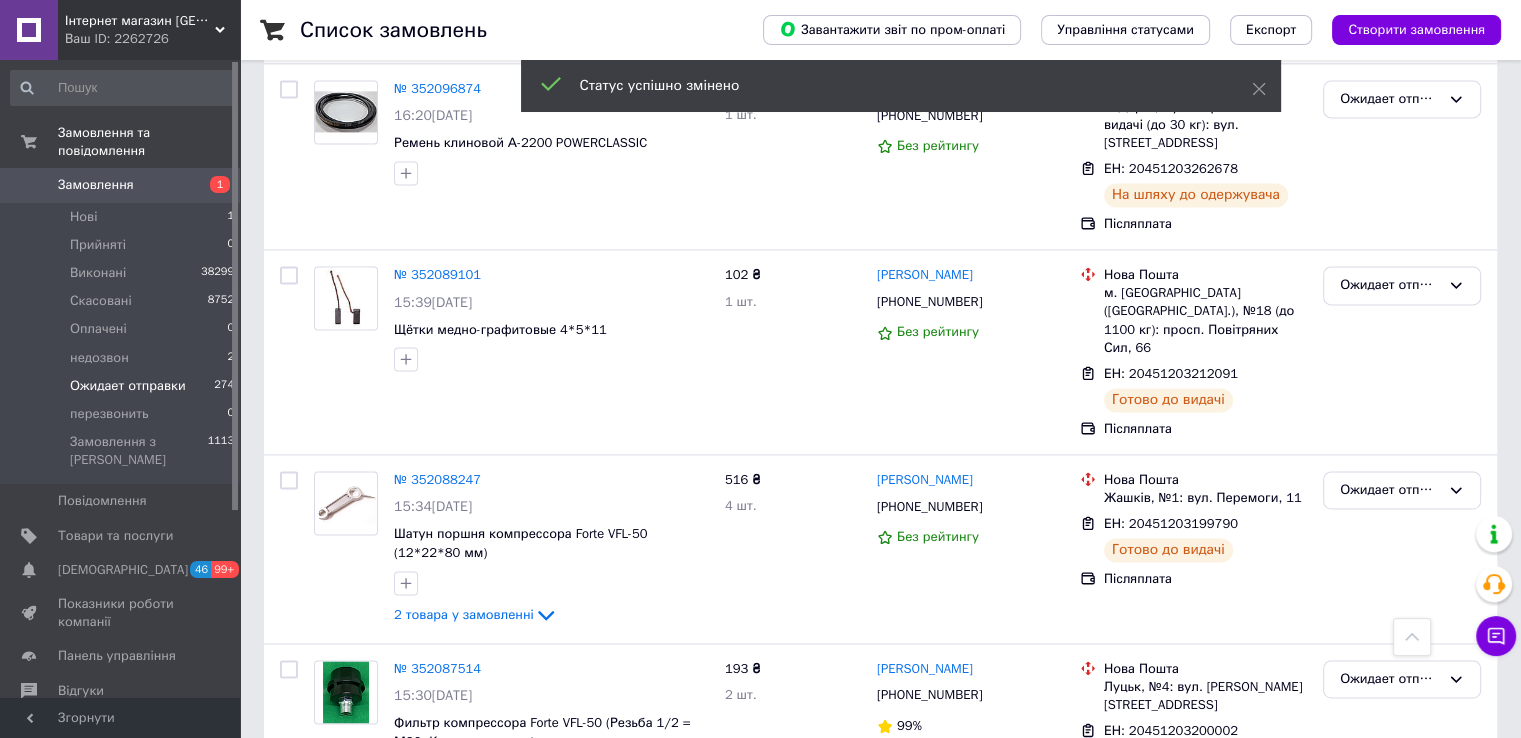 scroll, scrollTop: 10432, scrollLeft: 0, axis: vertical 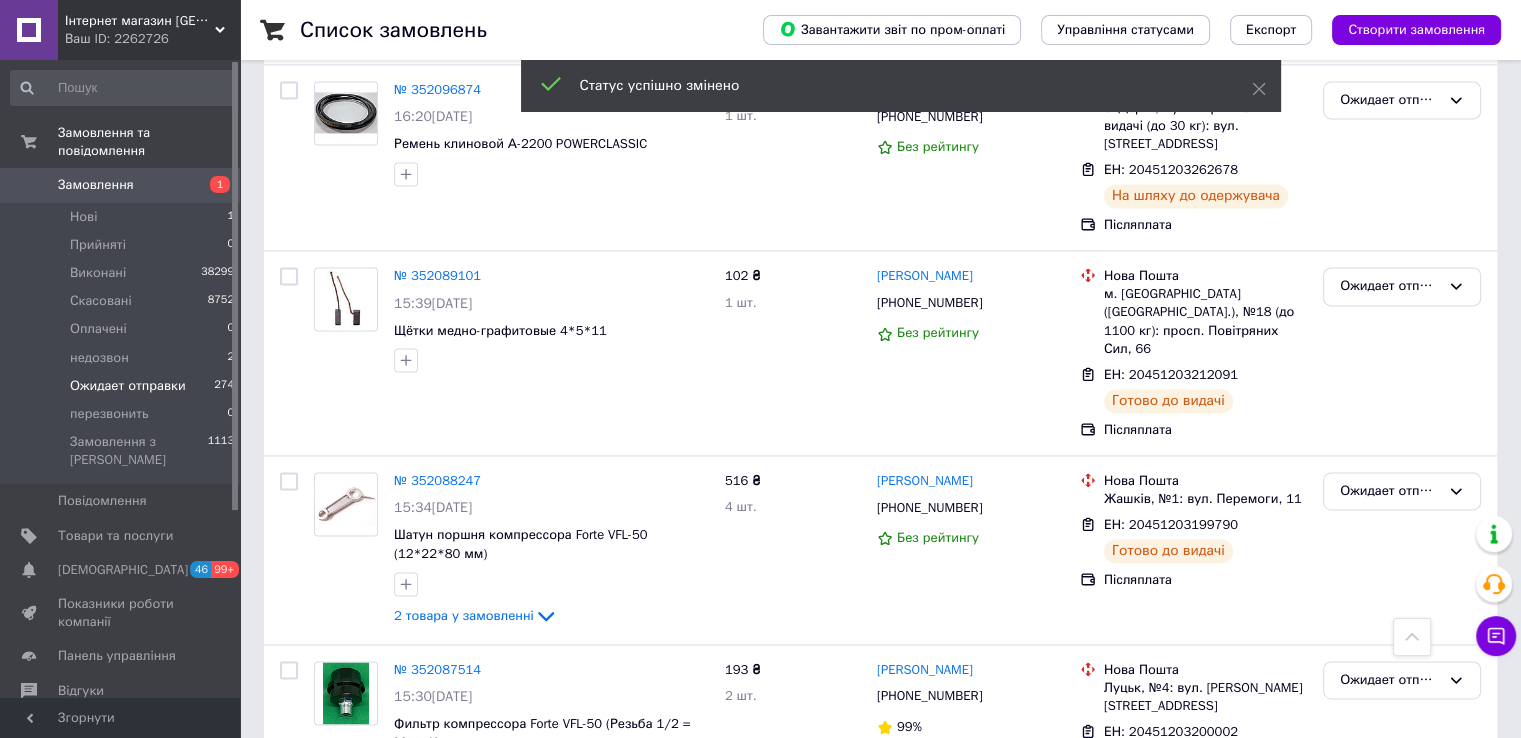 drag, startPoint x: 1381, startPoint y: 333, endPoint x: 1387, endPoint y: 345, distance: 13.416408 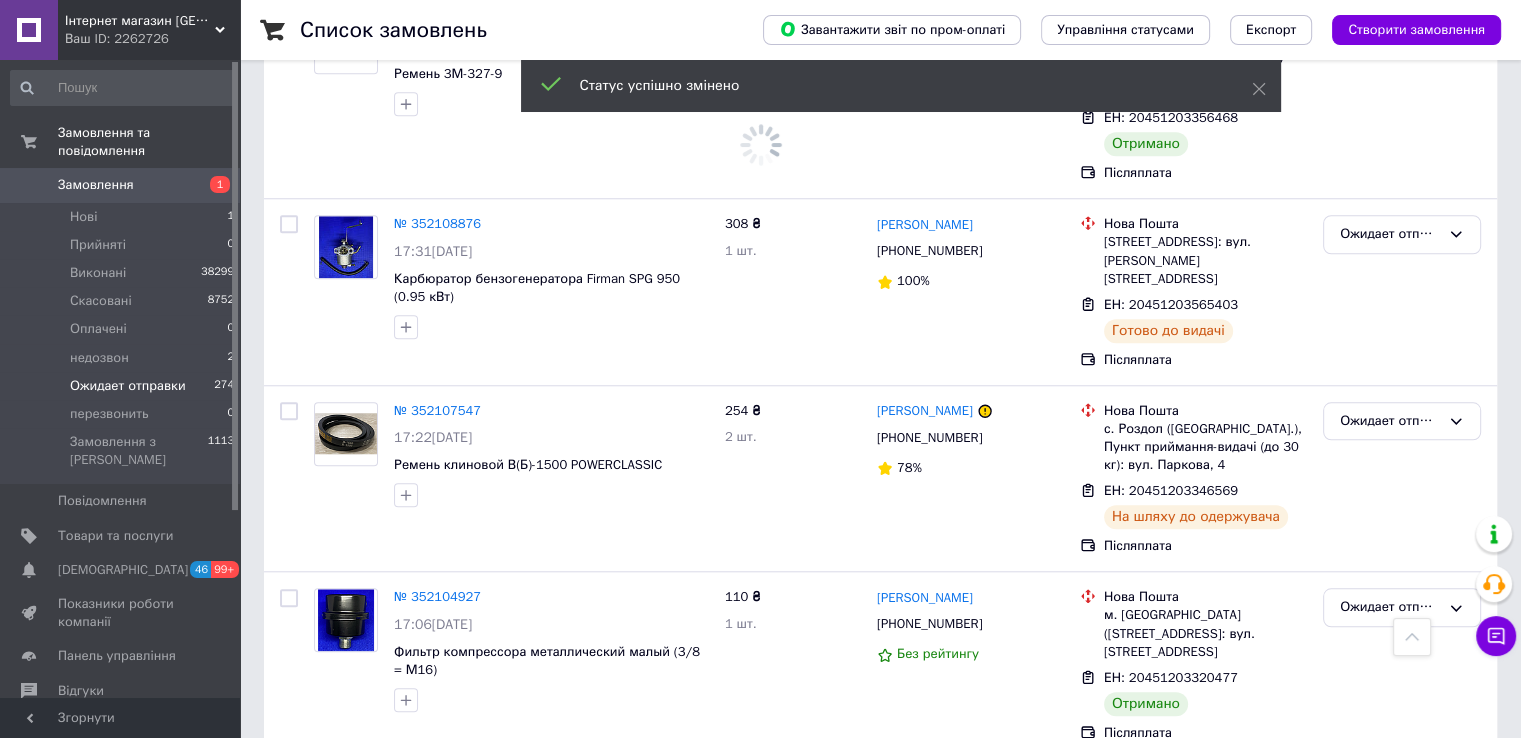 scroll, scrollTop: 9332, scrollLeft: 0, axis: vertical 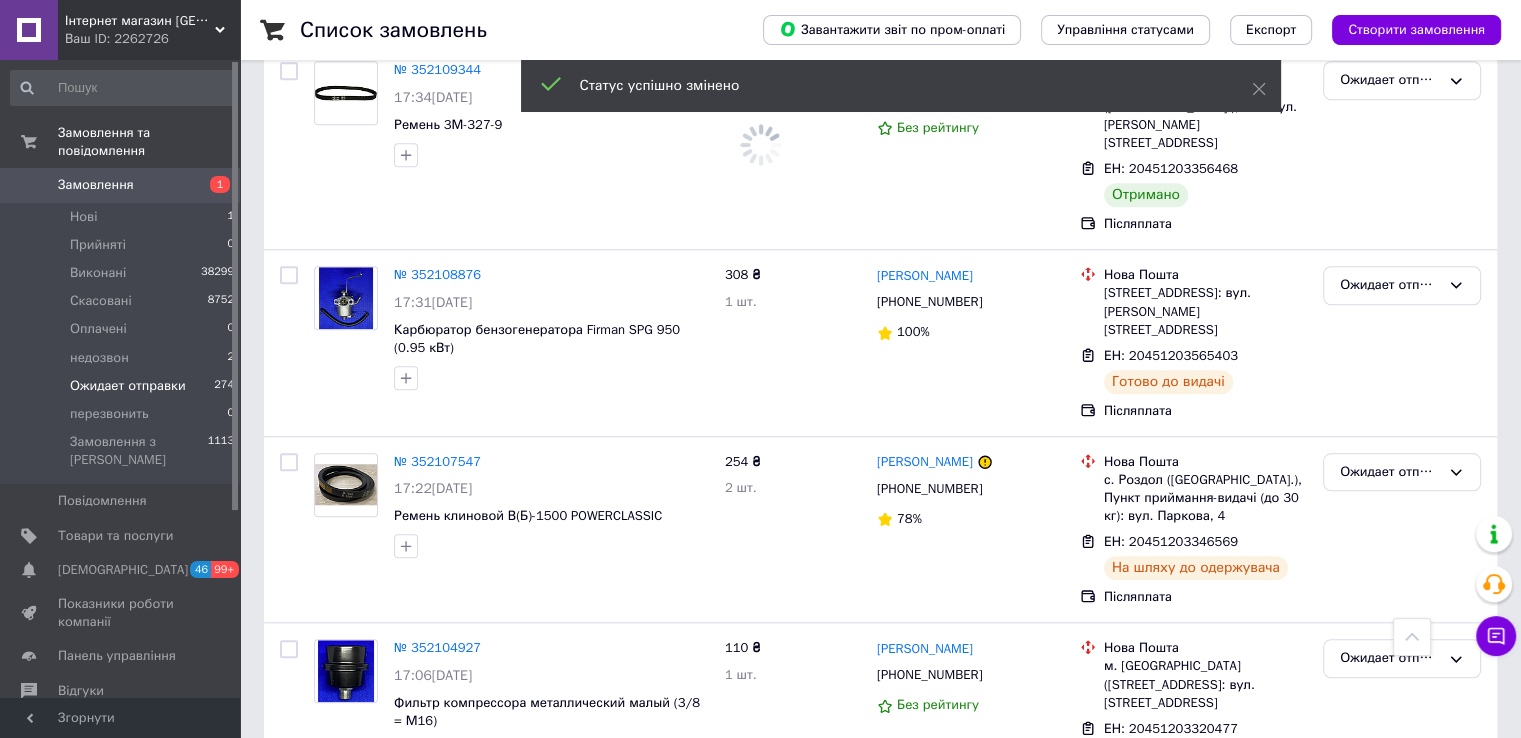click on "Ожидает отправки" at bounding box center [1390, 845] 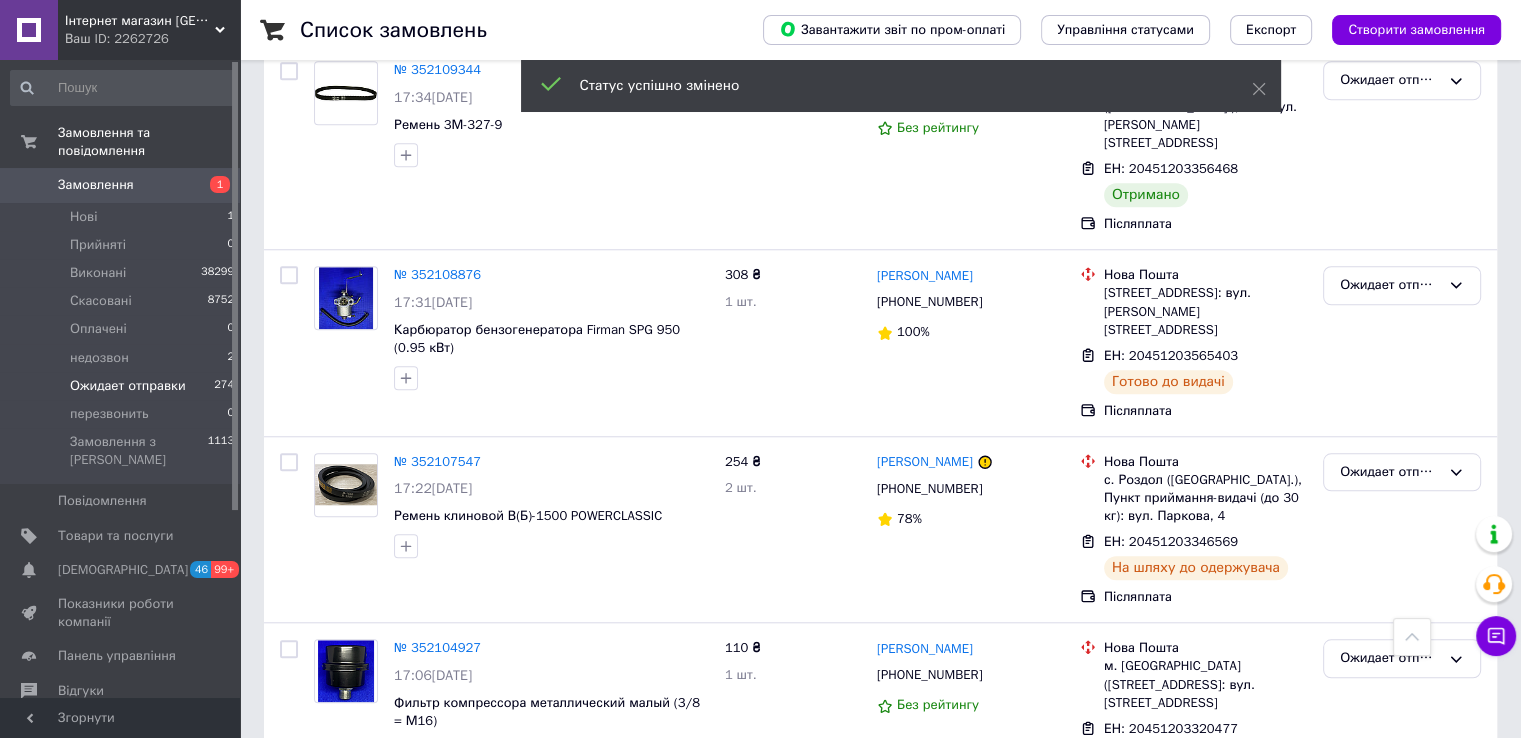 click on "Виконано" at bounding box center (1402, 923) 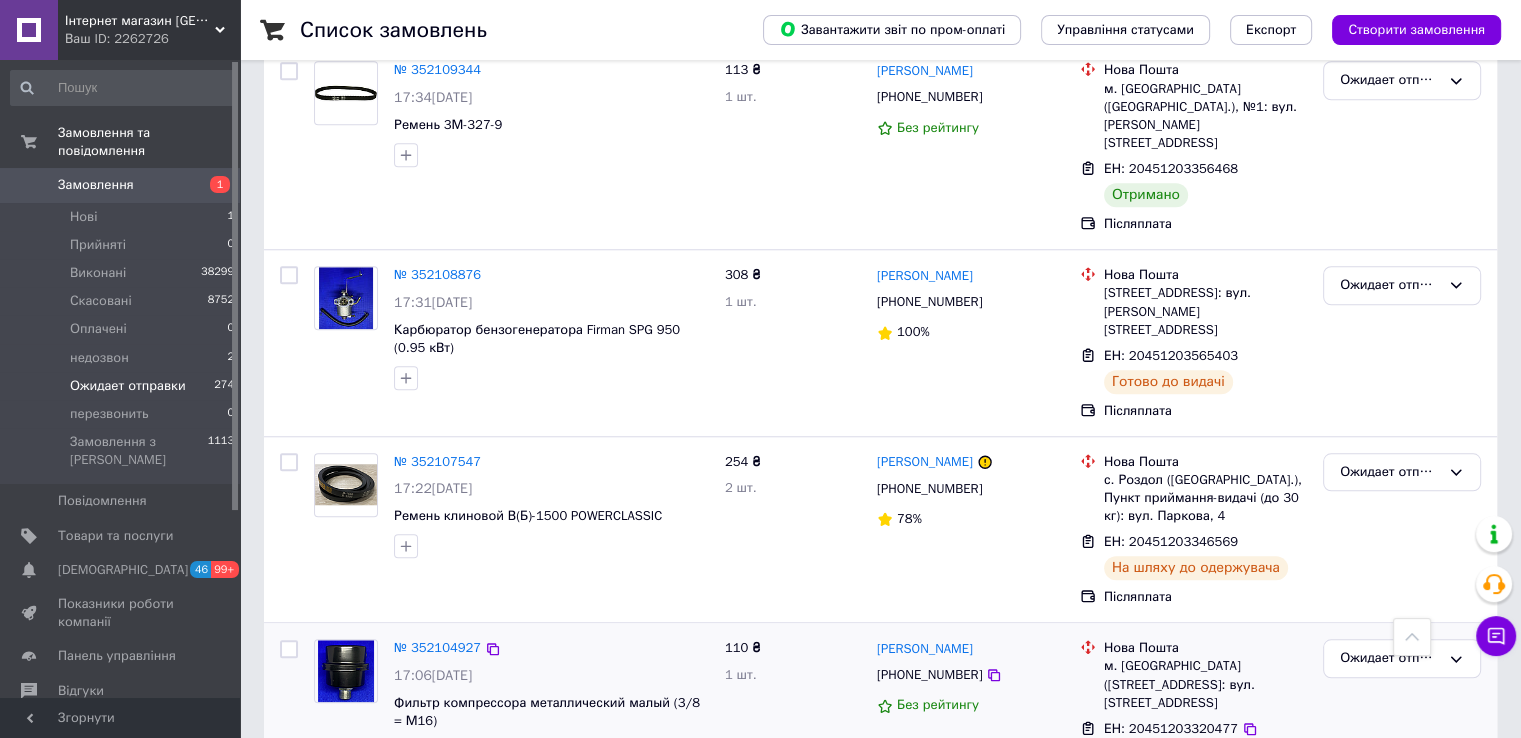 click on "Ожидает отправки" at bounding box center (1402, 716) 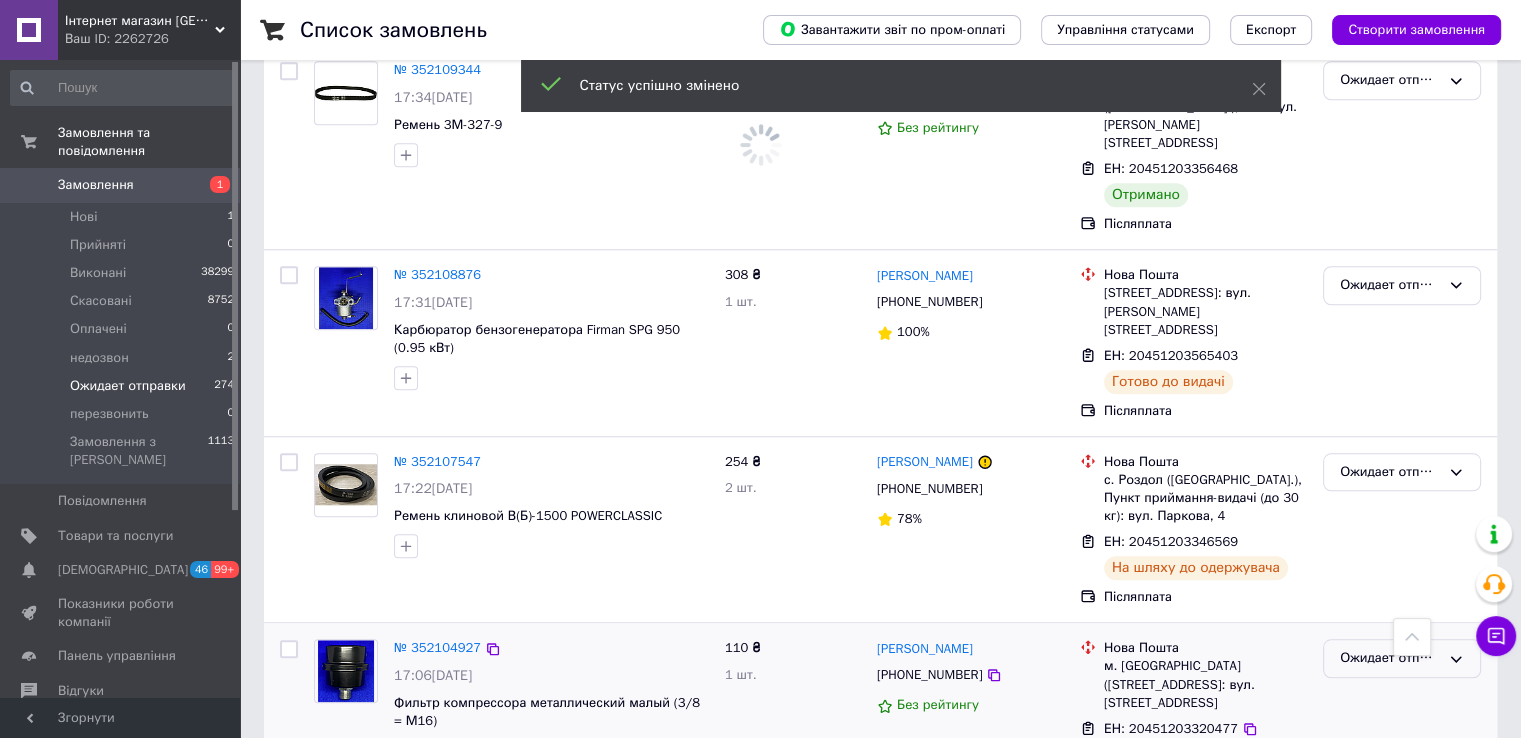 click on "Ожидает отправки" at bounding box center [1390, 658] 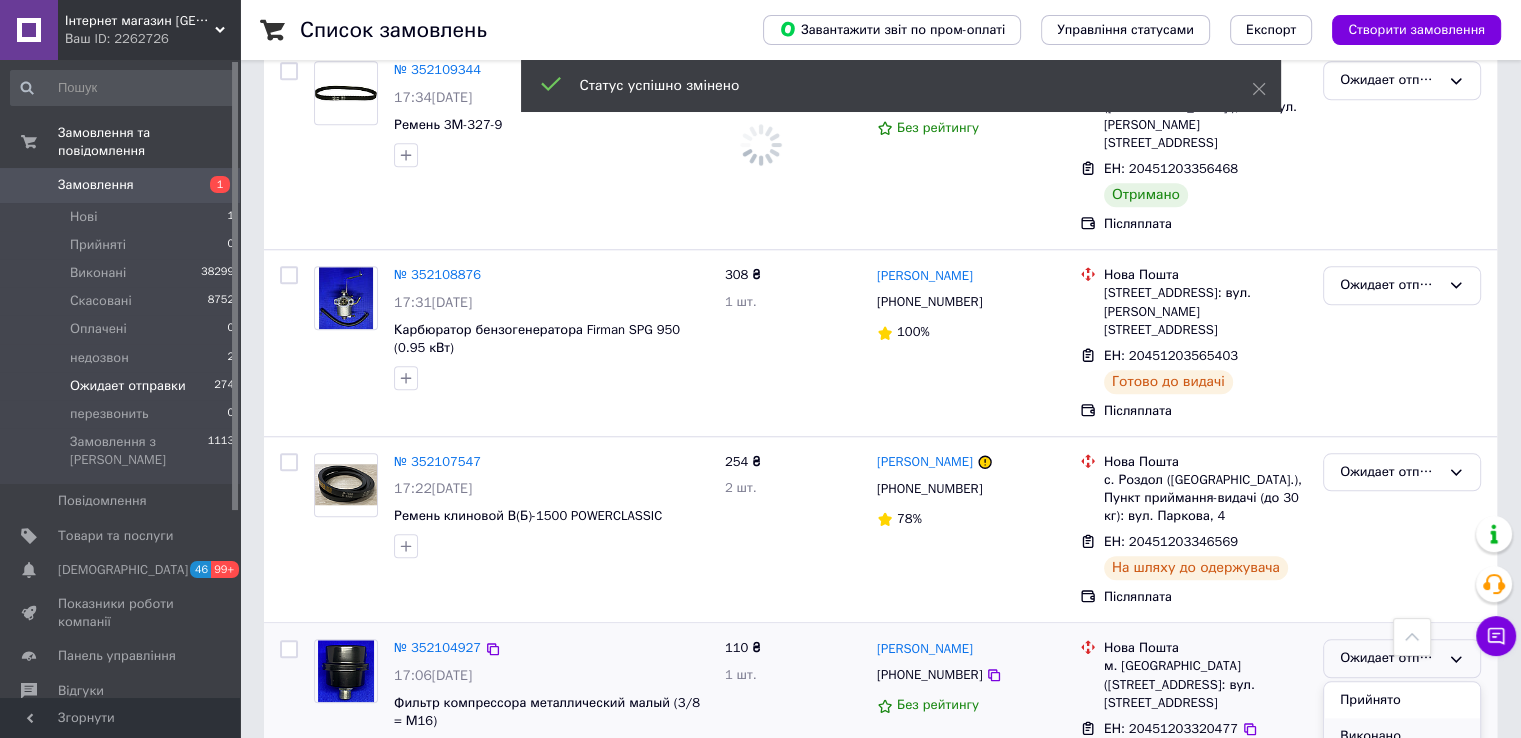 click on "Виконано" at bounding box center (1402, 736) 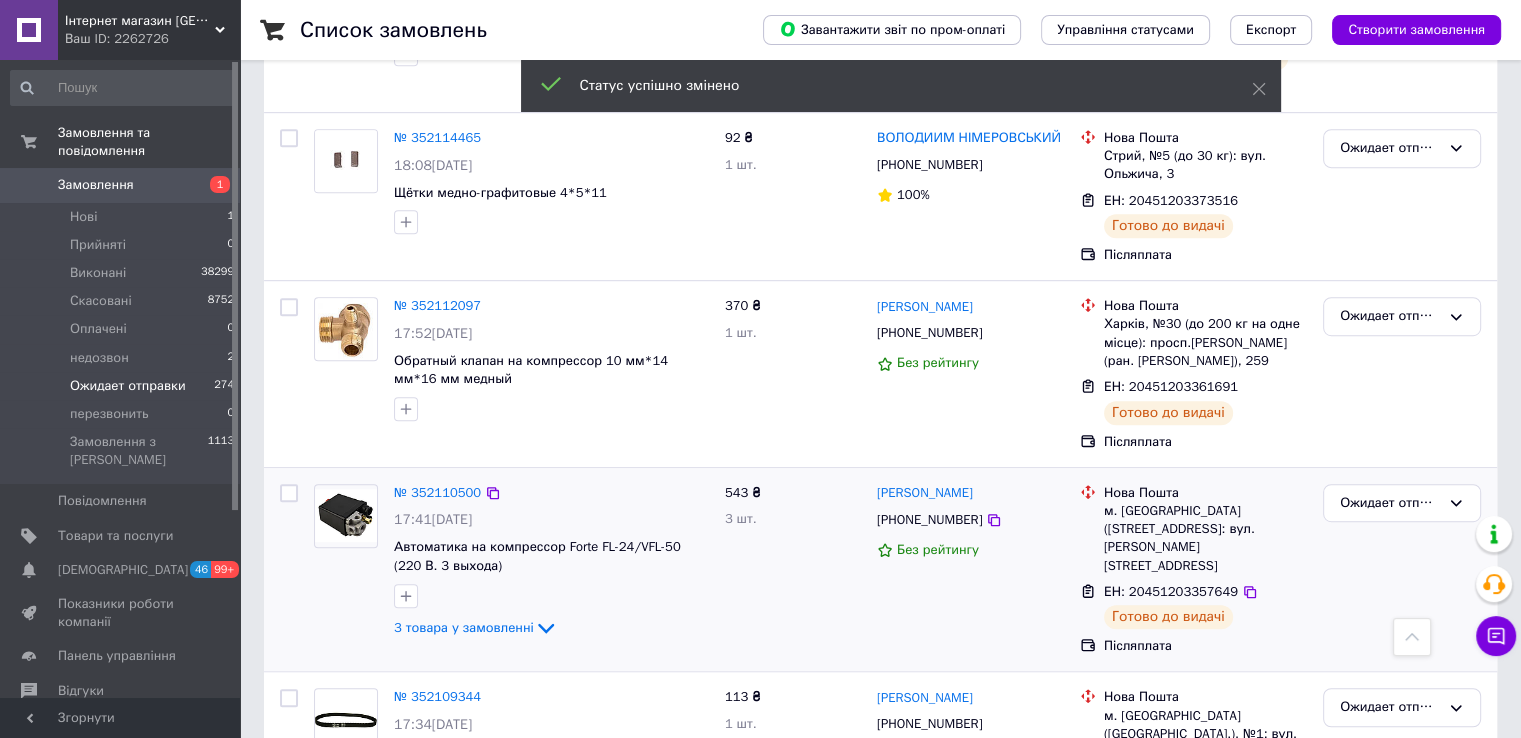 scroll, scrollTop: 8632, scrollLeft: 0, axis: vertical 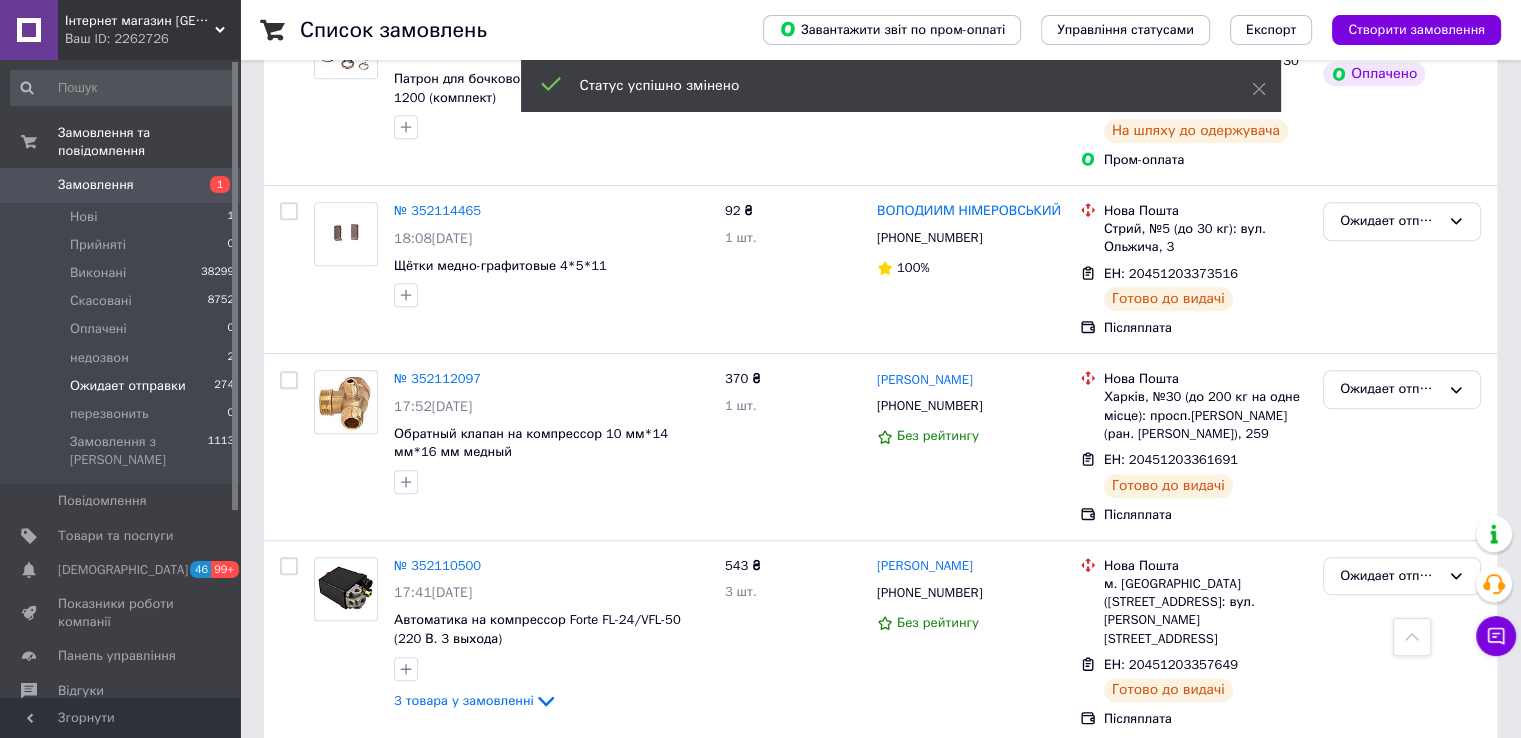 click on "Ожидает отправки" at bounding box center (1390, 780) 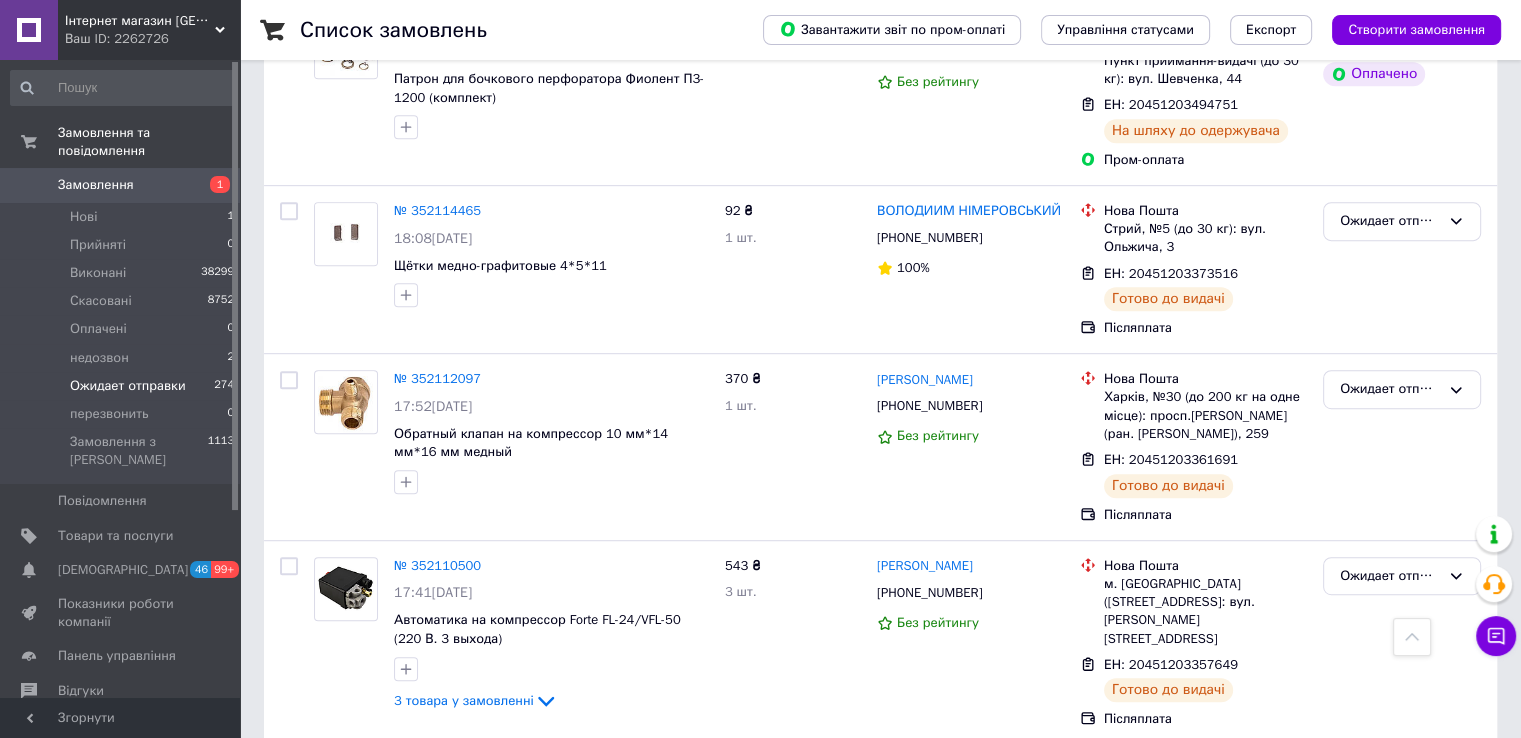 click on "Виконано" at bounding box center (1402, 859) 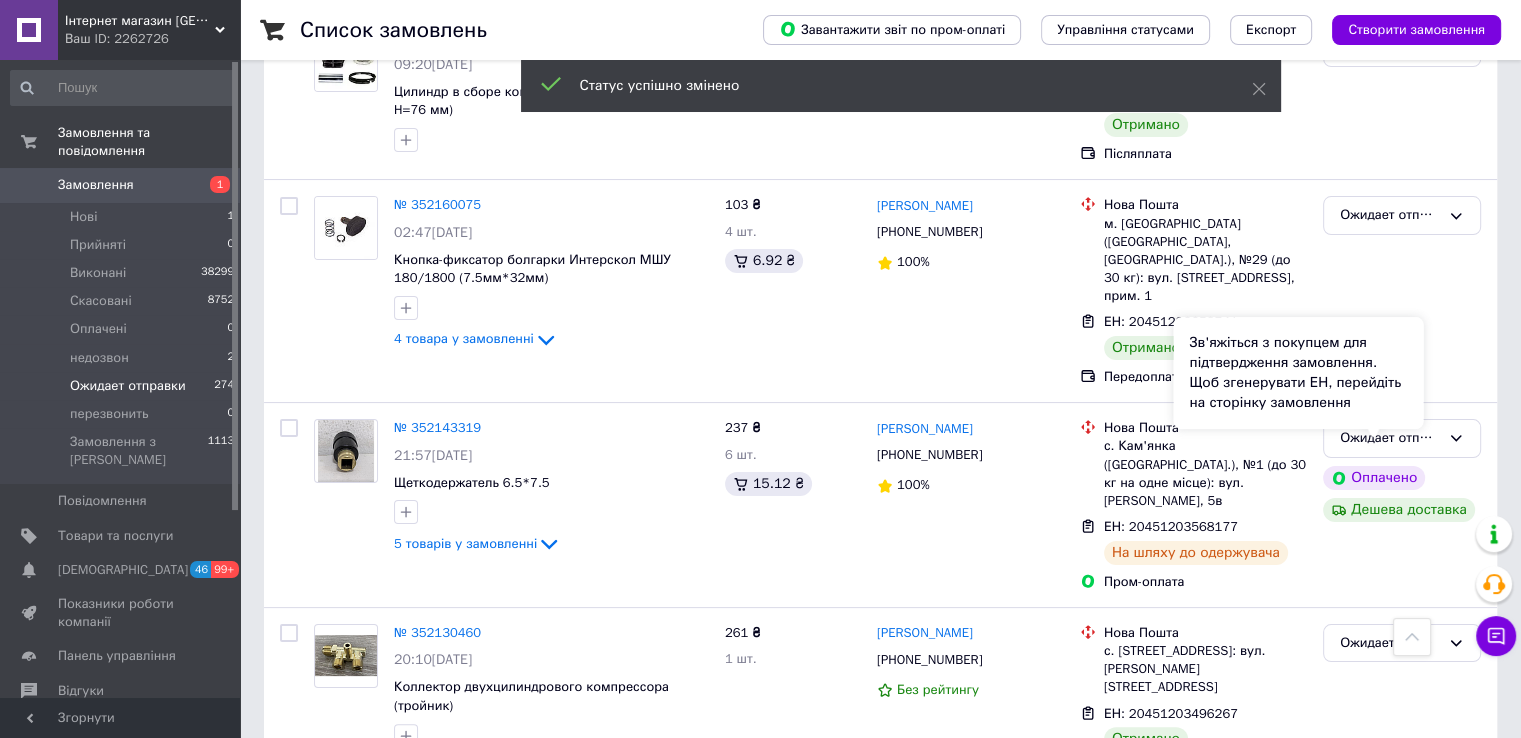 scroll, scrollTop: 7732, scrollLeft: 0, axis: vertical 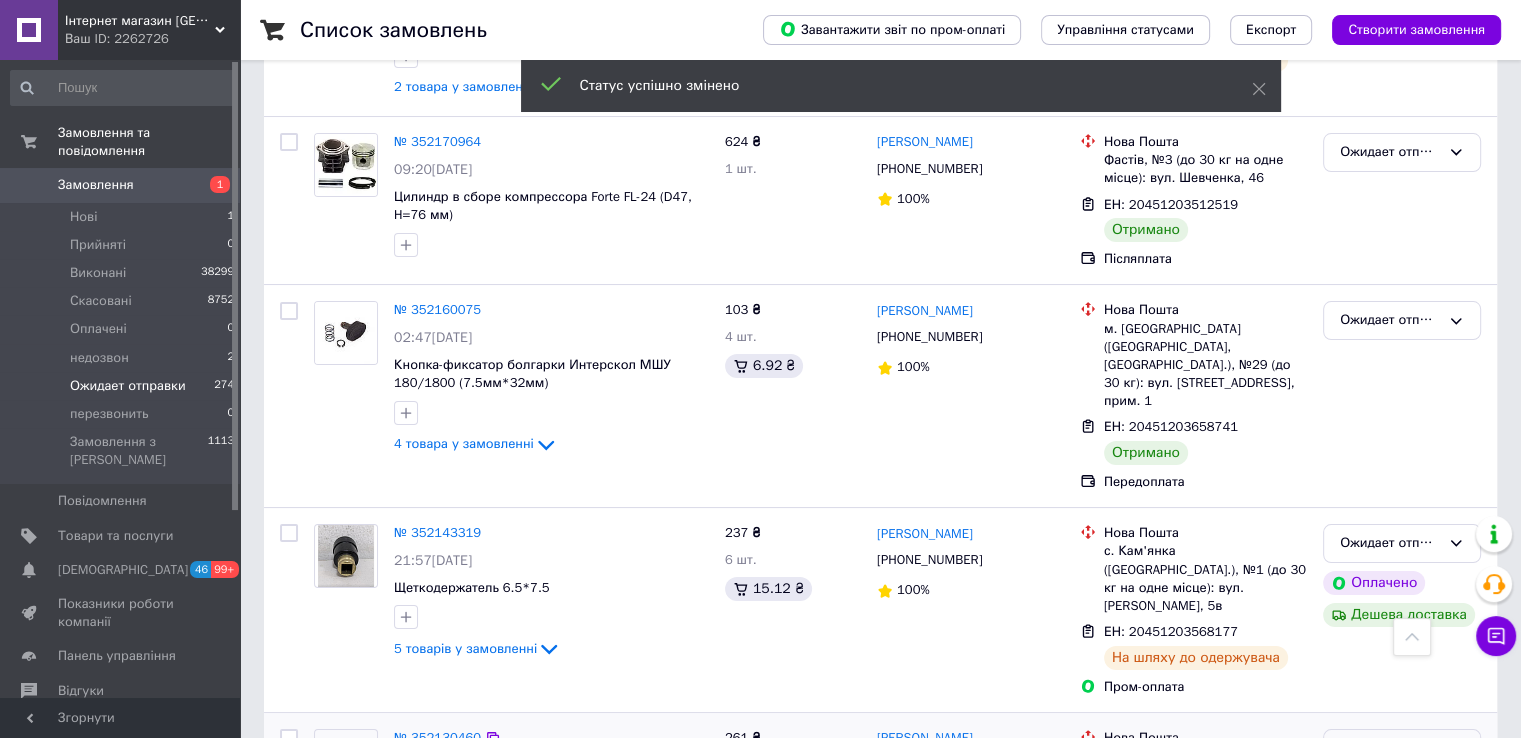 click on "Ожидает отправки" at bounding box center [1402, 748] 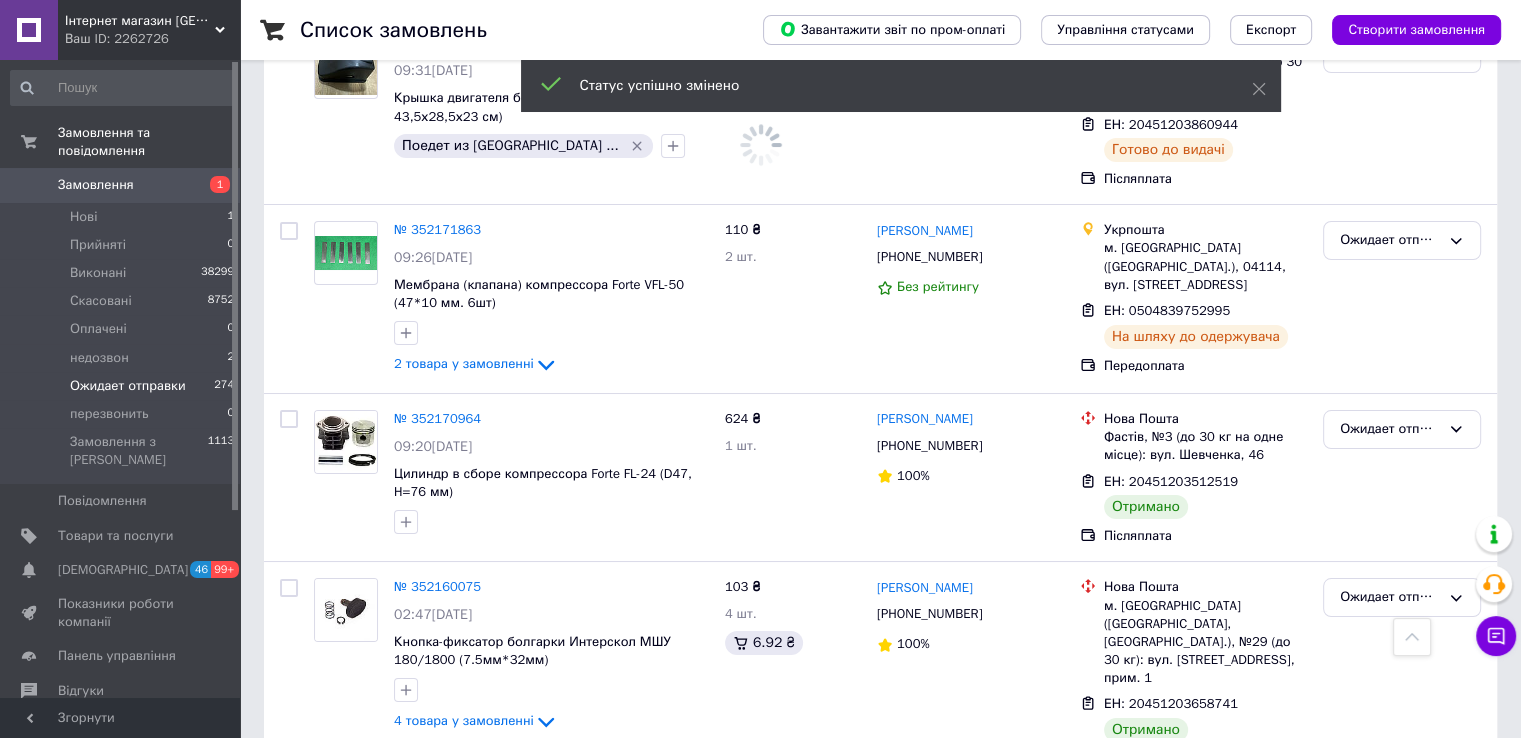 scroll, scrollTop: 7432, scrollLeft: 0, axis: vertical 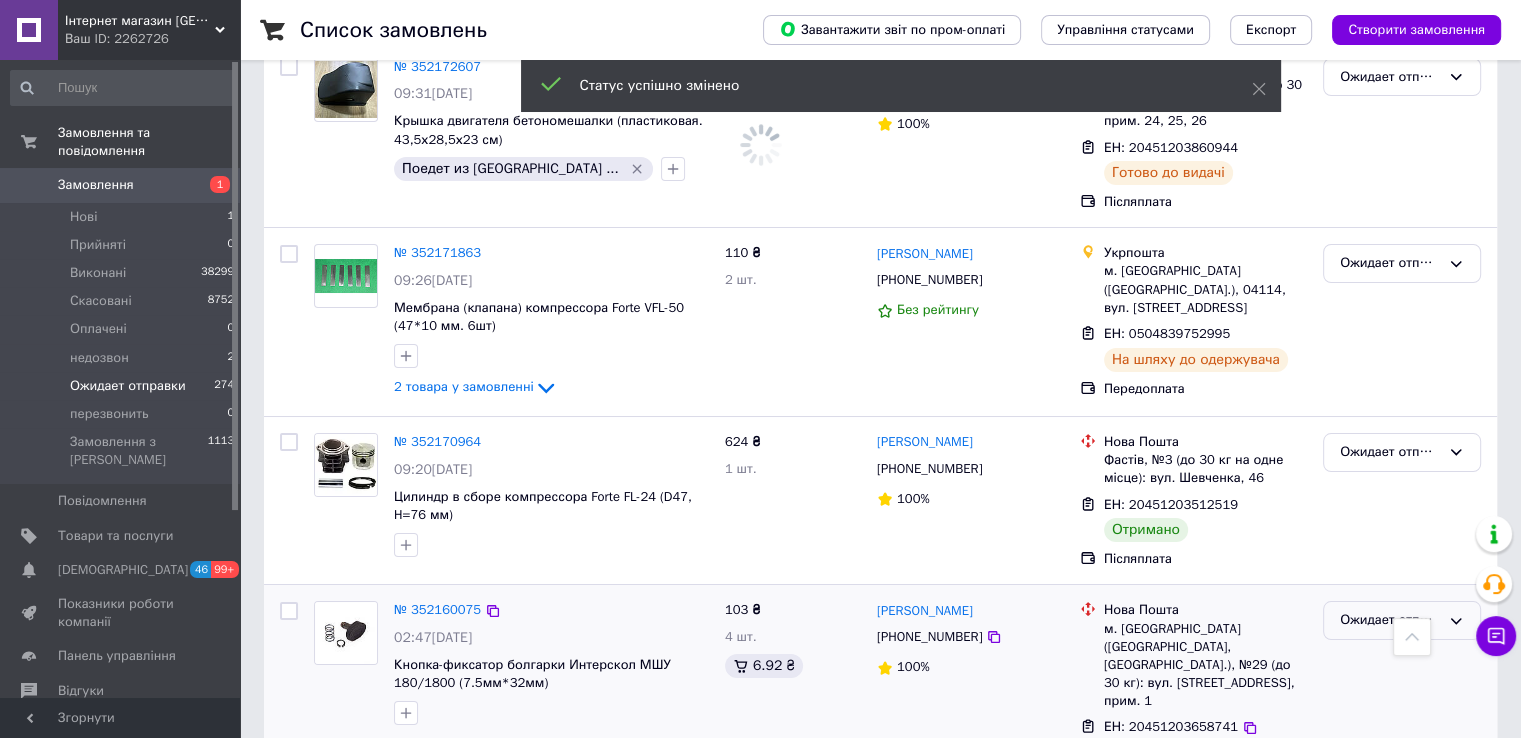 click on "Ожидает отправки" at bounding box center (1402, 620) 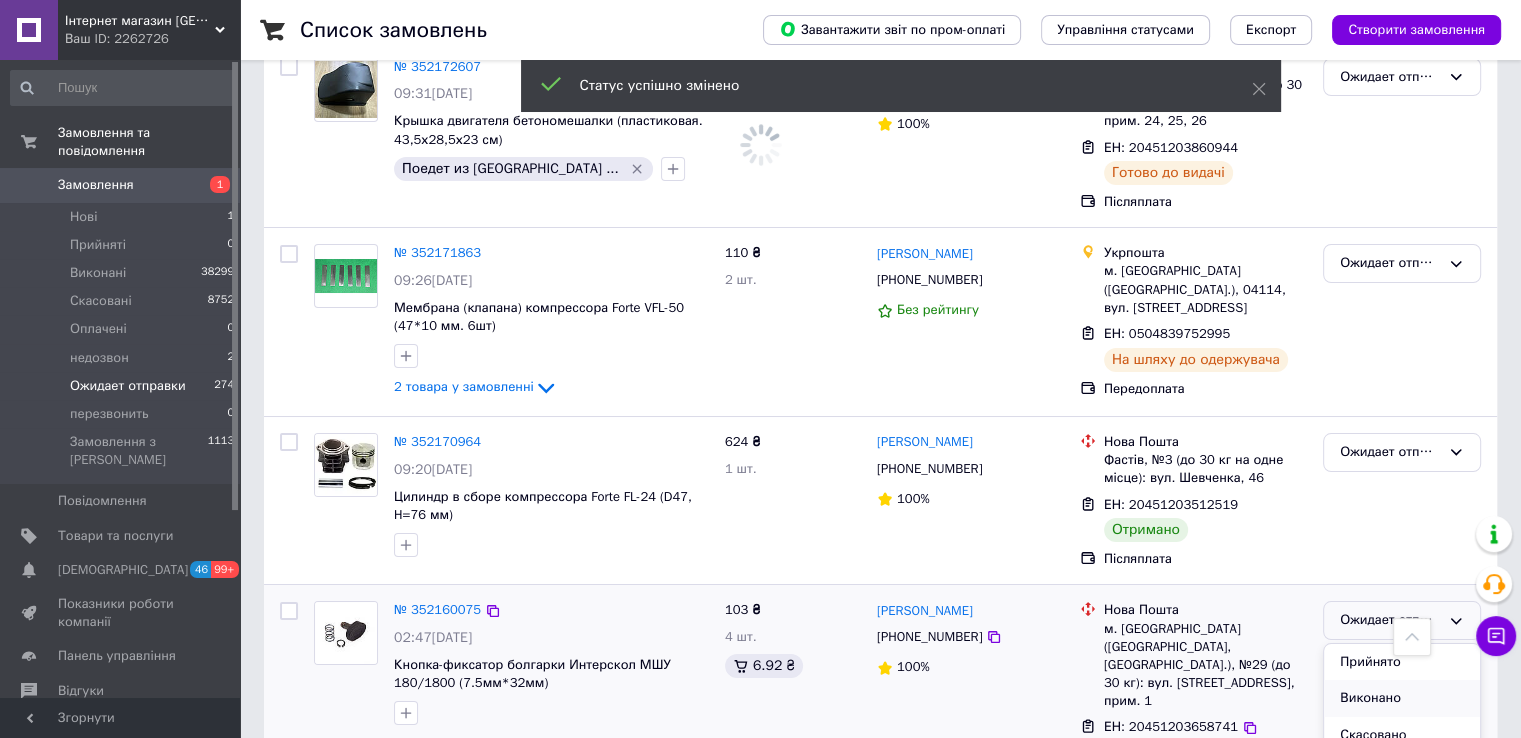 click on "Виконано" at bounding box center [1402, 698] 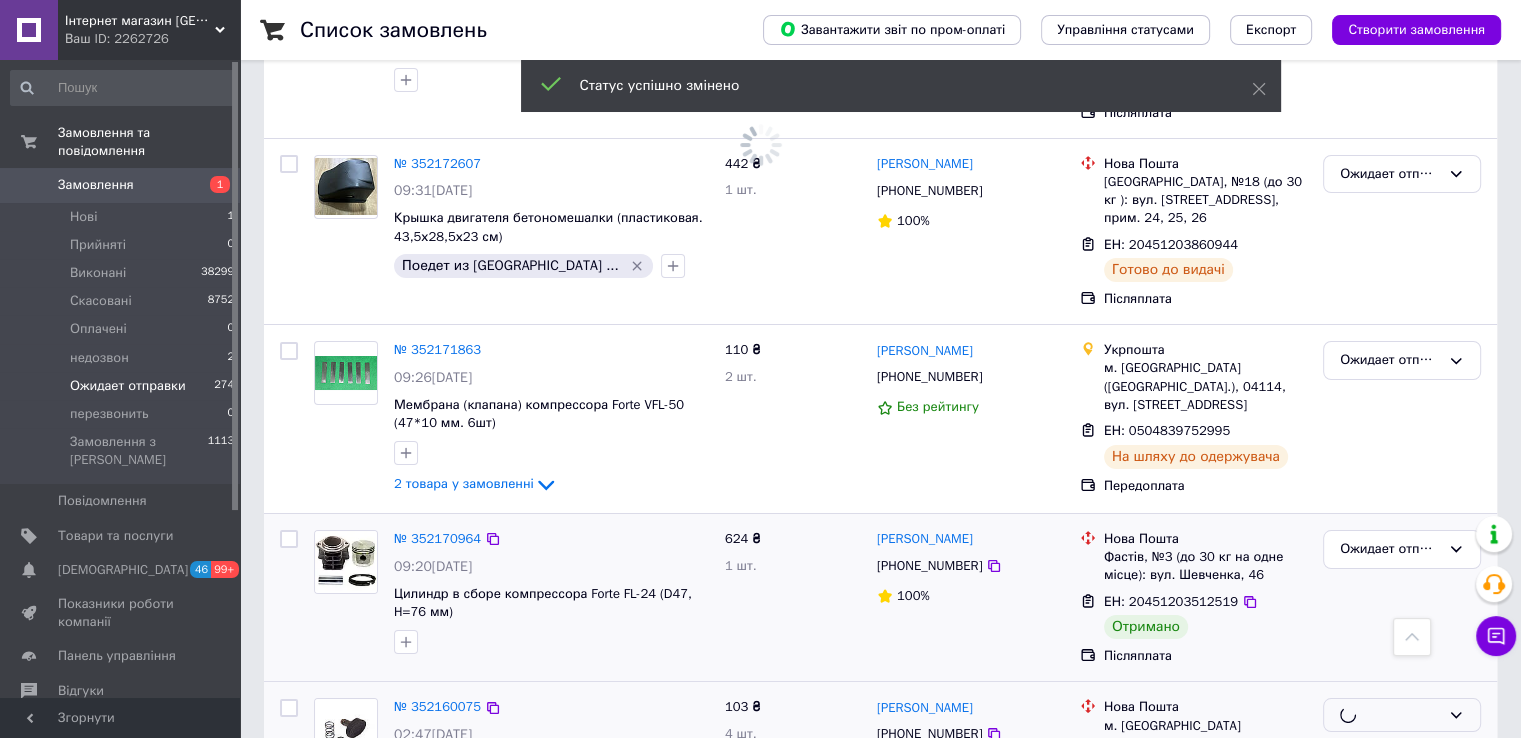 scroll, scrollTop: 7232, scrollLeft: 0, axis: vertical 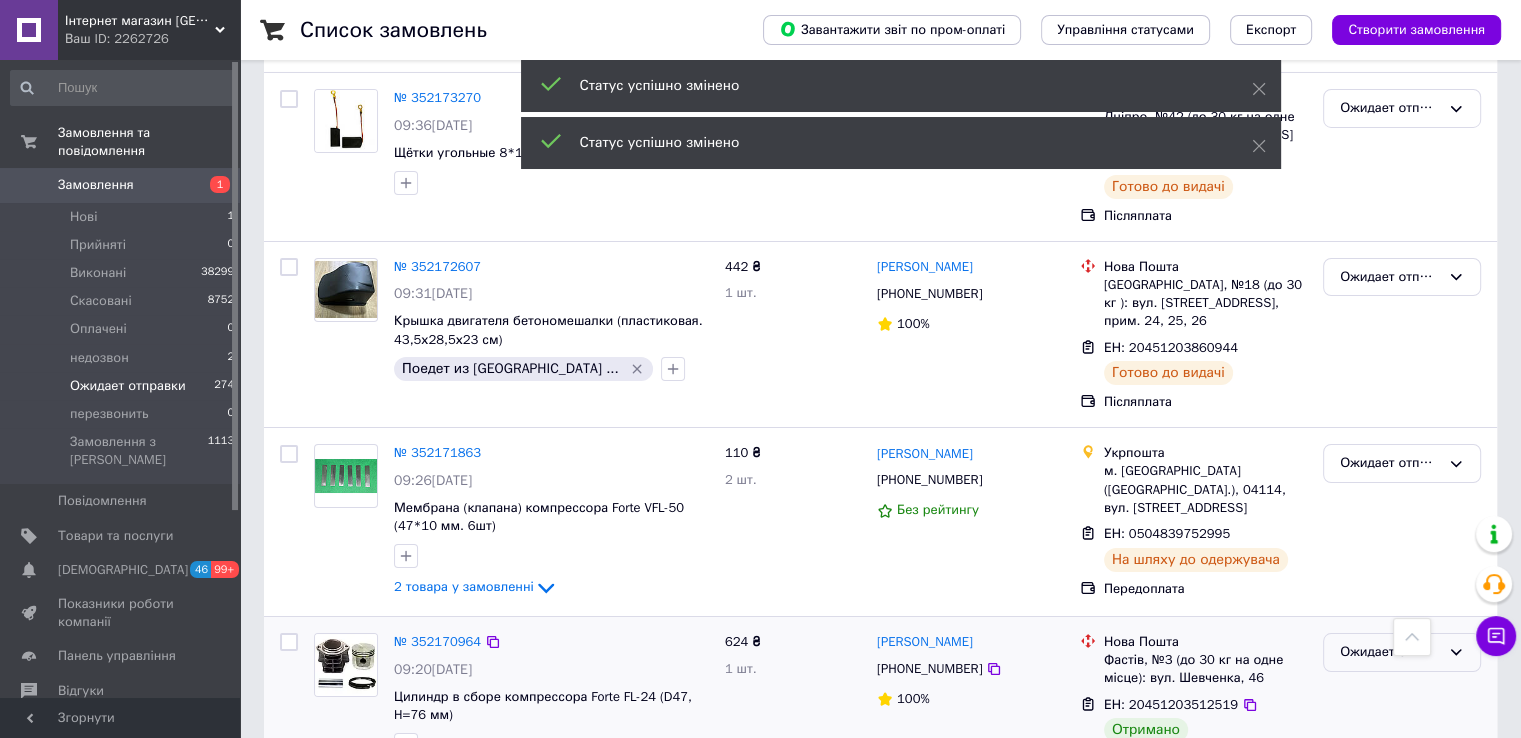 click on "Ожидает отправки" at bounding box center (1390, 652) 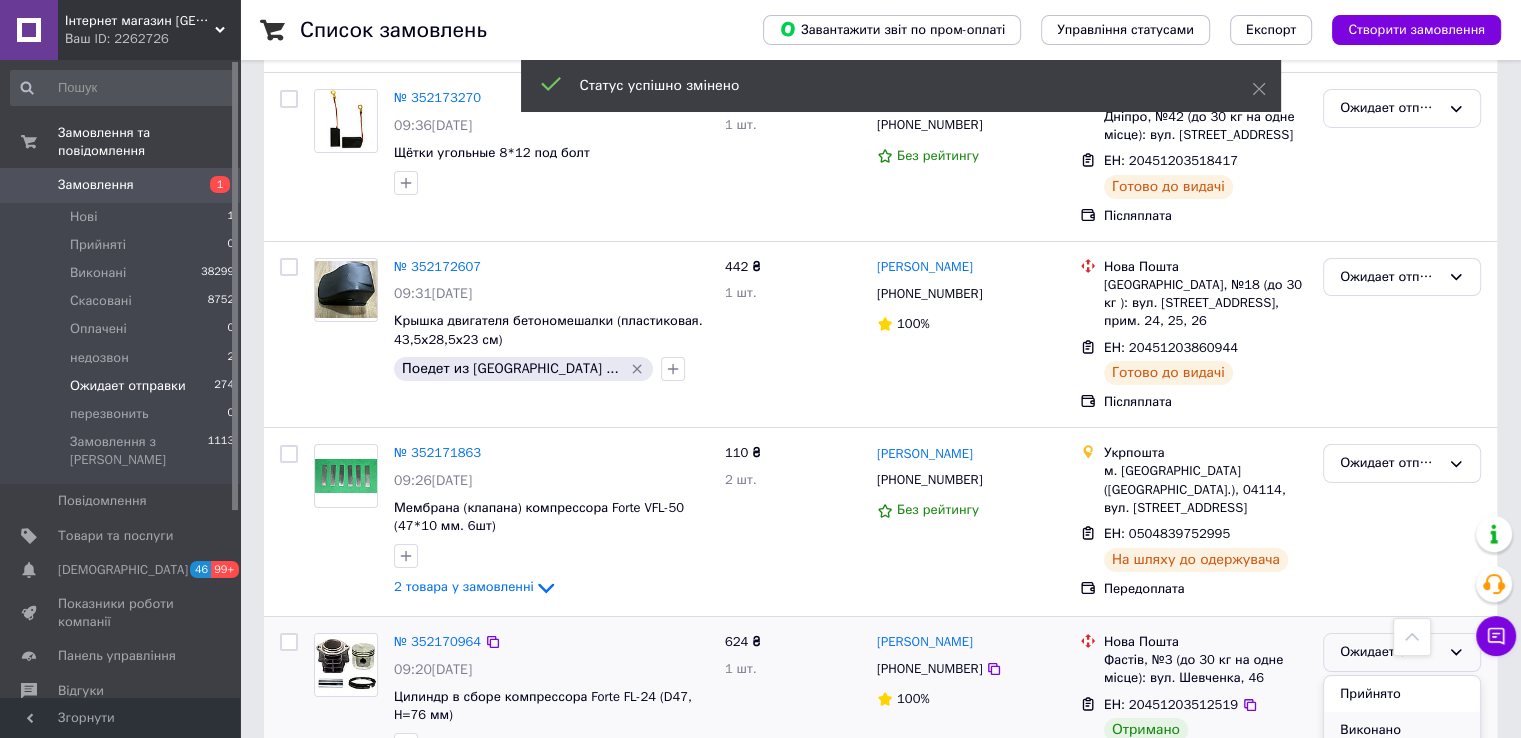 click on "Виконано" at bounding box center [1402, 730] 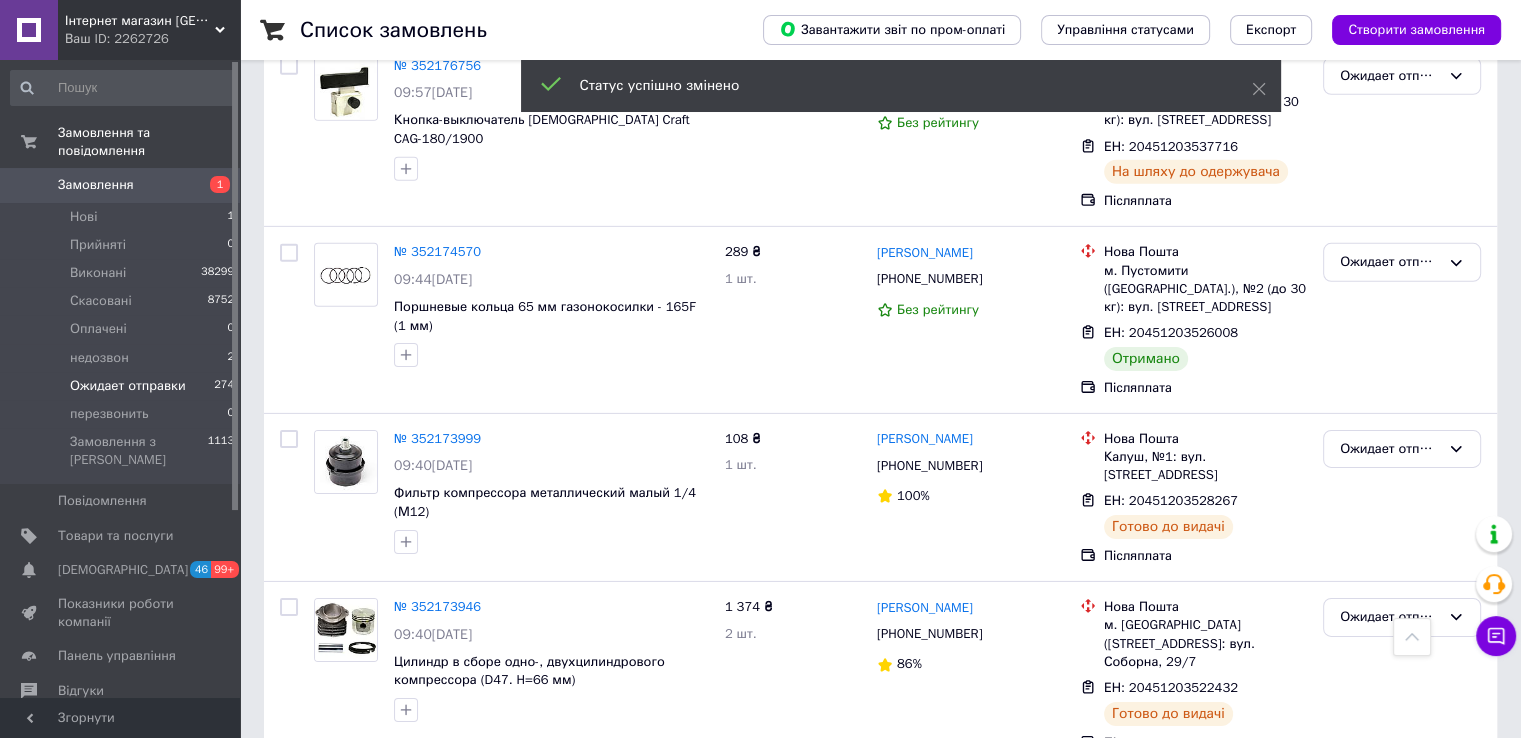 scroll, scrollTop: 5932, scrollLeft: 0, axis: vertical 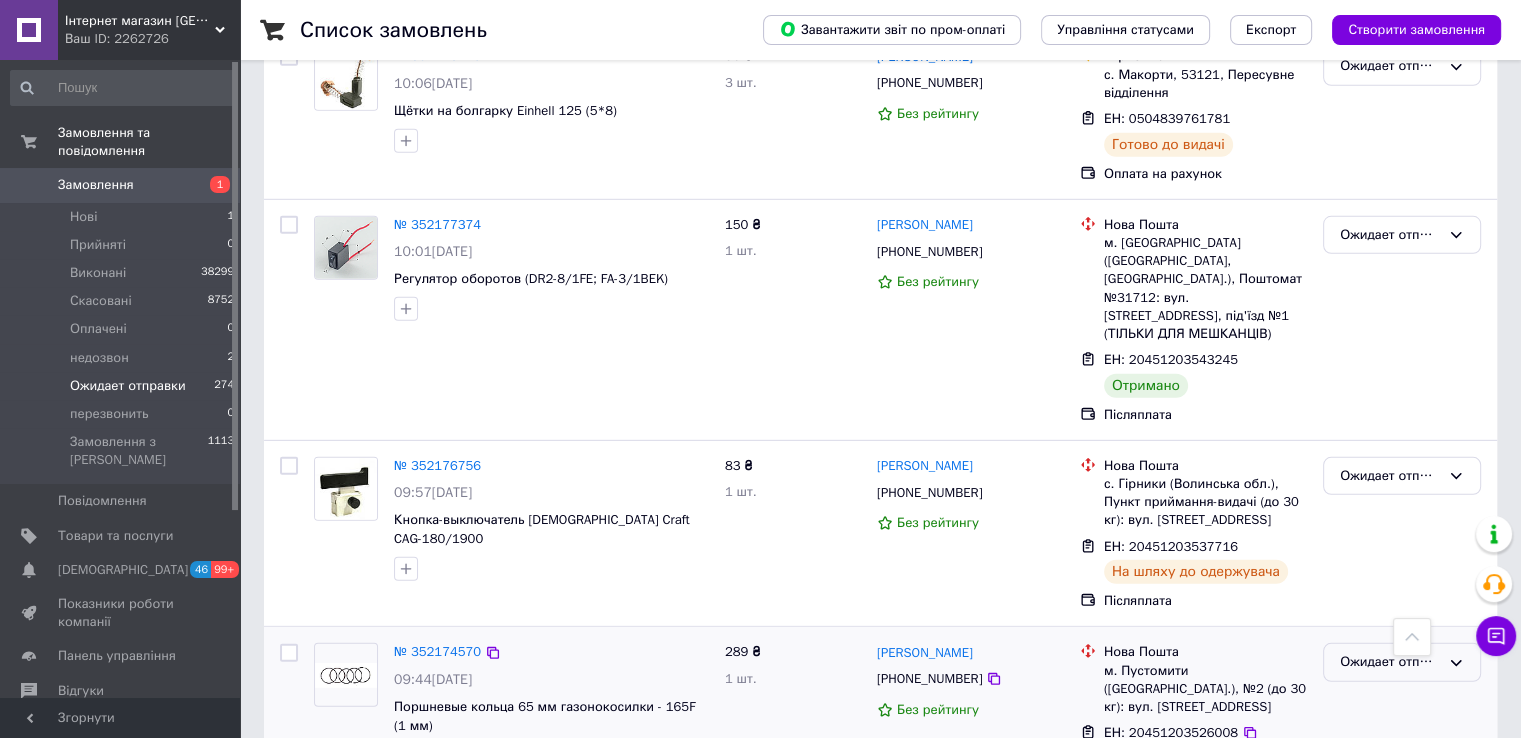 click on "Ожидает отправки" at bounding box center (1390, 662) 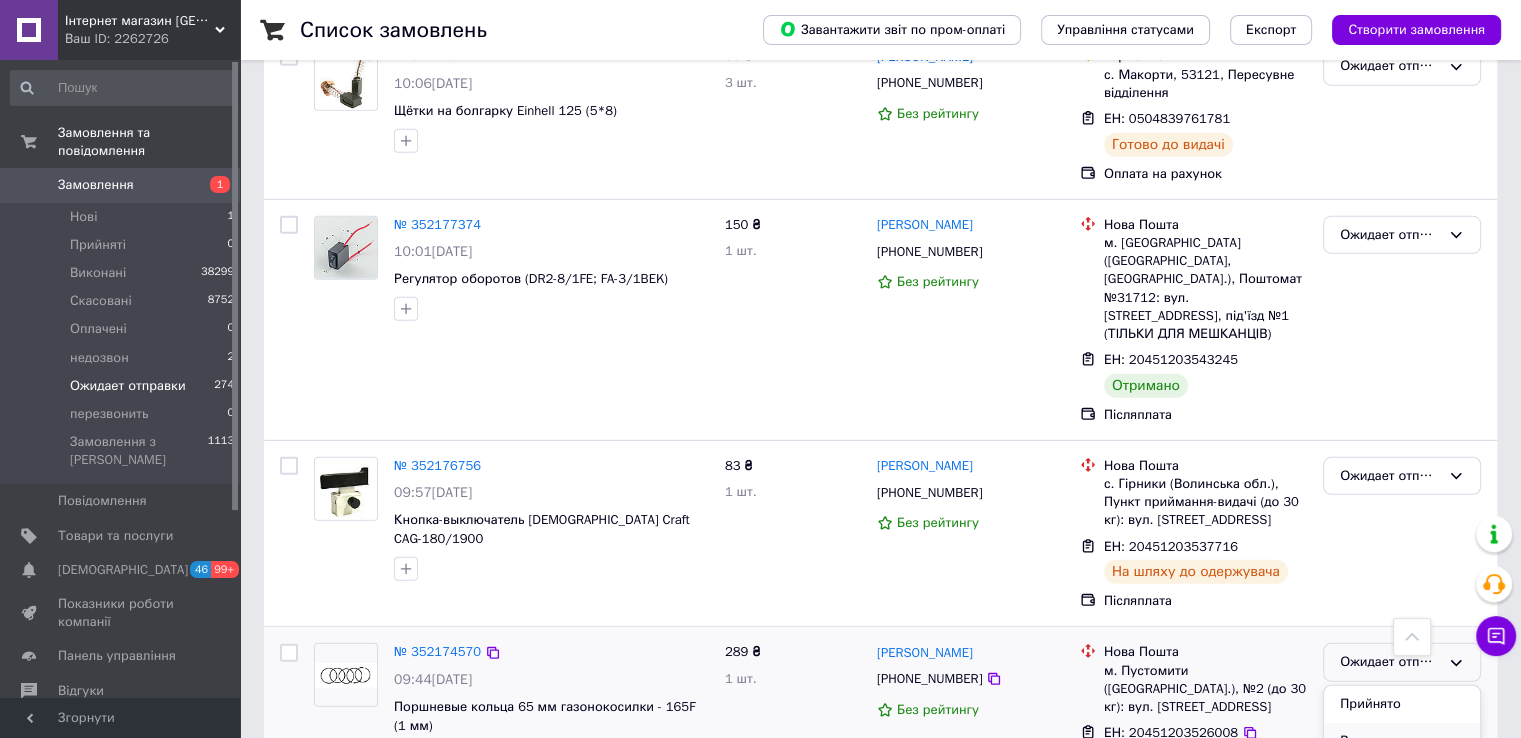 click on "Виконано" at bounding box center (1402, 741) 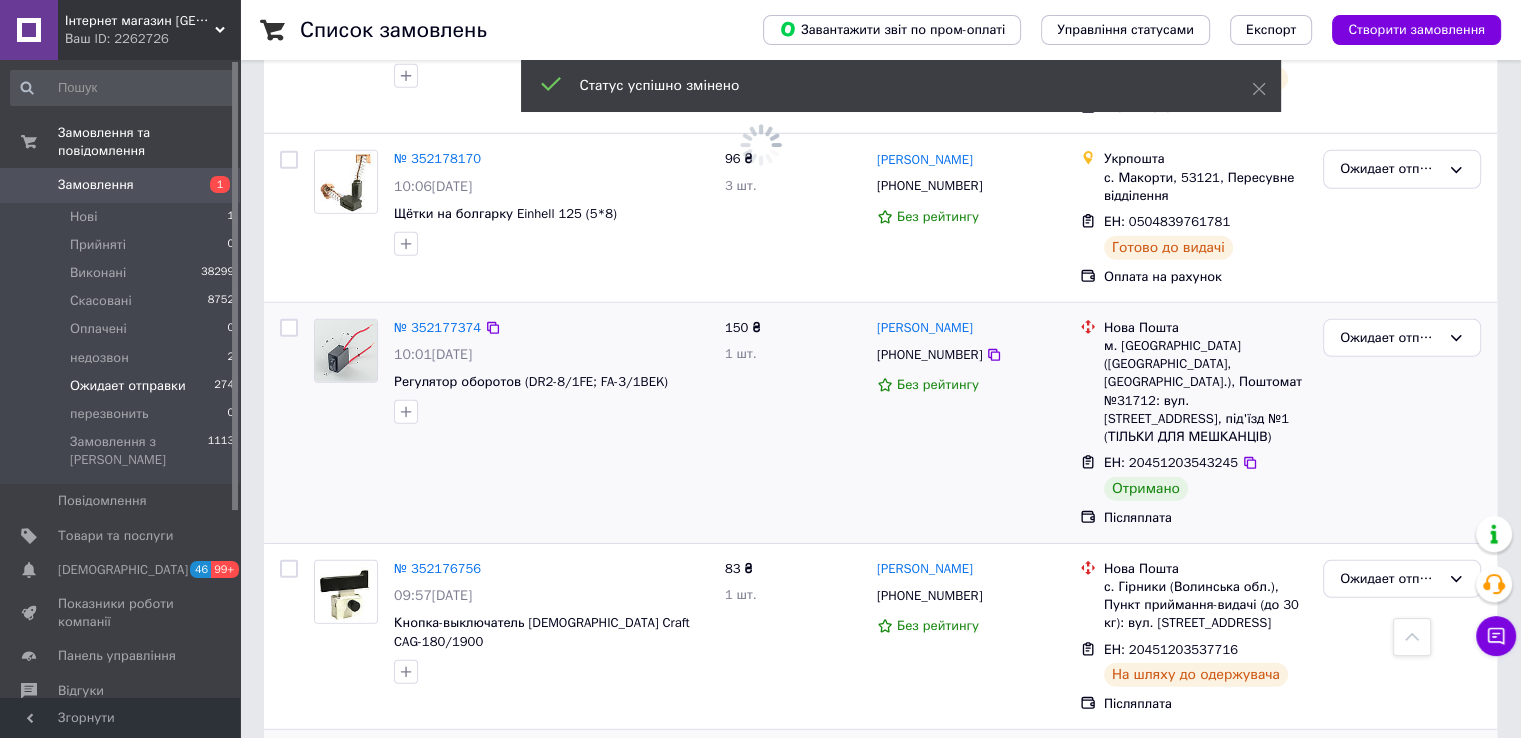 scroll, scrollTop: 5632, scrollLeft: 0, axis: vertical 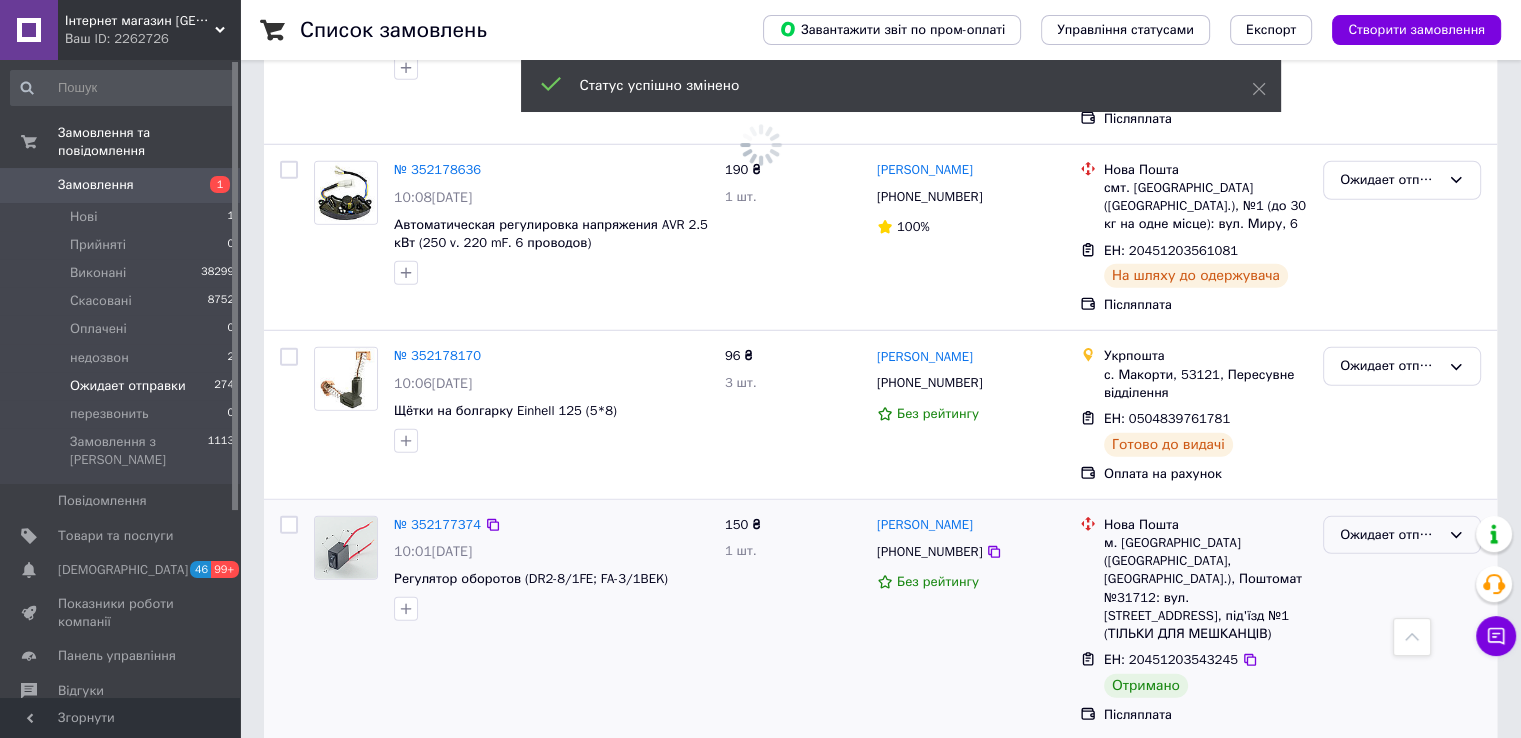 click on "Ожидает отправки" at bounding box center [1390, 535] 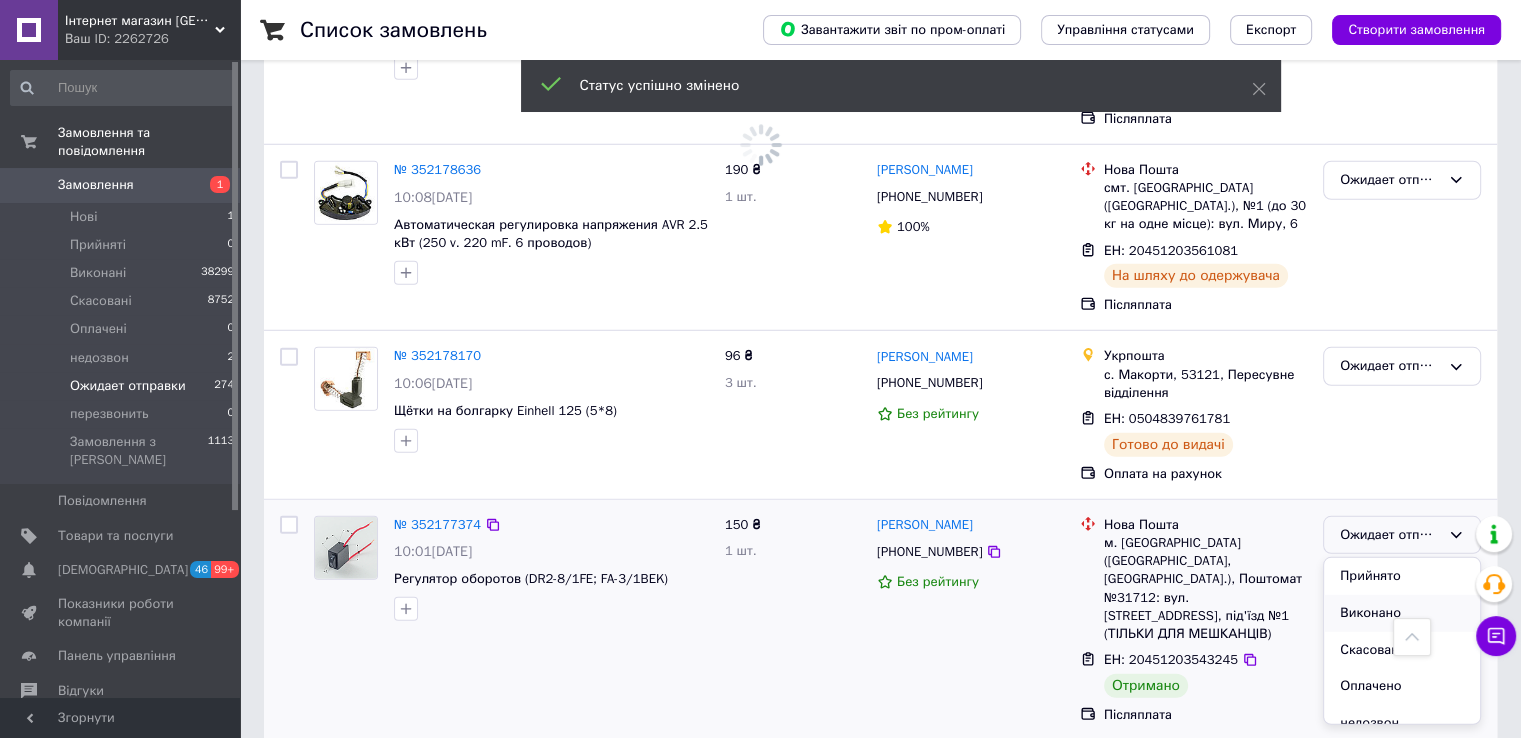 click on "Виконано" at bounding box center [1402, 613] 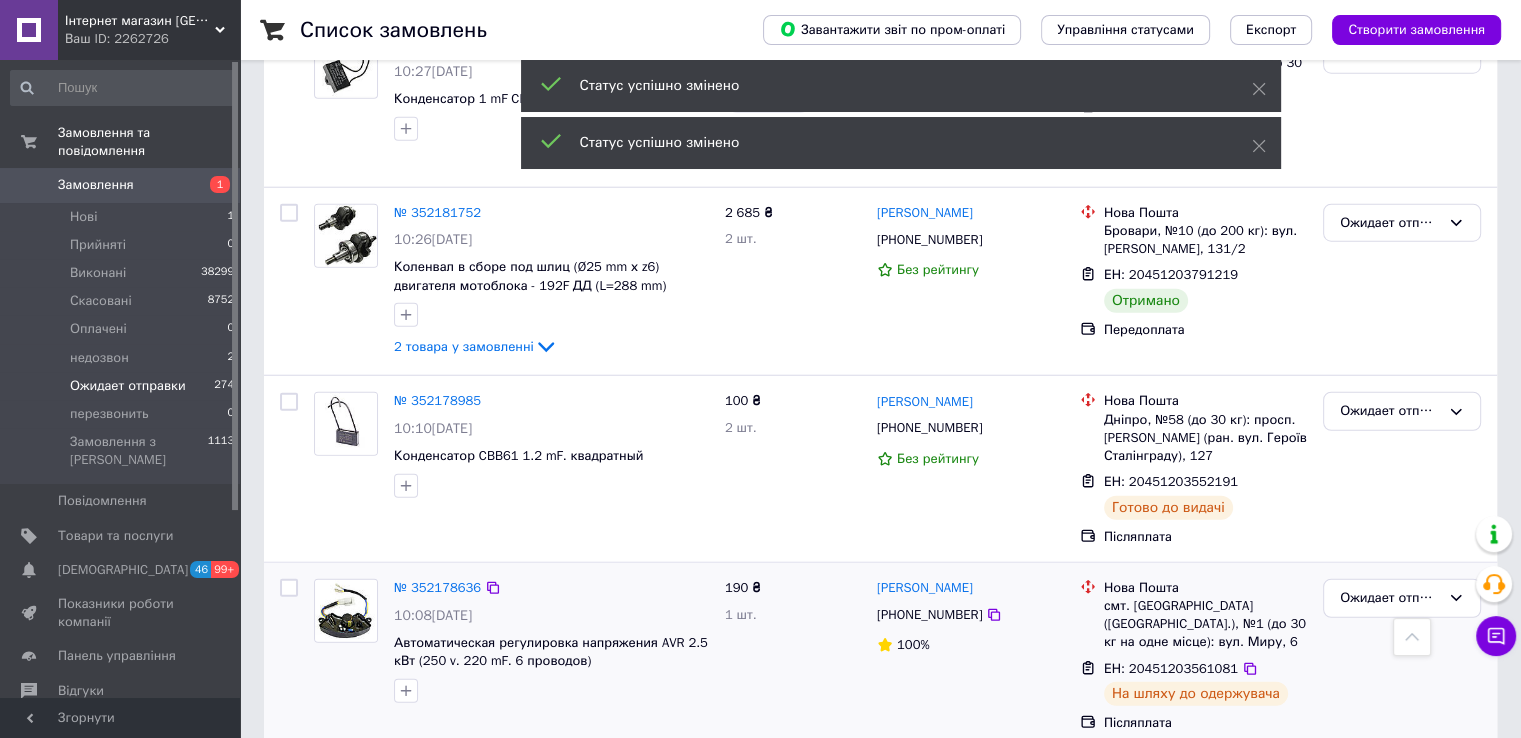scroll, scrollTop: 4932, scrollLeft: 0, axis: vertical 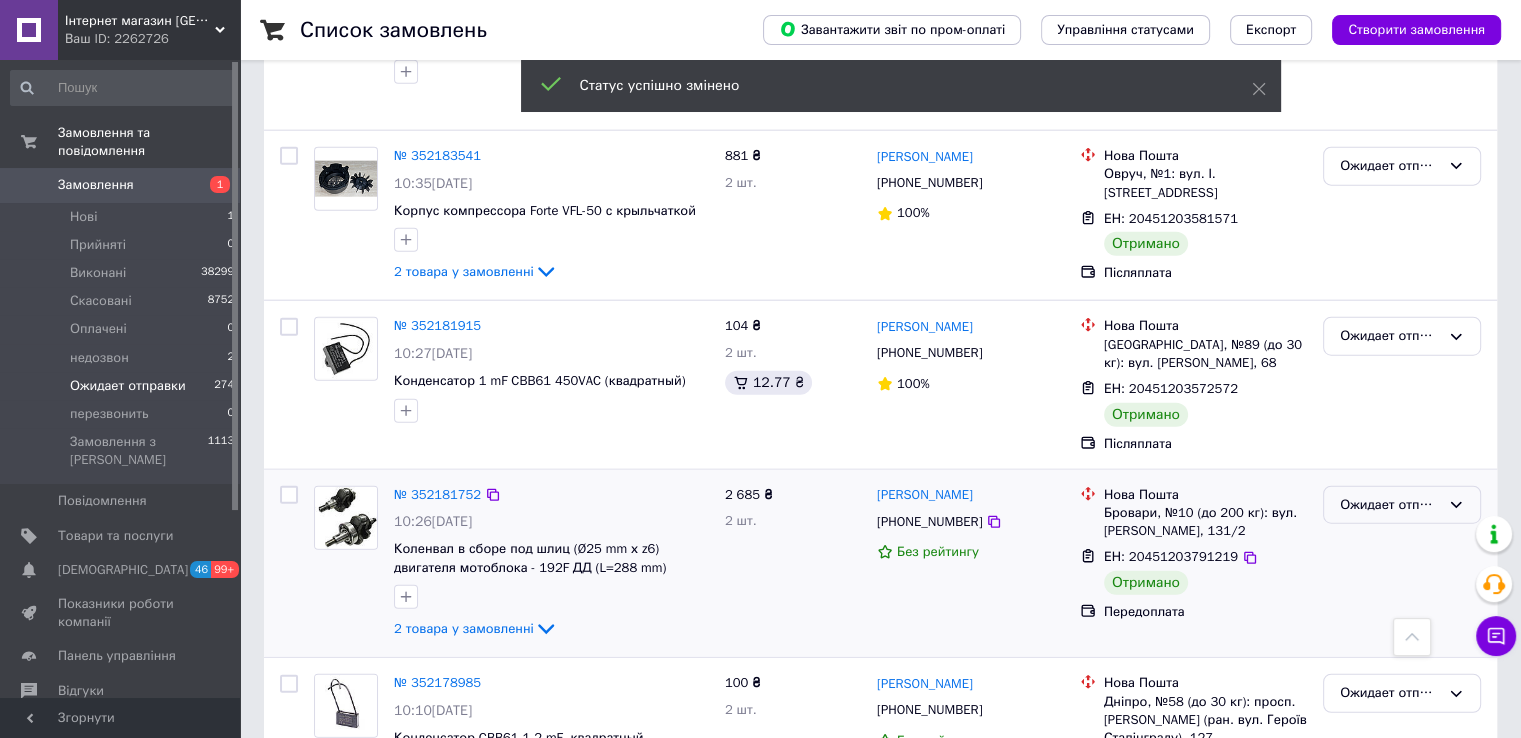 click on "Ожидает отправки" at bounding box center [1390, 505] 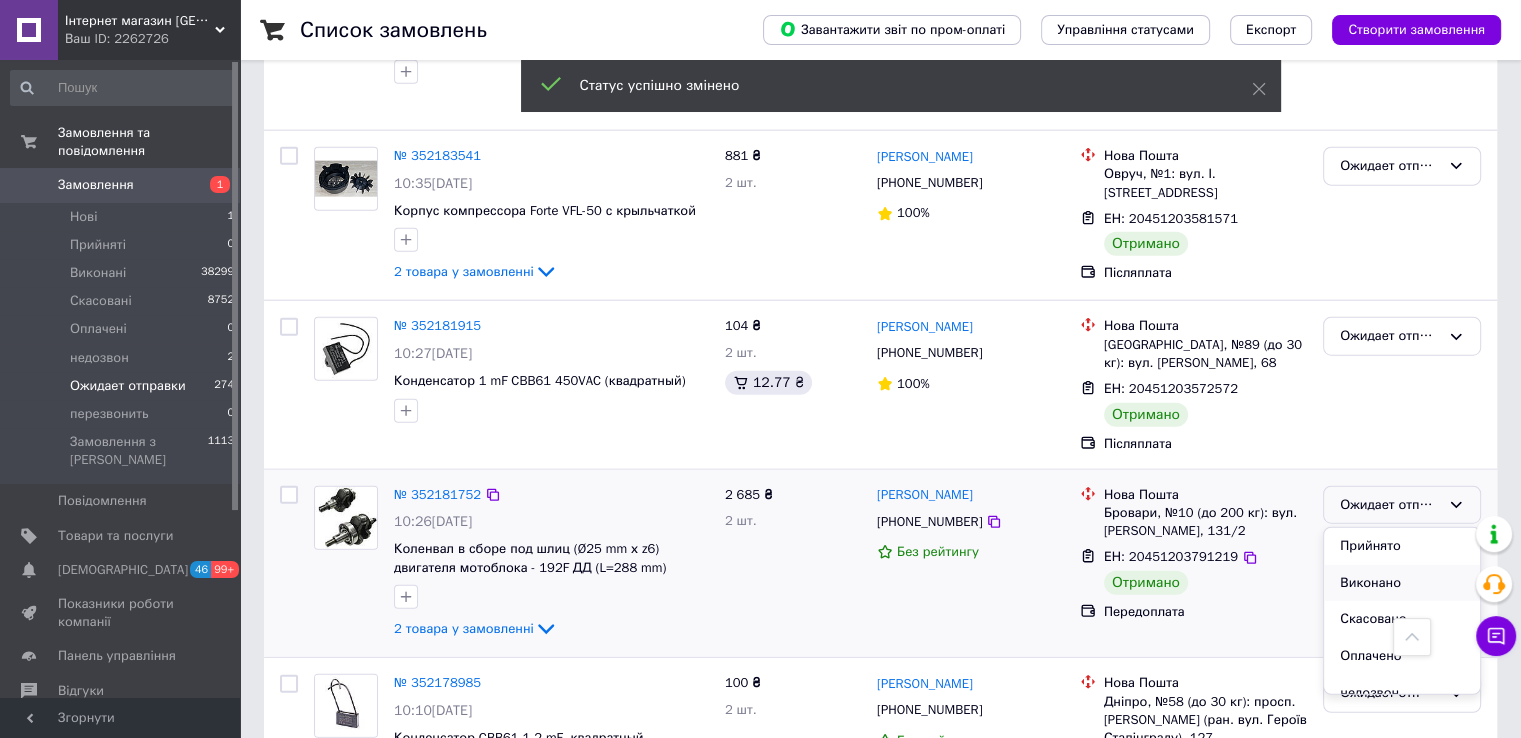 click on "Виконано" at bounding box center (1402, 583) 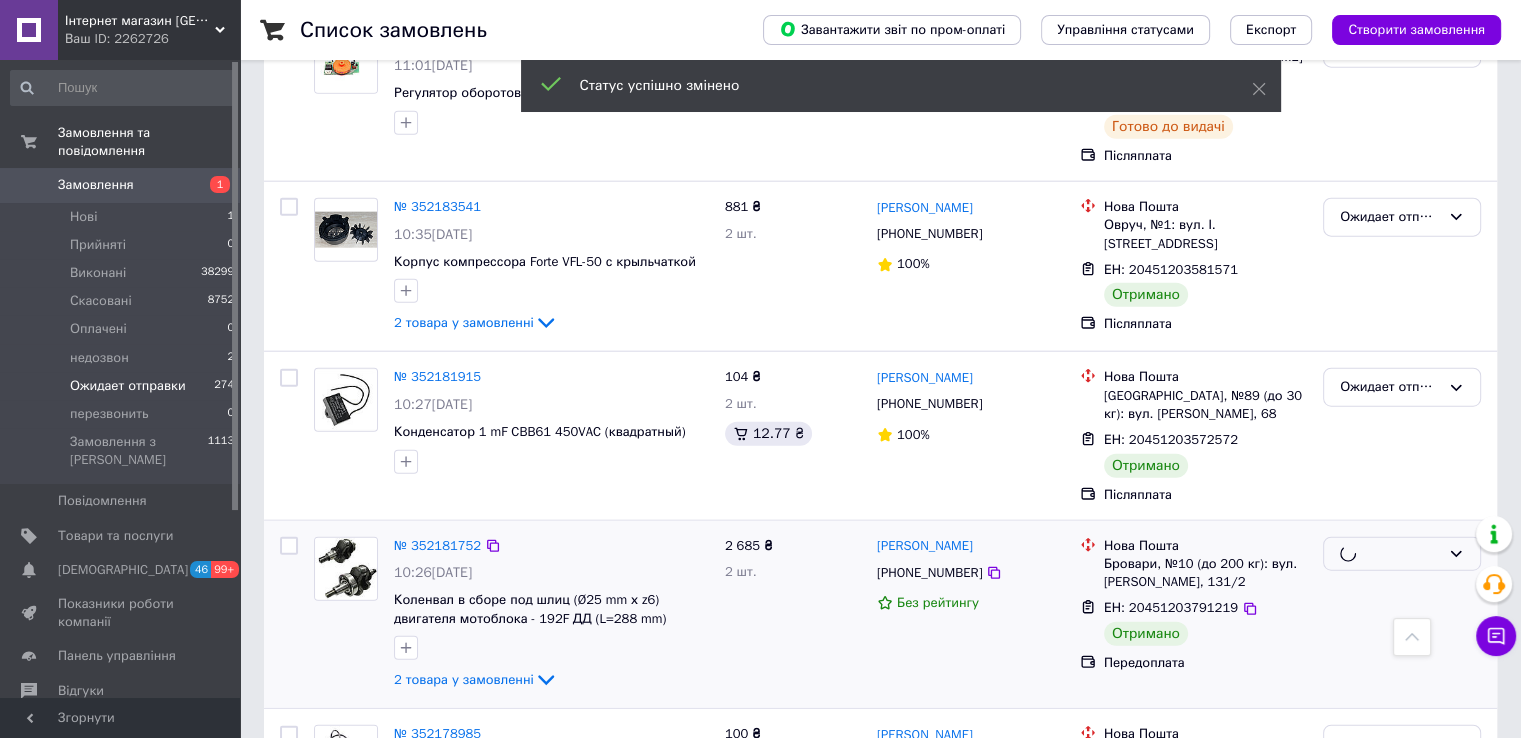 scroll, scrollTop: 4832, scrollLeft: 0, axis: vertical 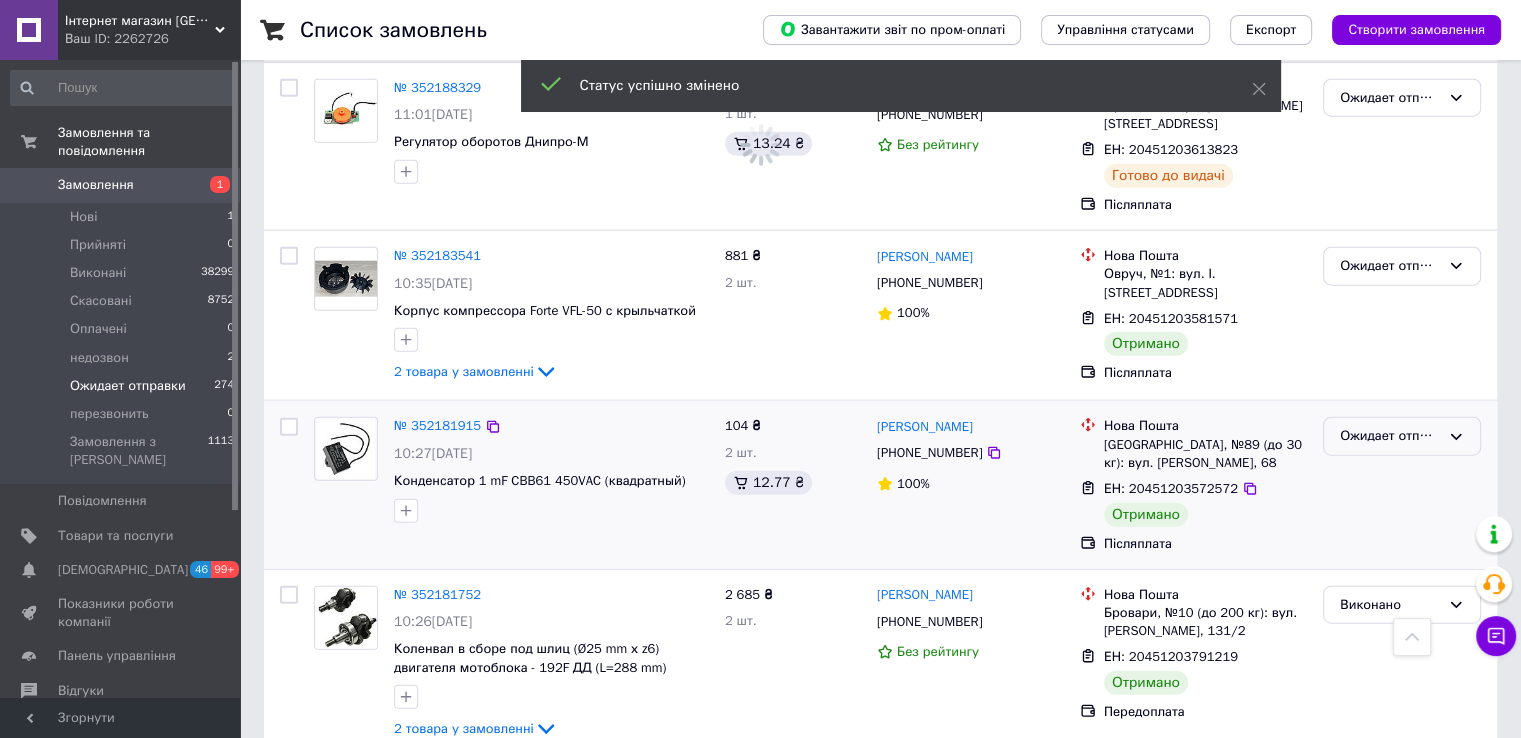 click on "Ожидает отправки" at bounding box center (1390, 436) 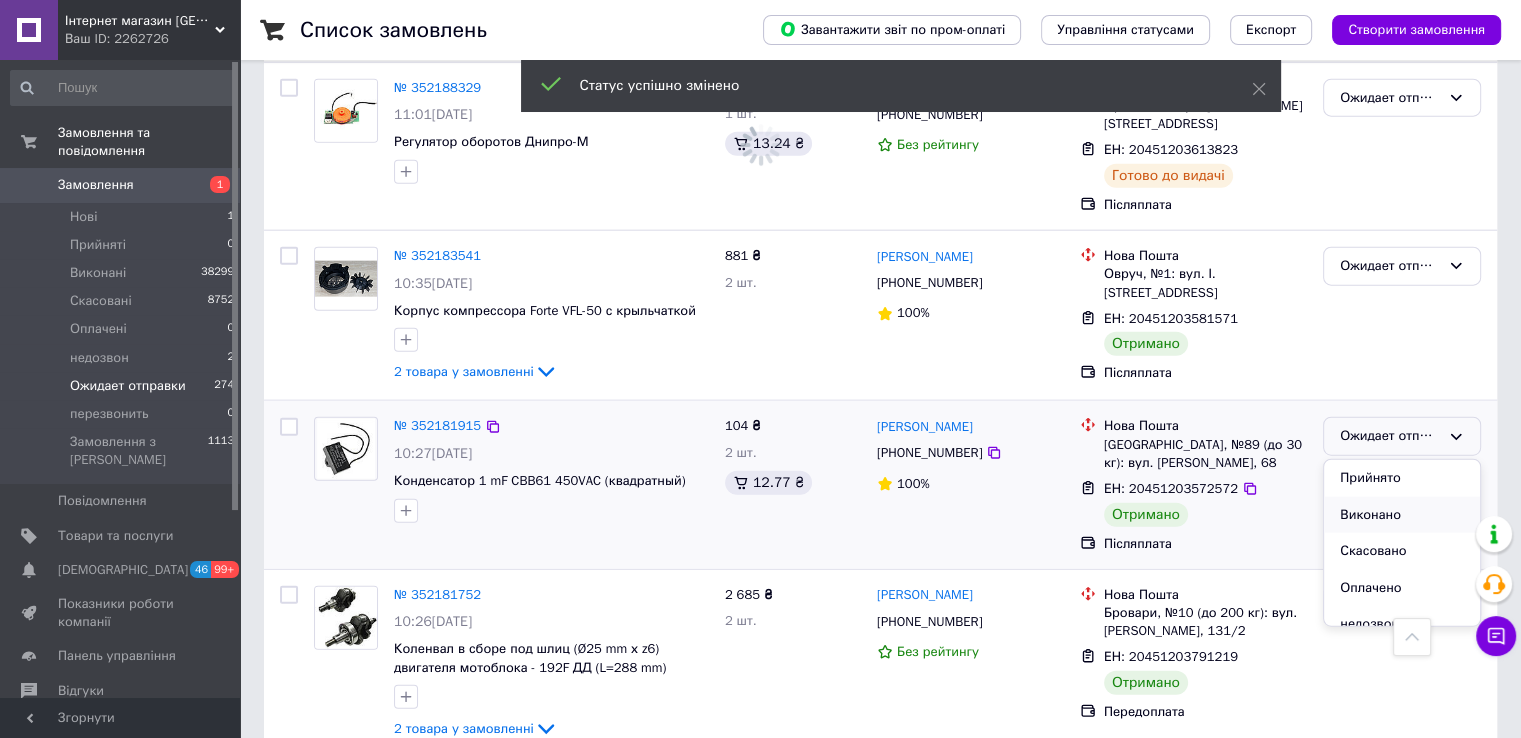 click on "Виконано" at bounding box center (1402, 515) 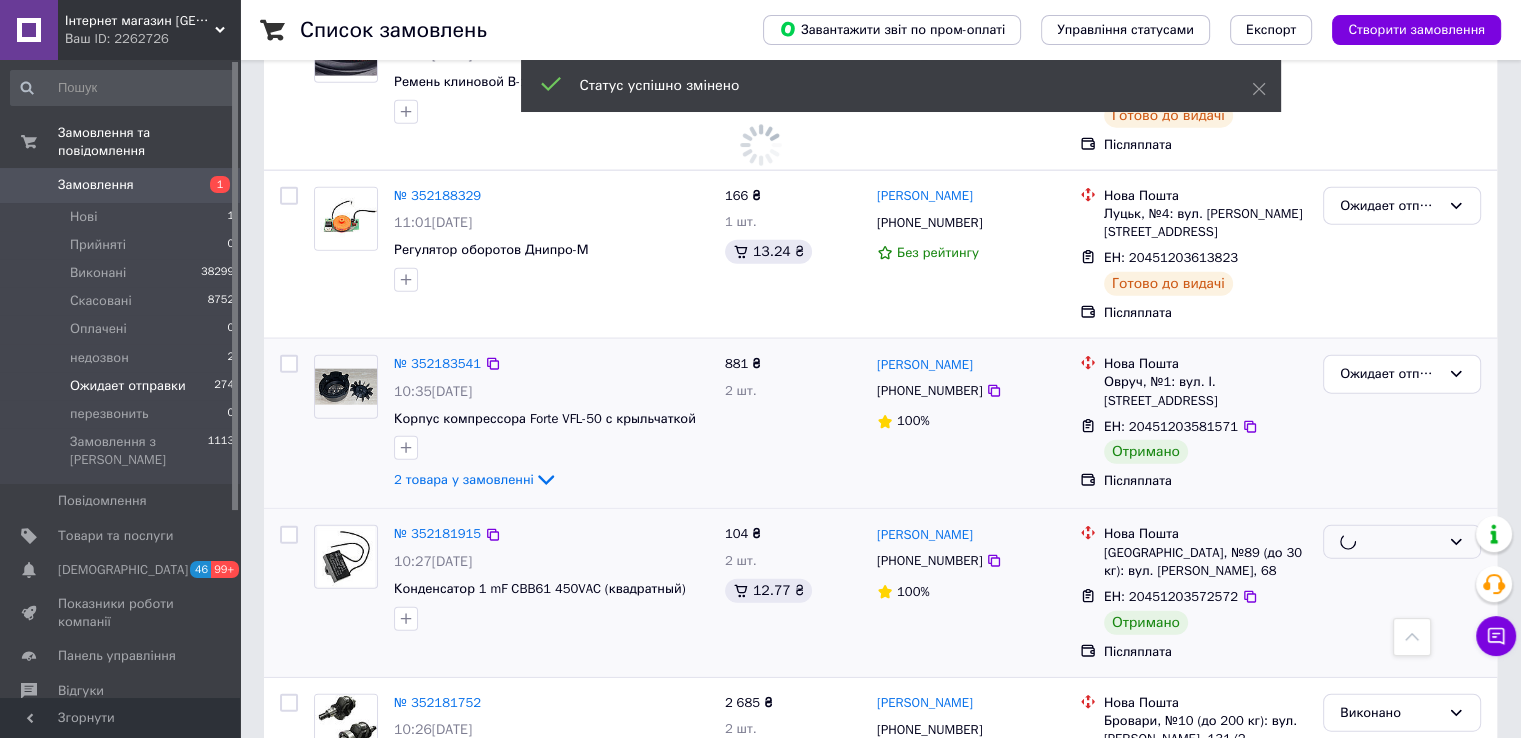 scroll, scrollTop: 4532, scrollLeft: 0, axis: vertical 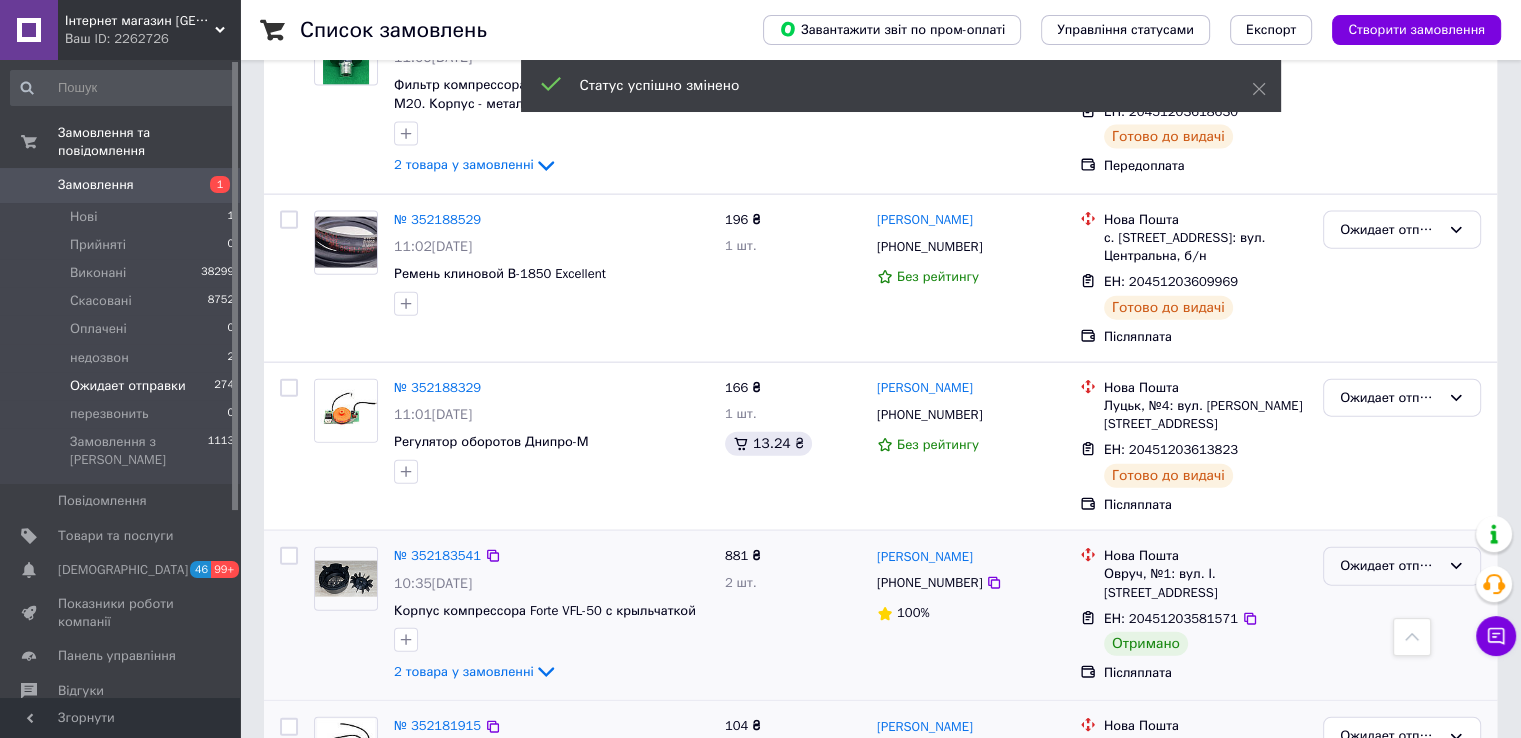 drag, startPoint x: 1384, startPoint y: 285, endPoint x: 1388, endPoint y: 295, distance: 10.770329 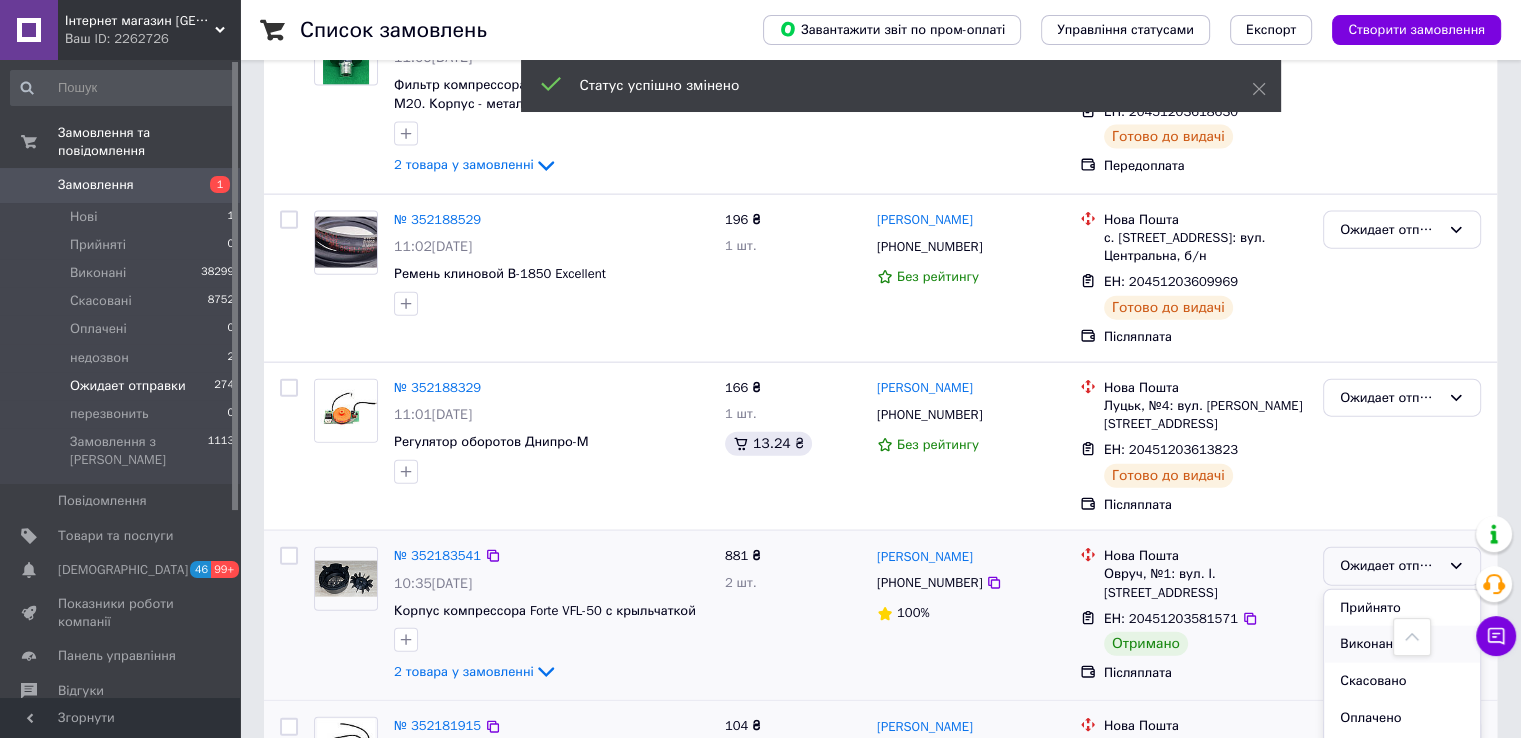 click on "Виконано" at bounding box center (1402, 644) 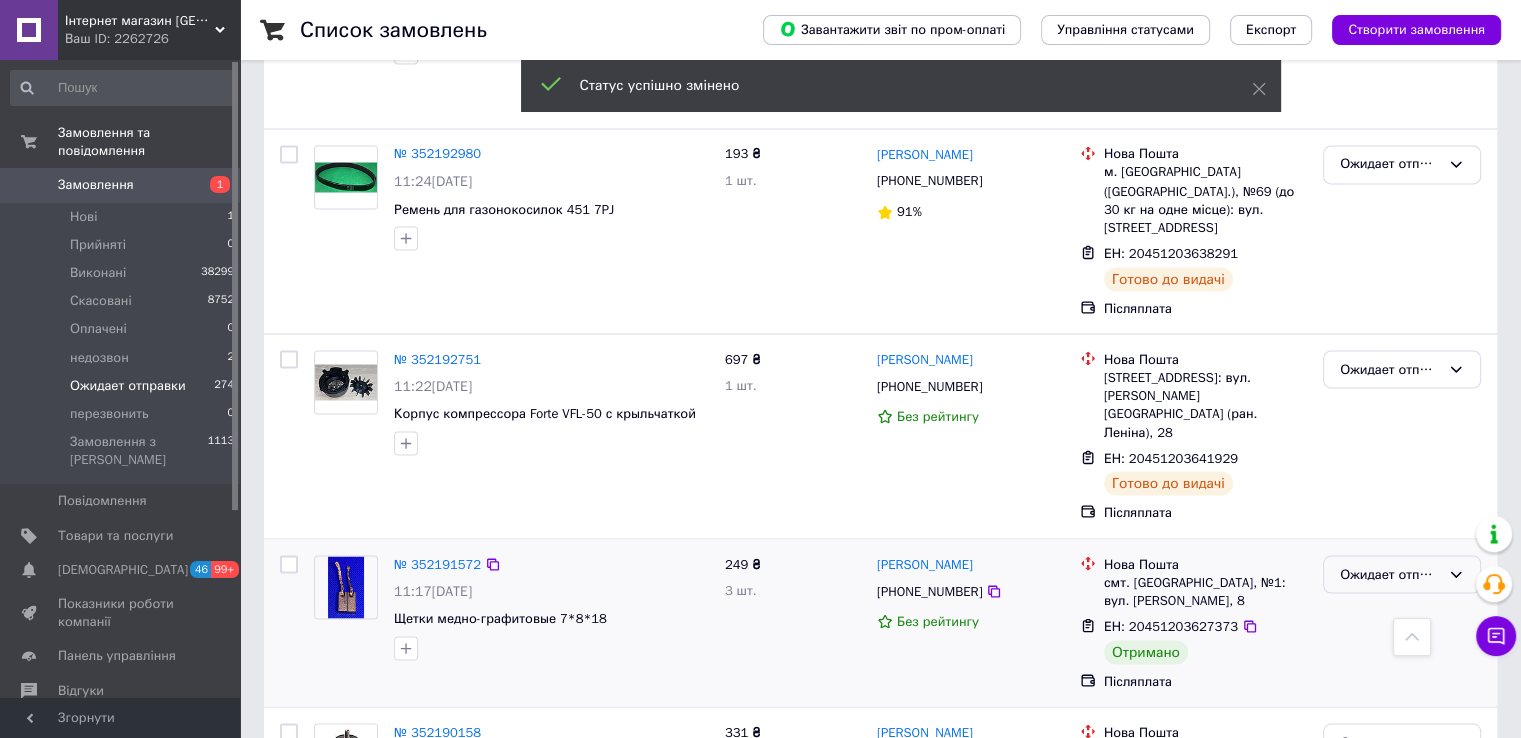scroll, scrollTop: 3532, scrollLeft: 0, axis: vertical 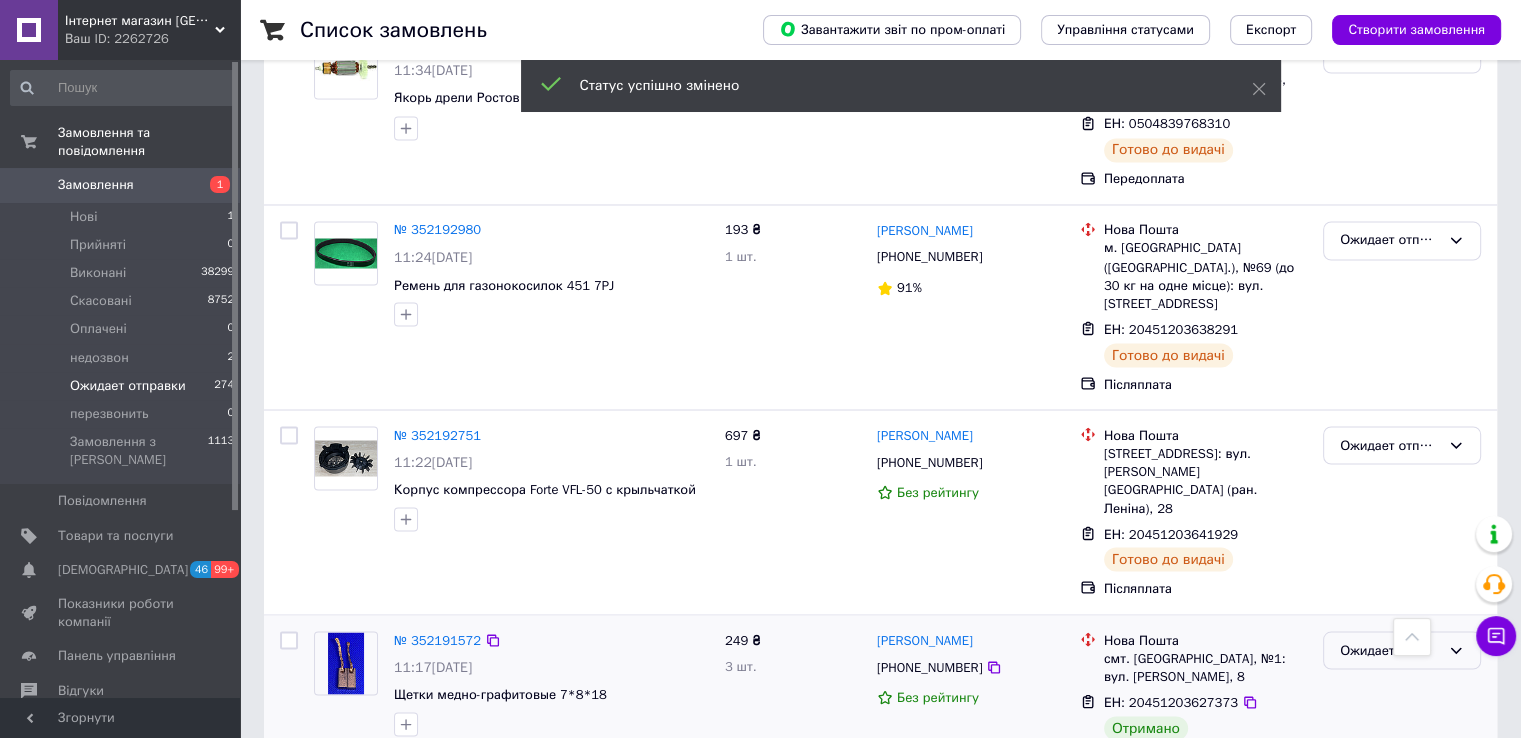 click on "Ожидает отправки" at bounding box center (1390, 650) 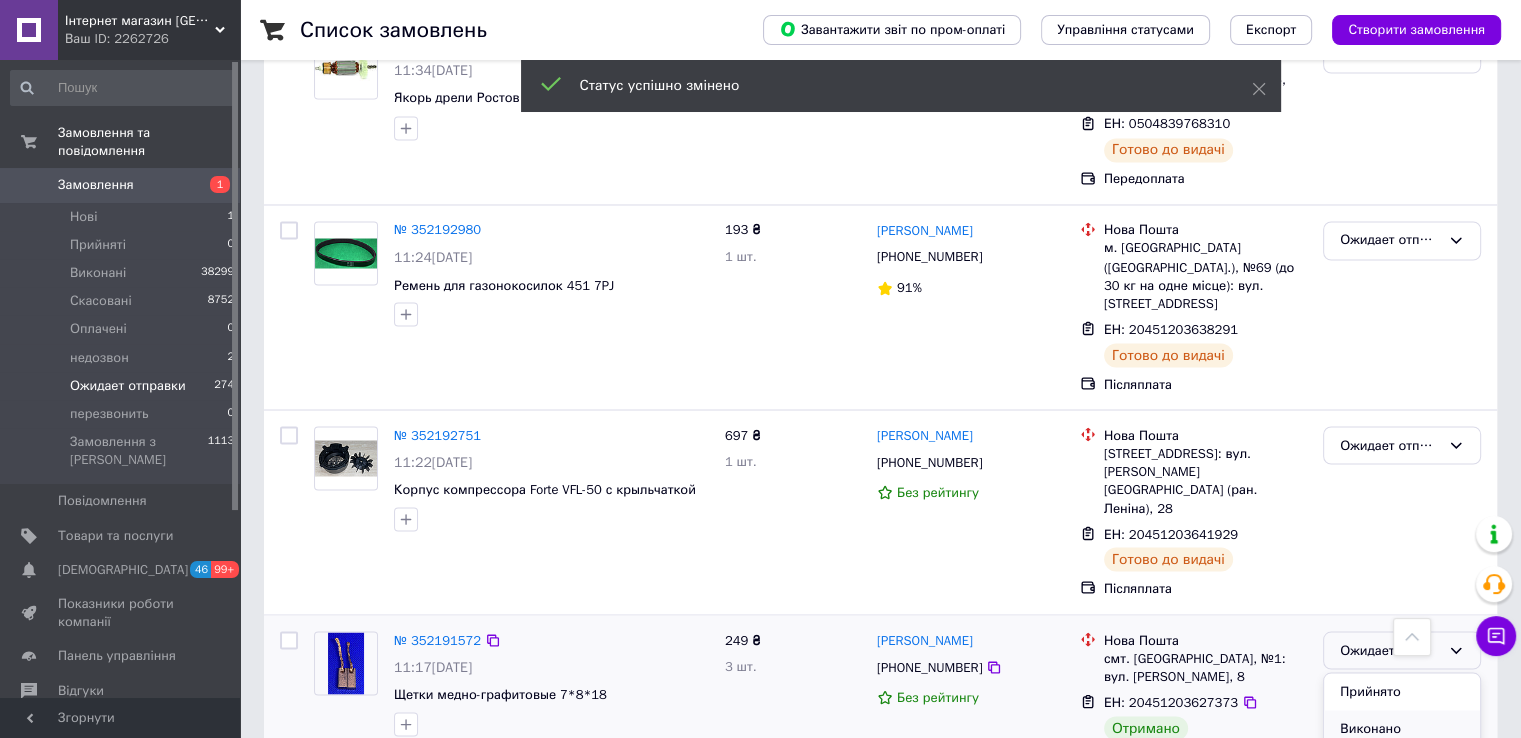 click on "Виконано" at bounding box center [1402, 728] 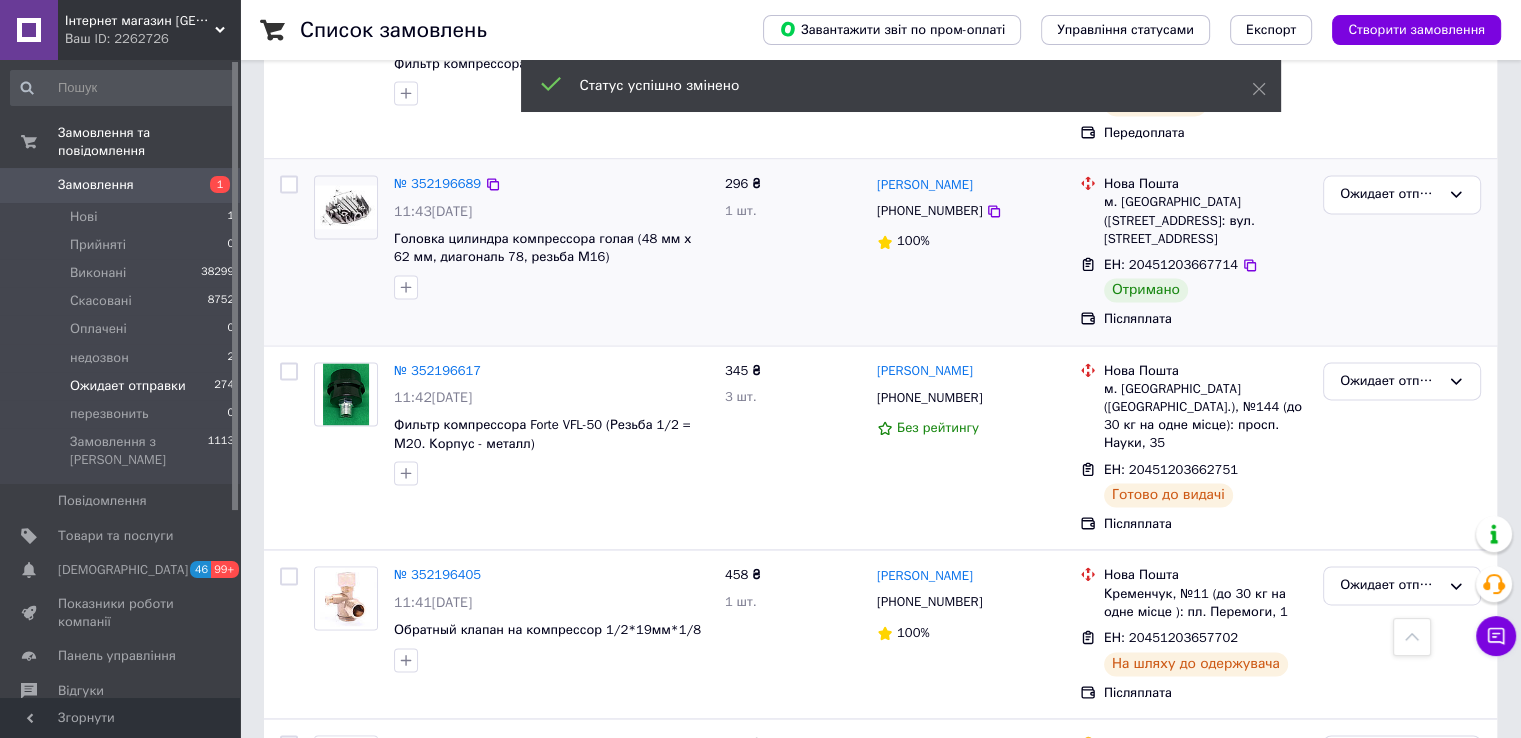 scroll, scrollTop: 2632, scrollLeft: 0, axis: vertical 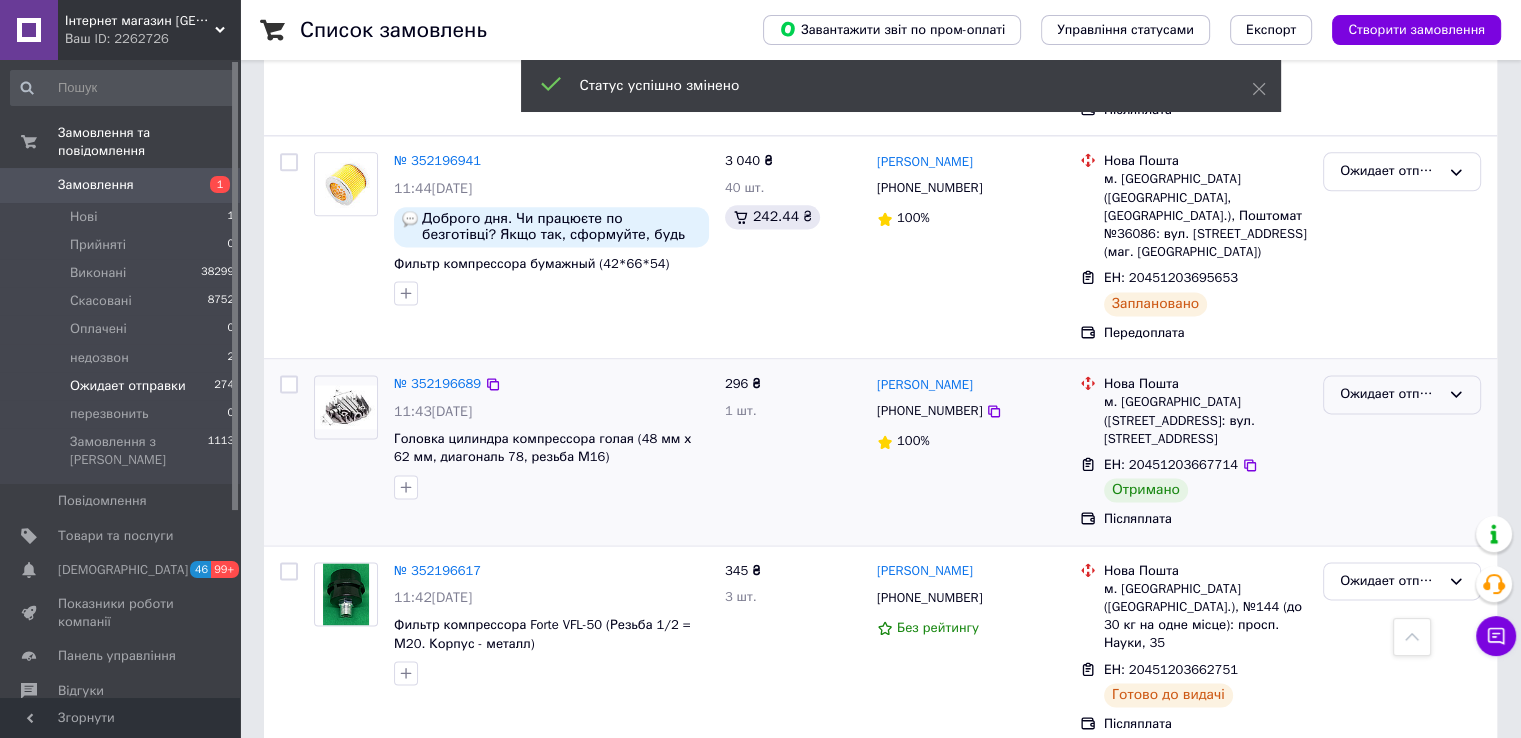 drag, startPoint x: 1367, startPoint y: 226, endPoint x: 1367, endPoint y: 245, distance: 19 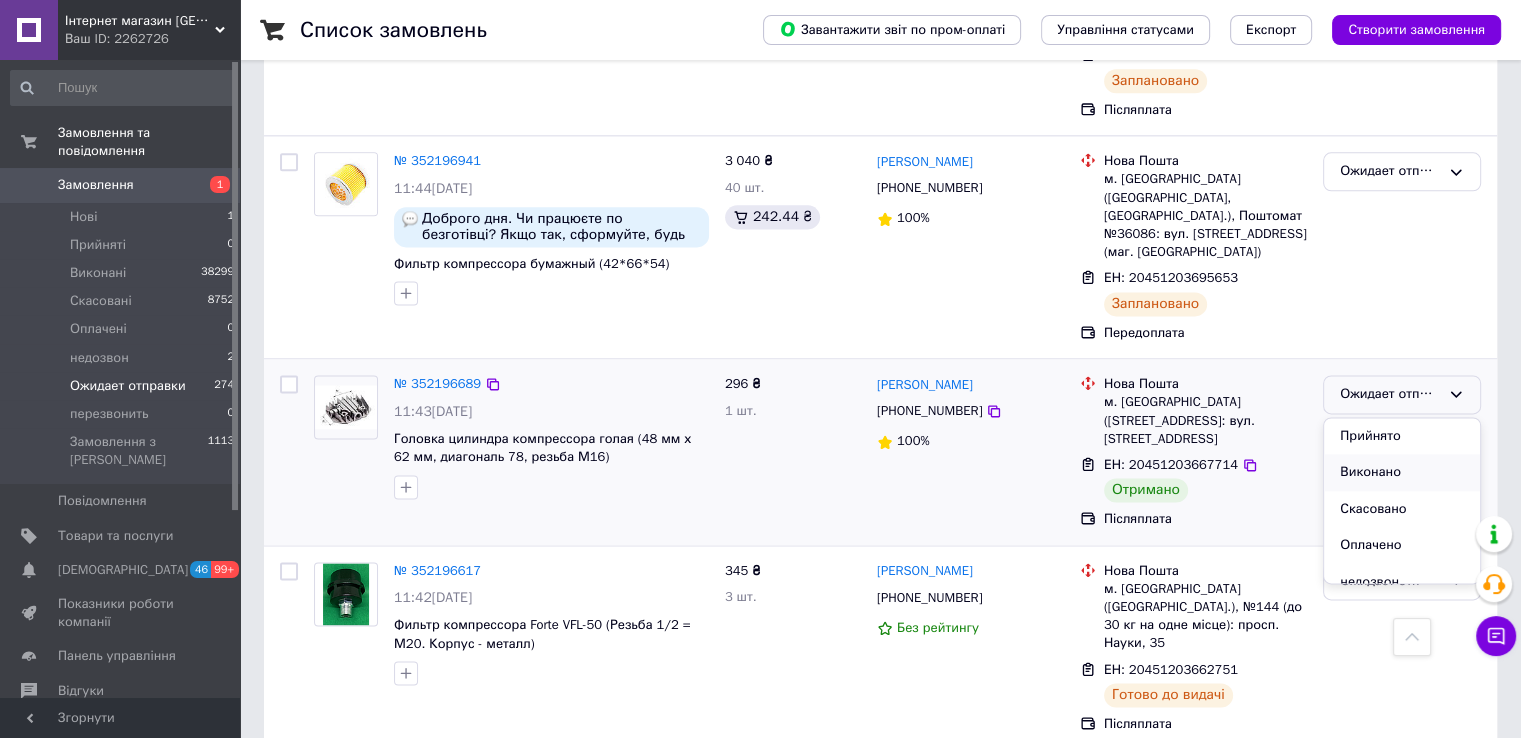 click on "Виконано" at bounding box center (1402, 472) 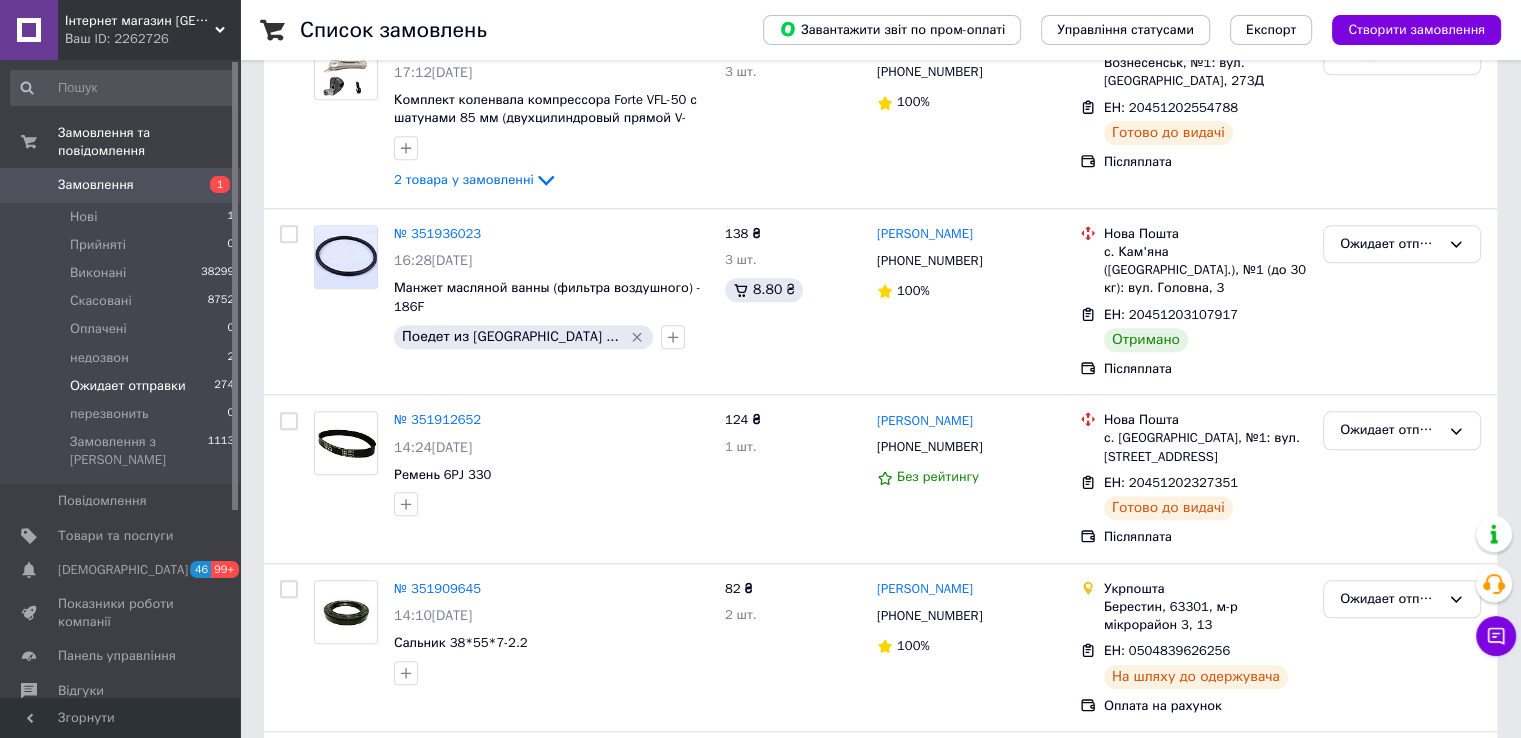 scroll, scrollTop: 17695, scrollLeft: 0, axis: vertical 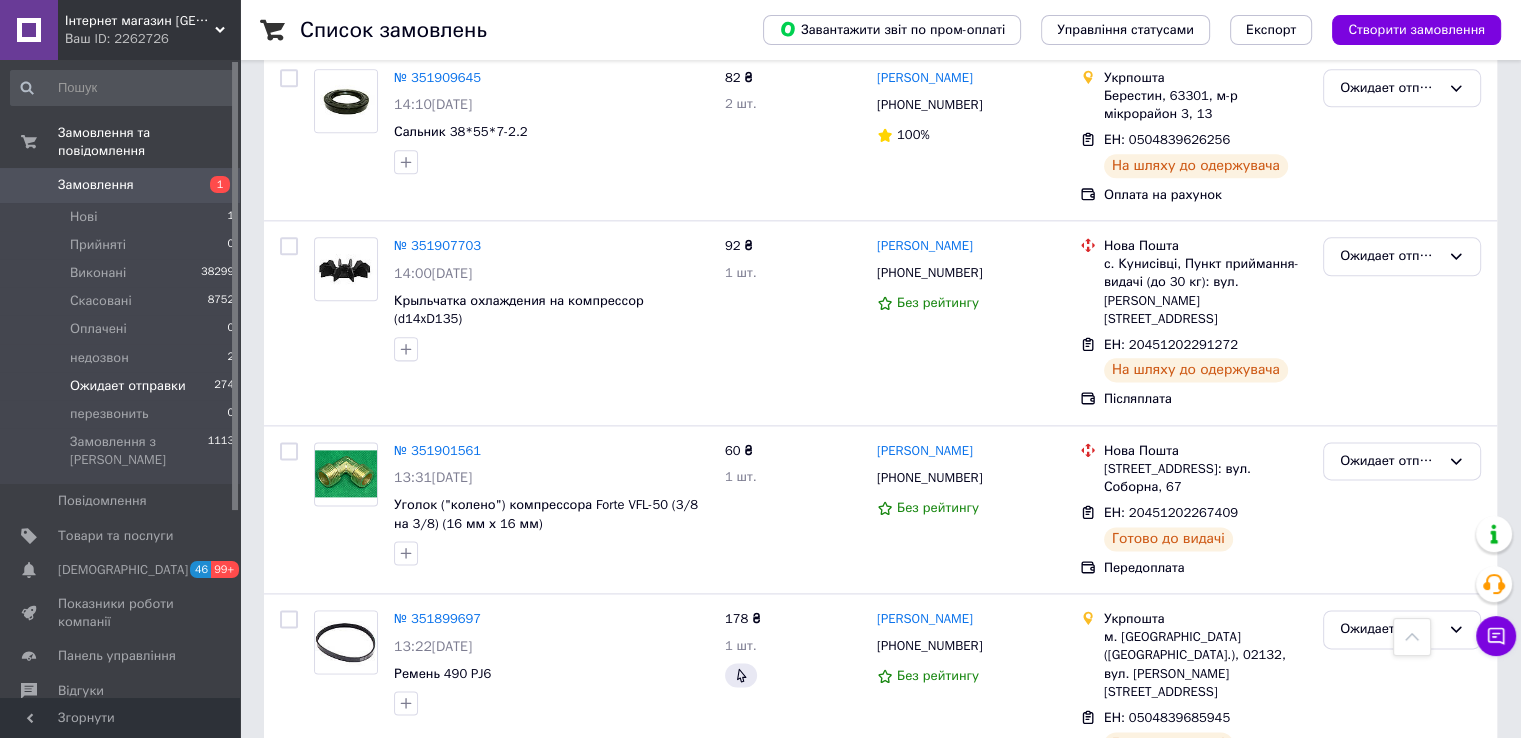 click on "1" at bounding box center [404, 1739] 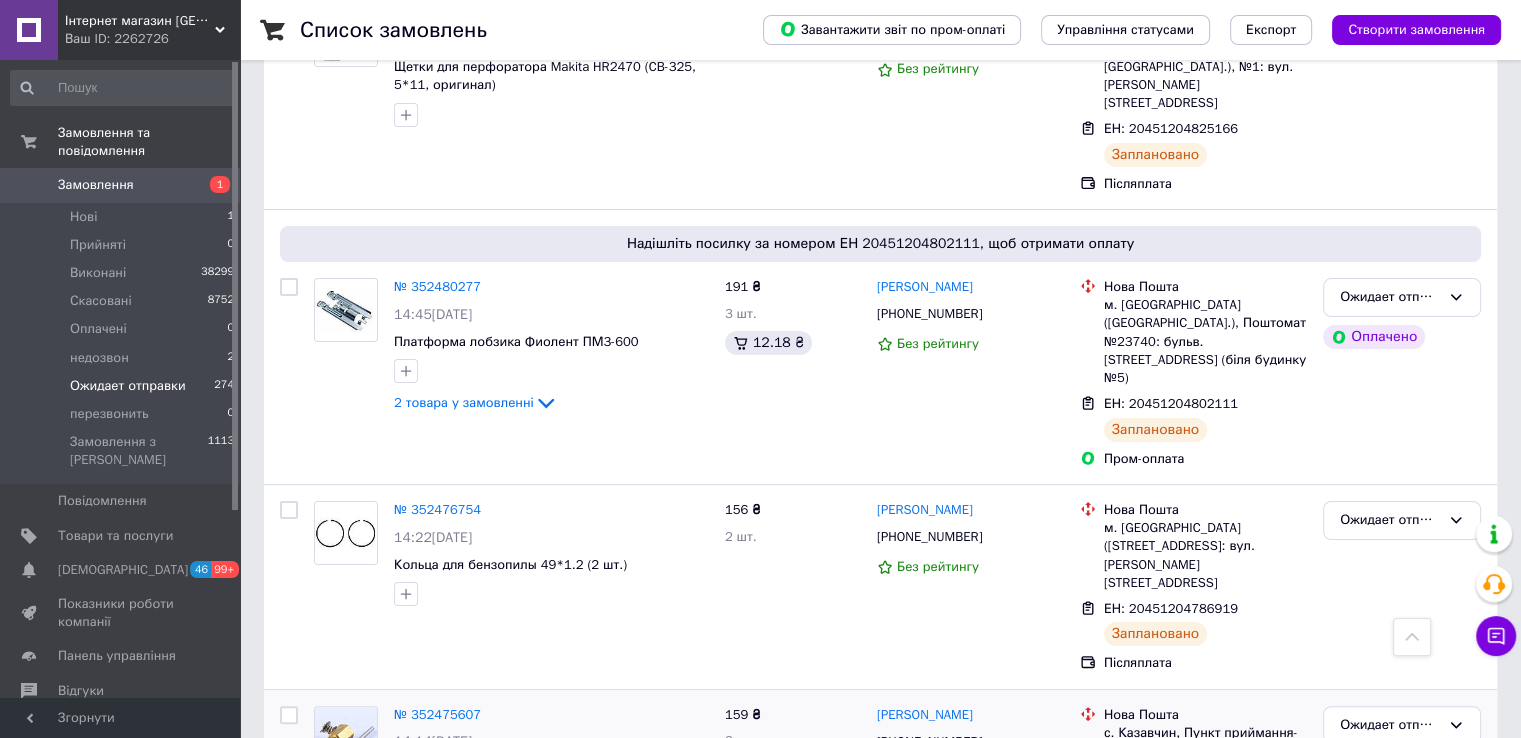 scroll, scrollTop: 24, scrollLeft: 0, axis: vertical 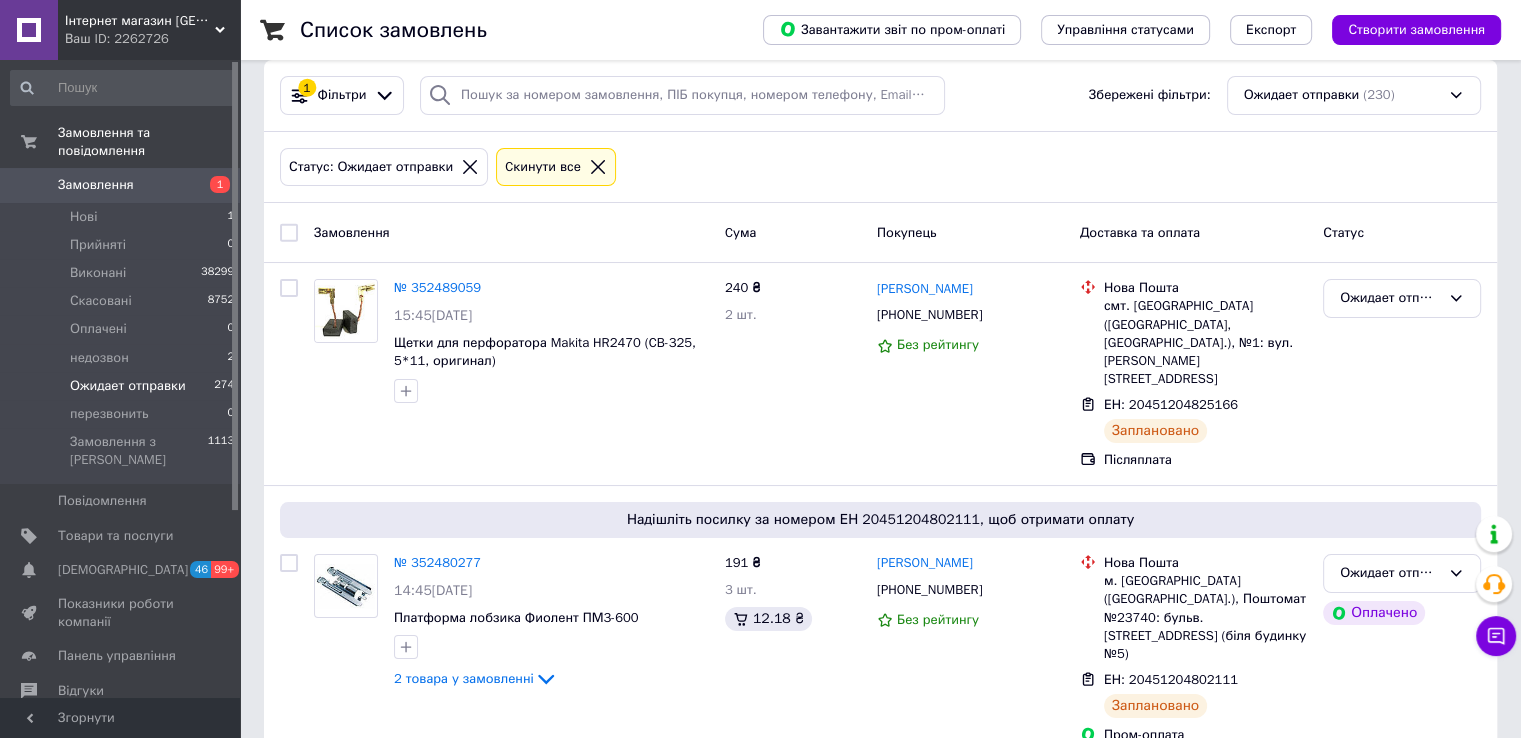 click on "Замовлення 1" at bounding box center (123, 185) 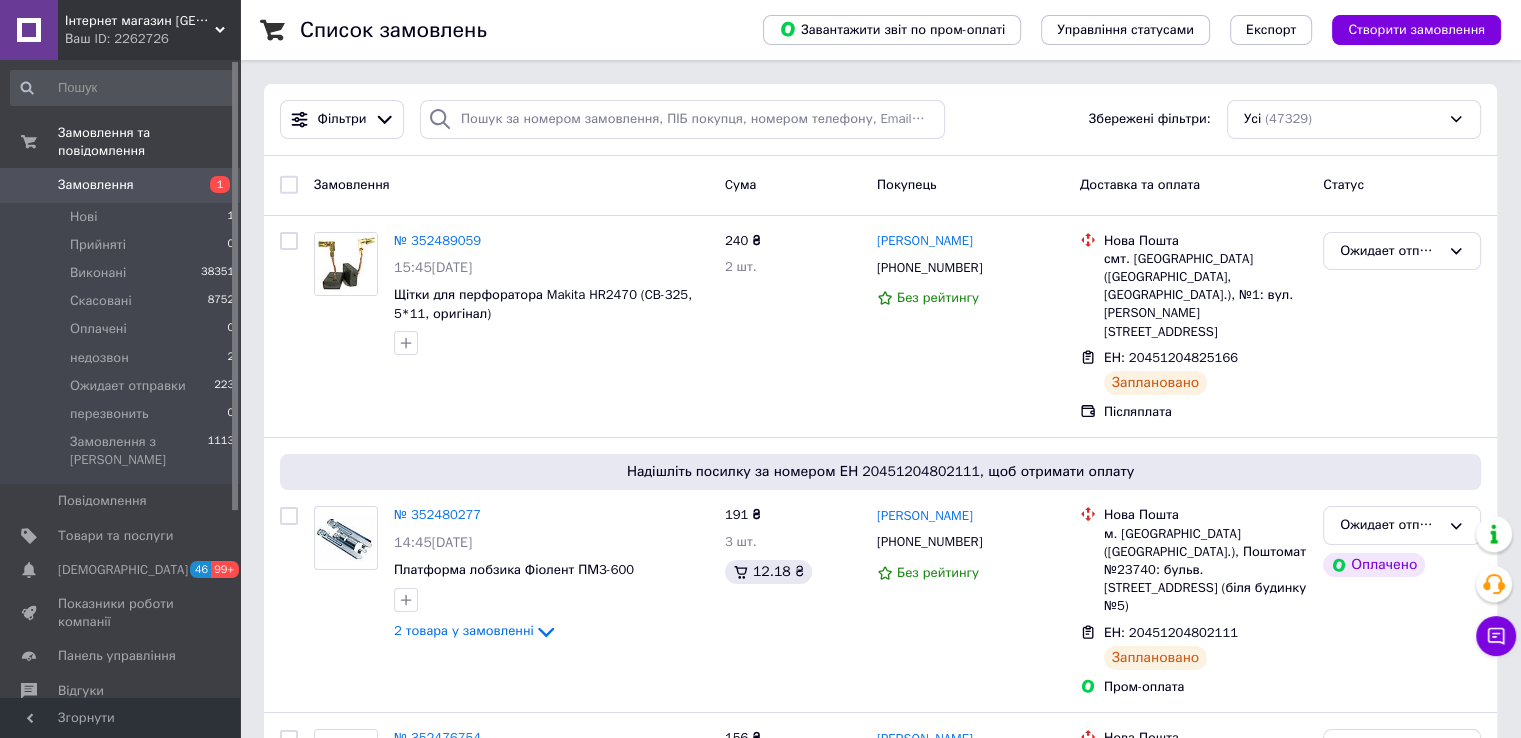click on "Замовлення" at bounding box center (96, 185) 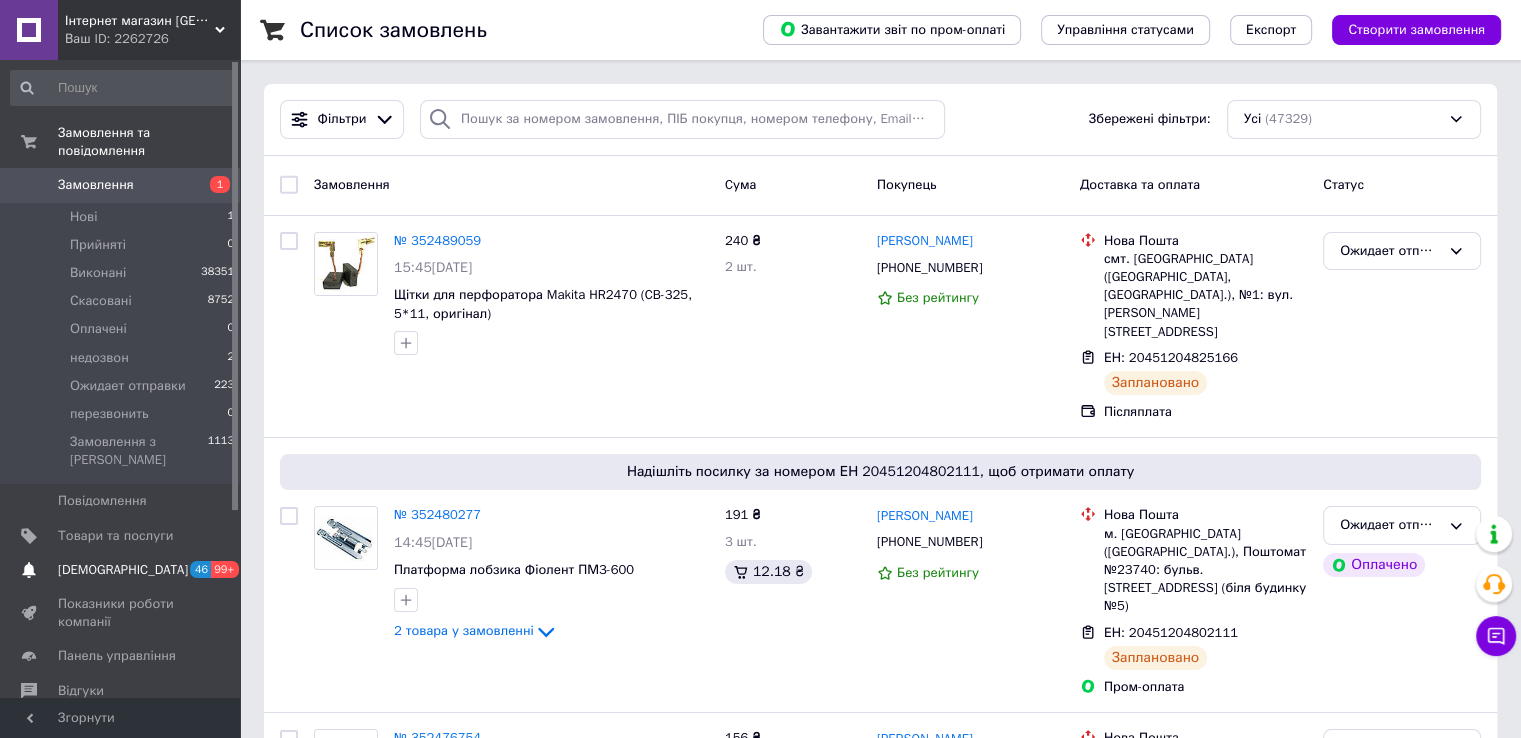 click on "[DEMOGRAPHIC_DATA]" at bounding box center (123, 570) 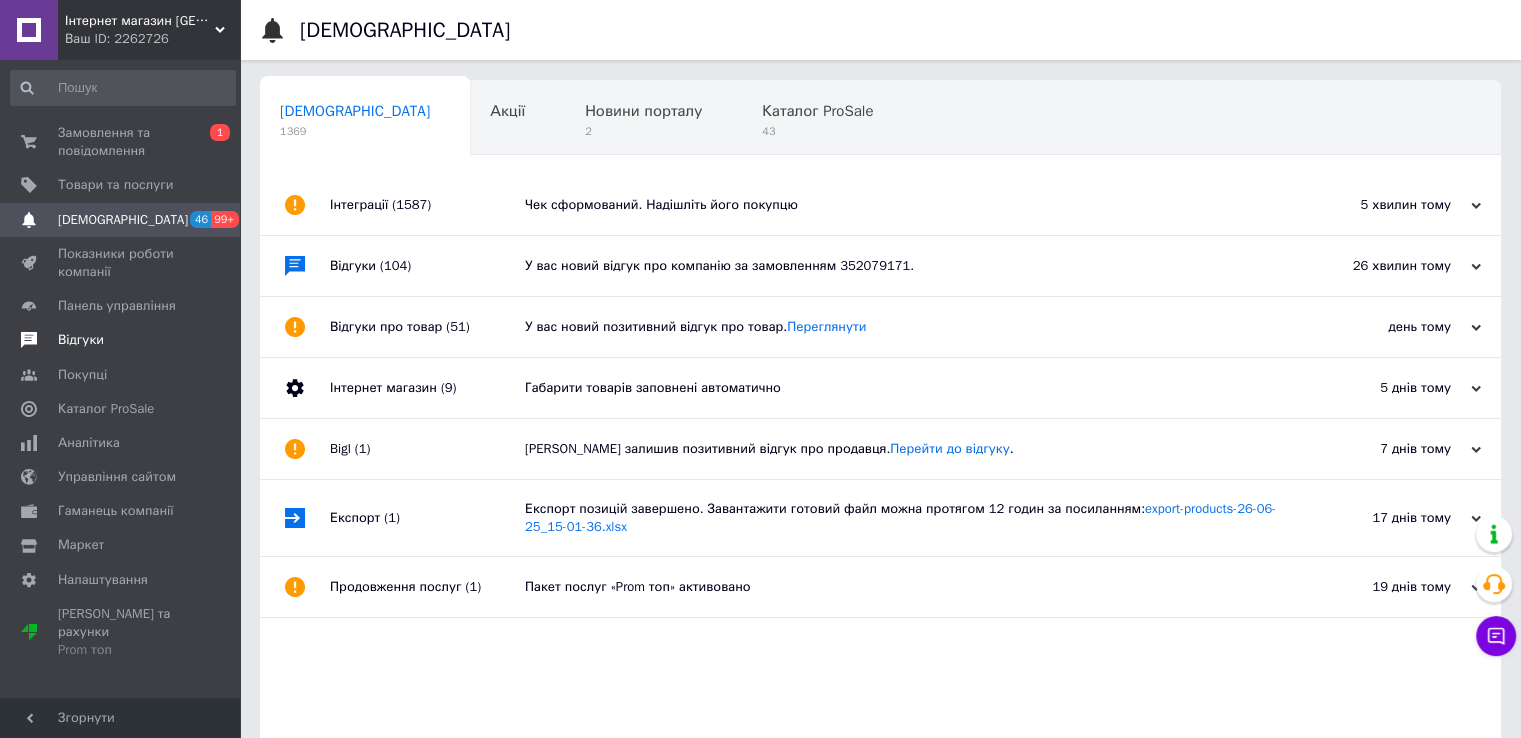 click on "Відгуки" at bounding box center [81, 340] 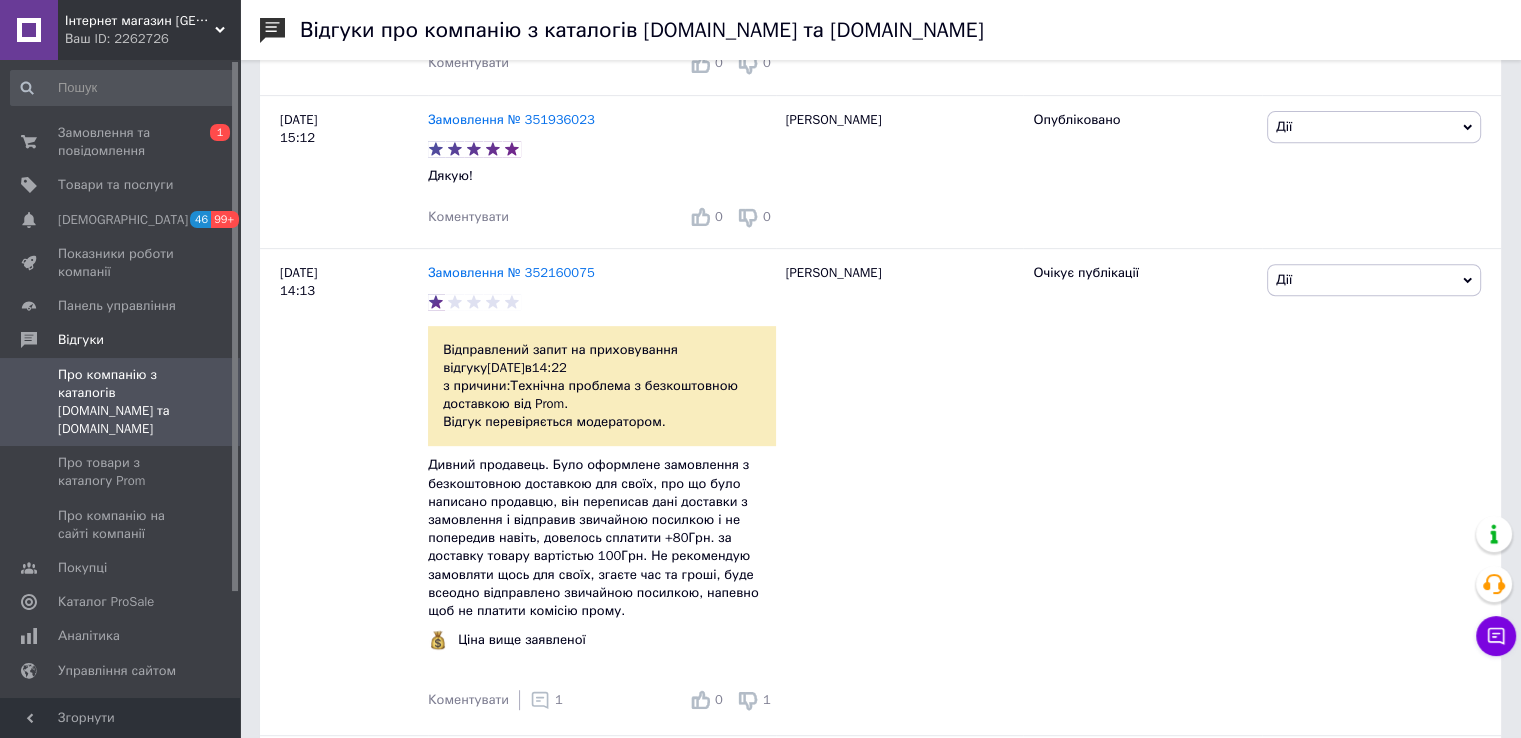 scroll, scrollTop: 800, scrollLeft: 0, axis: vertical 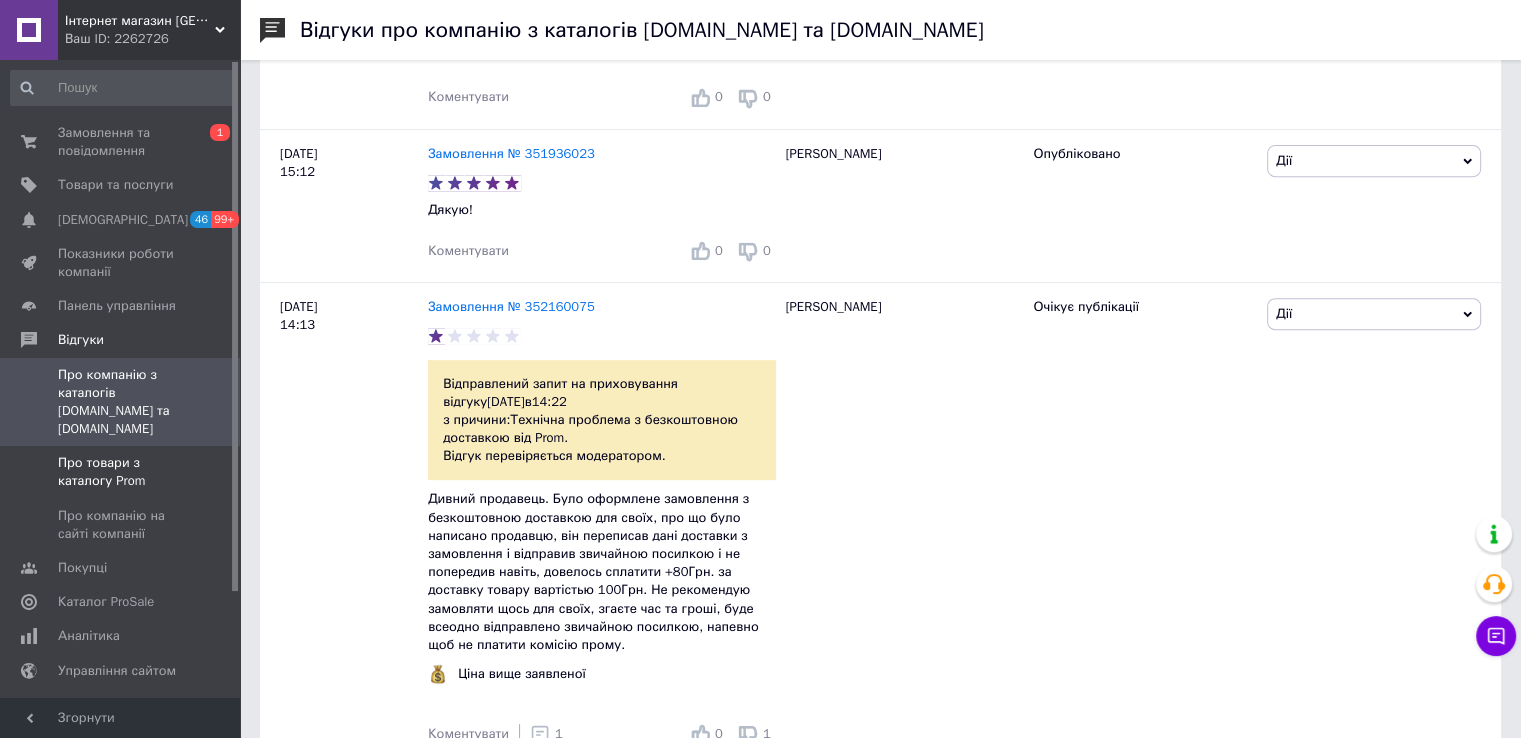 click on "Про товари з каталогу Prom" at bounding box center [121, 472] 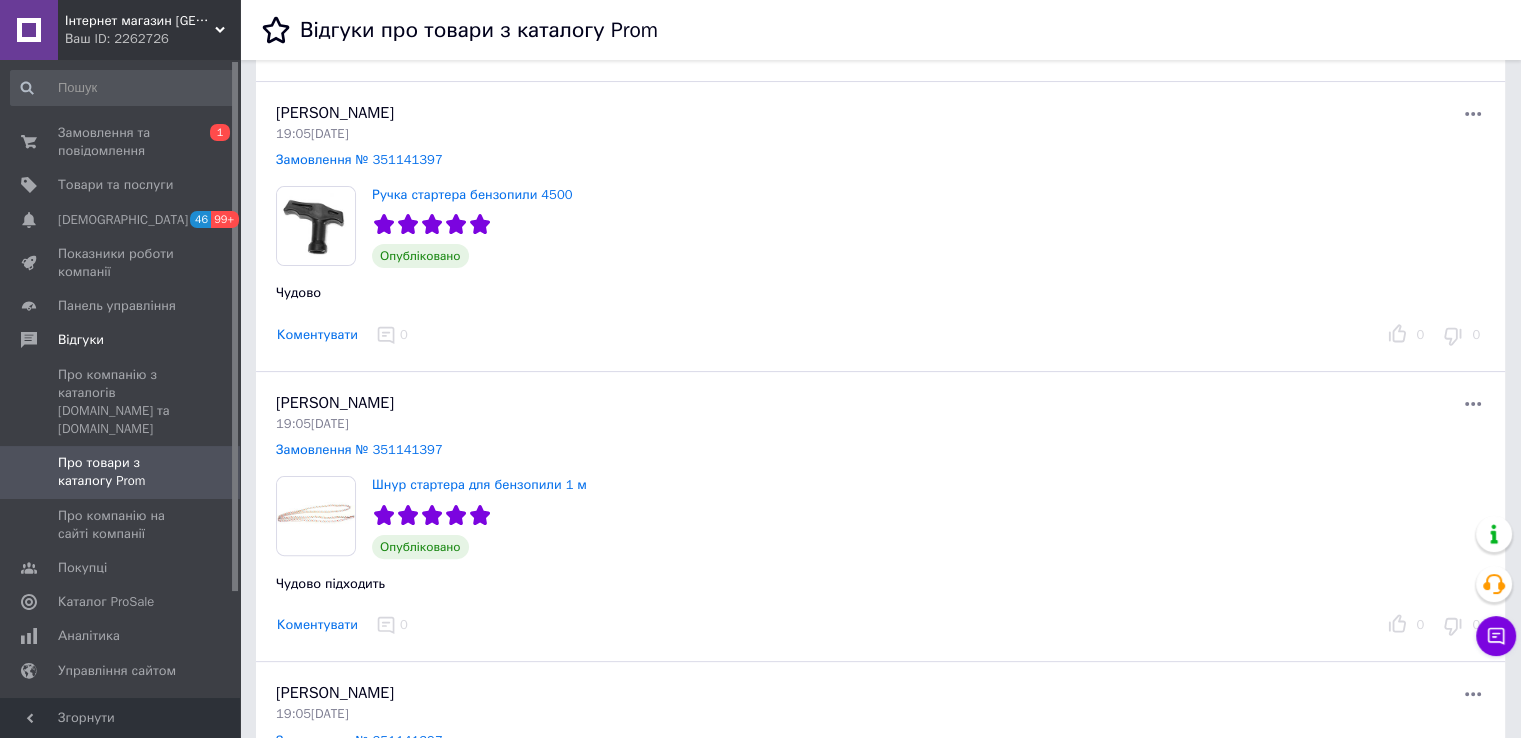 scroll, scrollTop: 500, scrollLeft: 0, axis: vertical 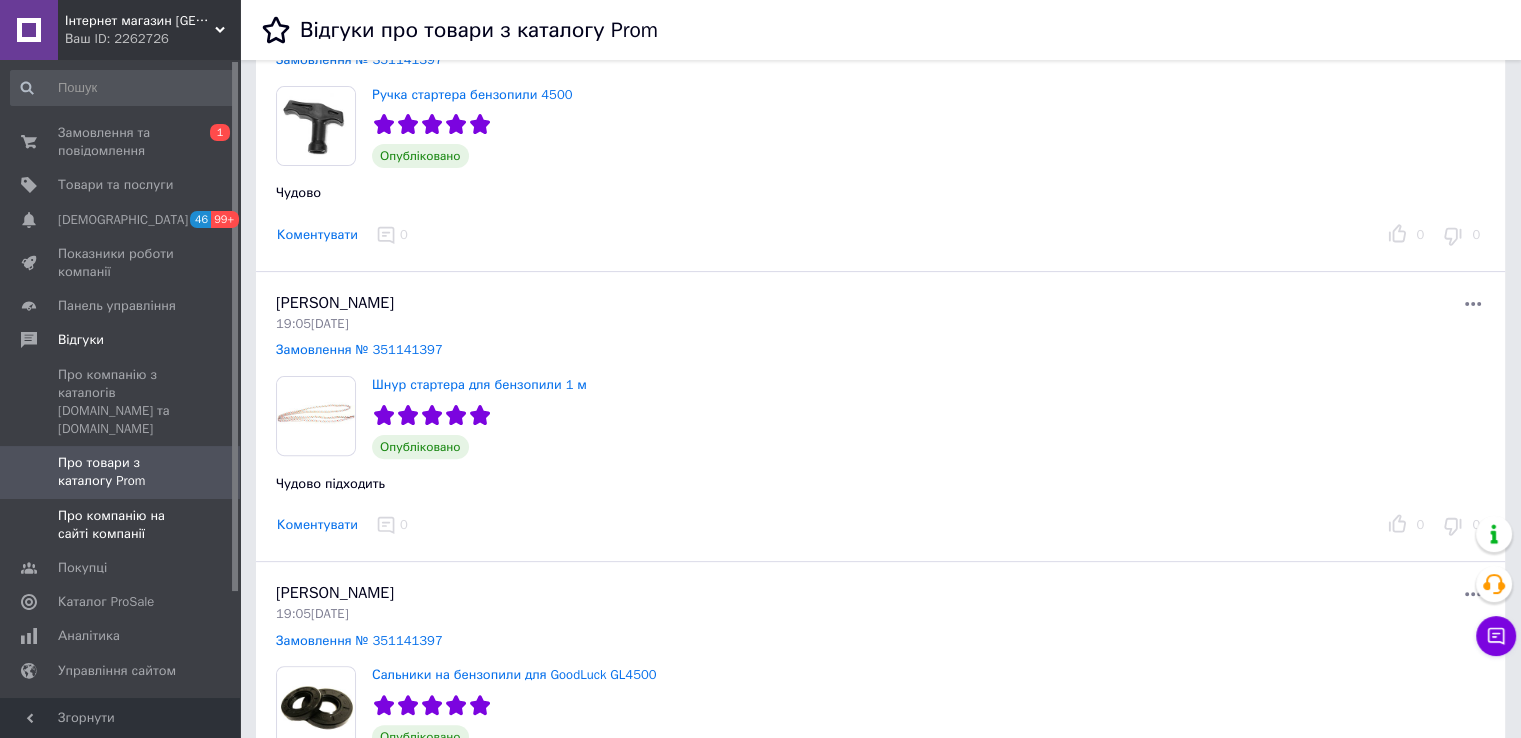 click on "Про компанію на сайті компанії" at bounding box center [121, 525] 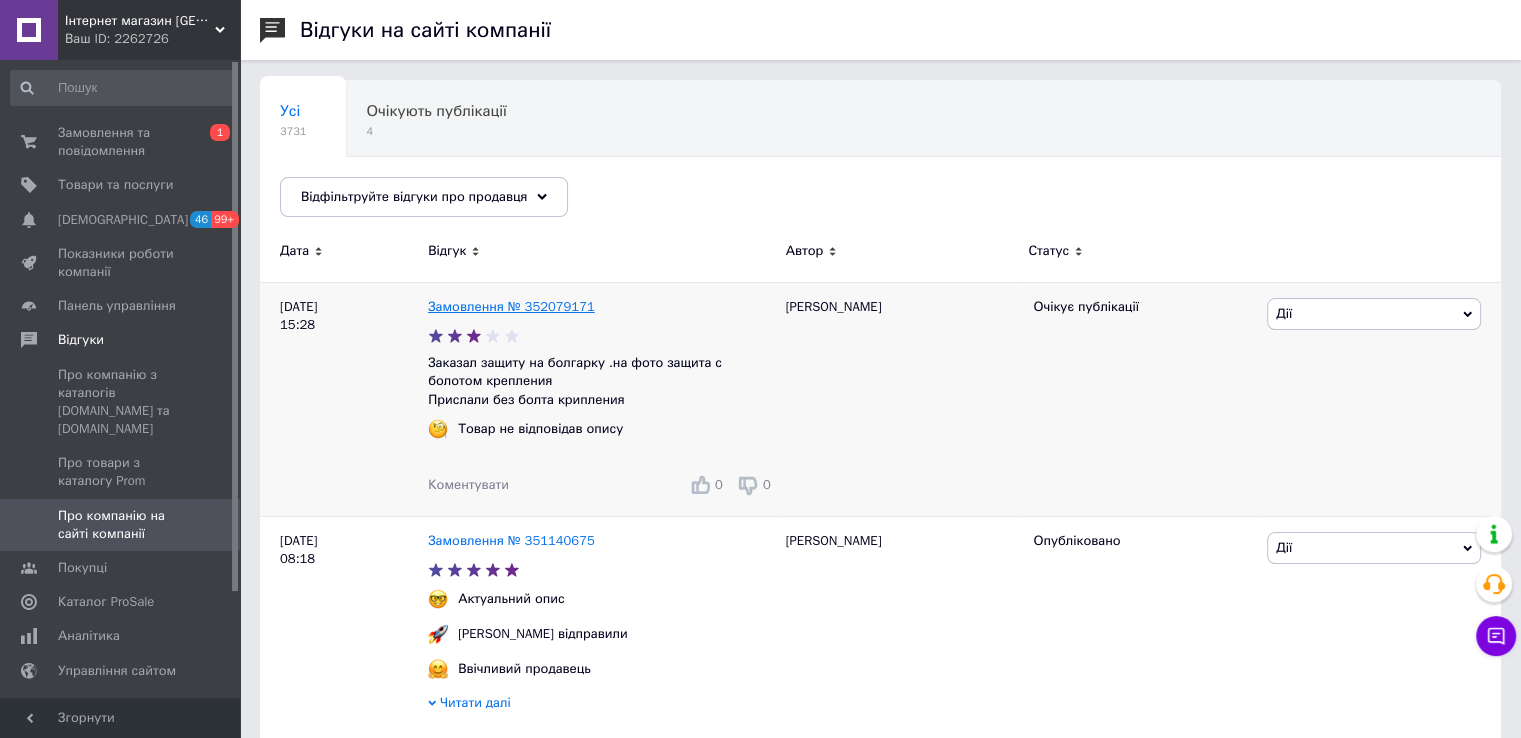click on "Замовлення № 352079171" at bounding box center [511, 306] 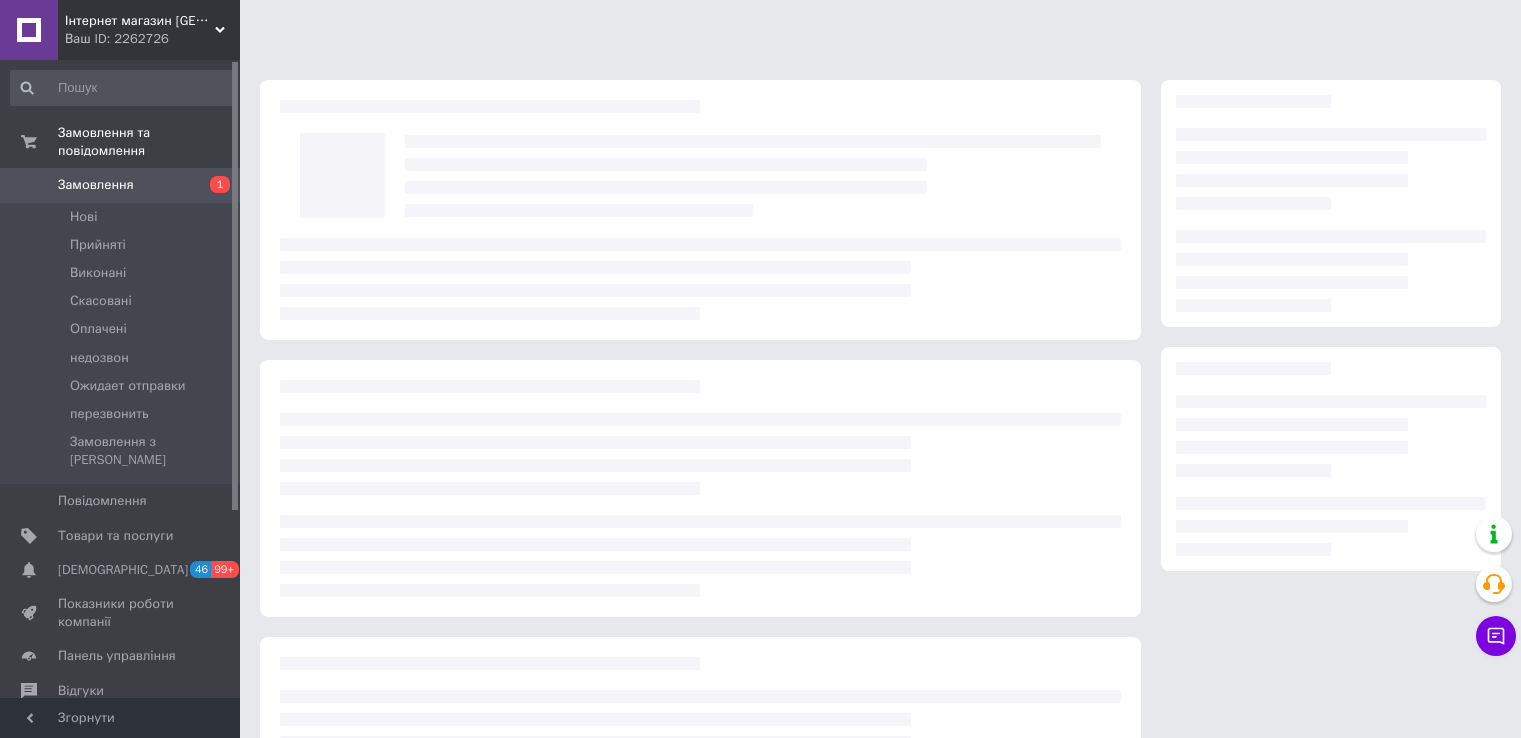 scroll, scrollTop: 0, scrollLeft: 0, axis: both 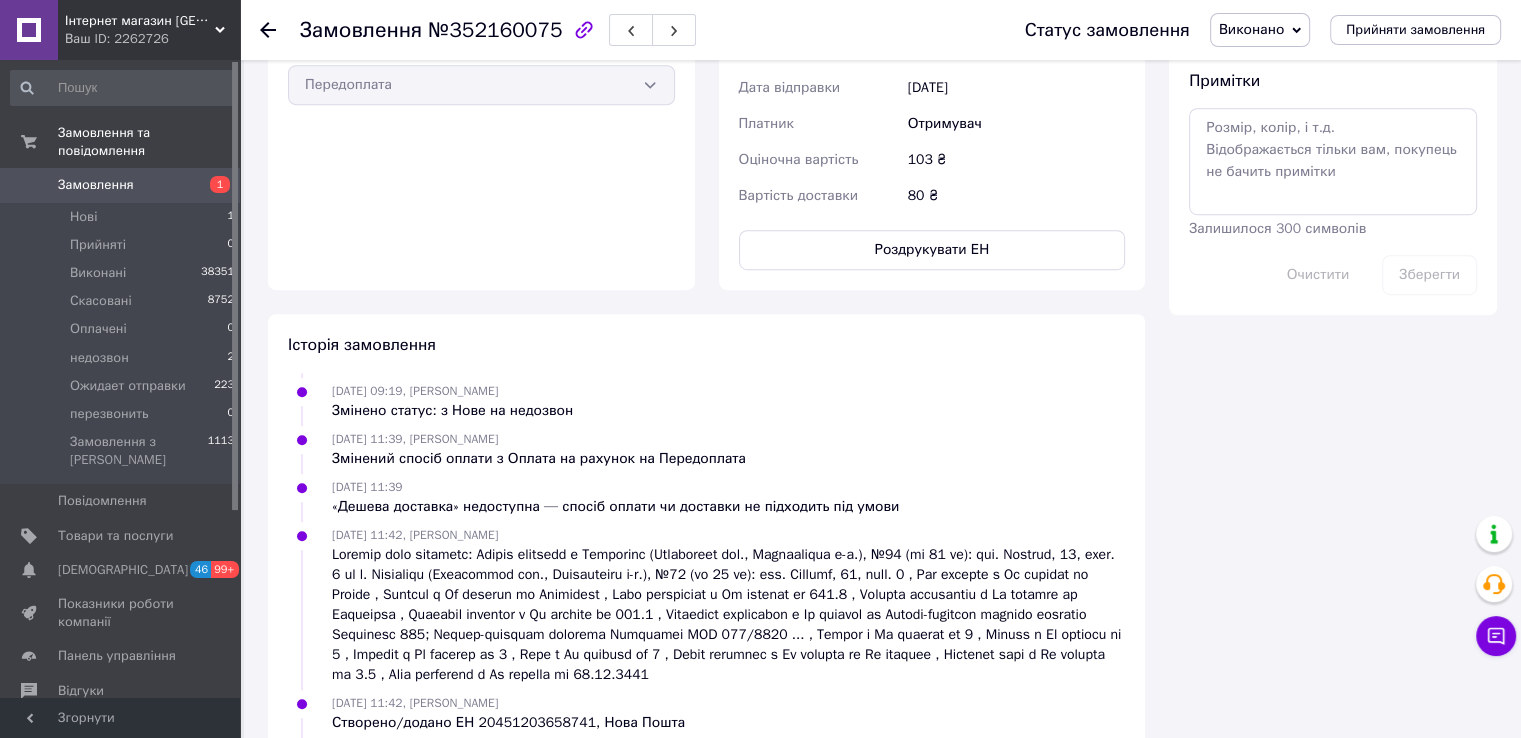 click on "«Дешева доставка» недоступна — спосіб оплати чи доставки не підходить під умови" at bounding box center [615, 507] 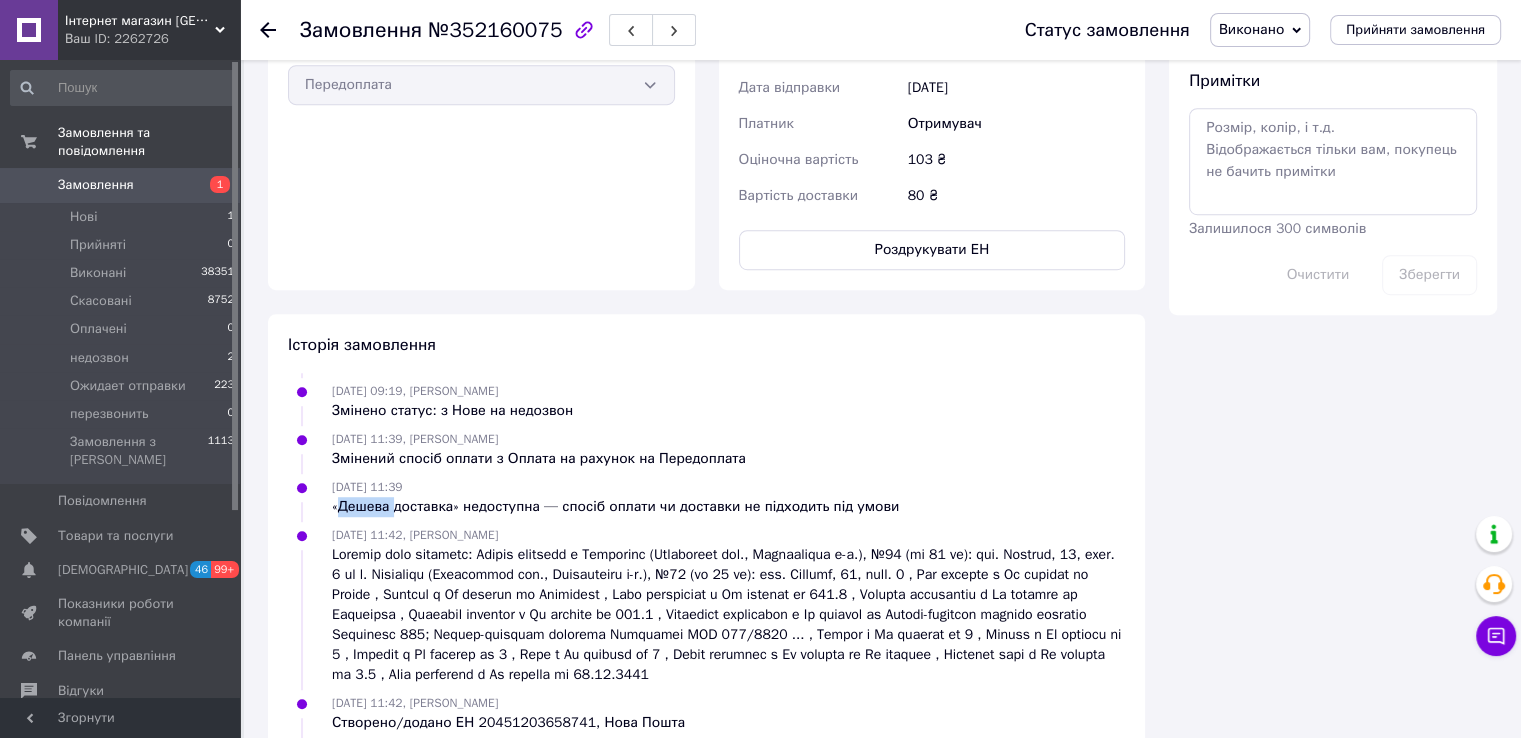 click on "«Дешева доставка» недоступна — спосіб оплати чи доставки не підходить під умови" at bounding box center [615, 507] 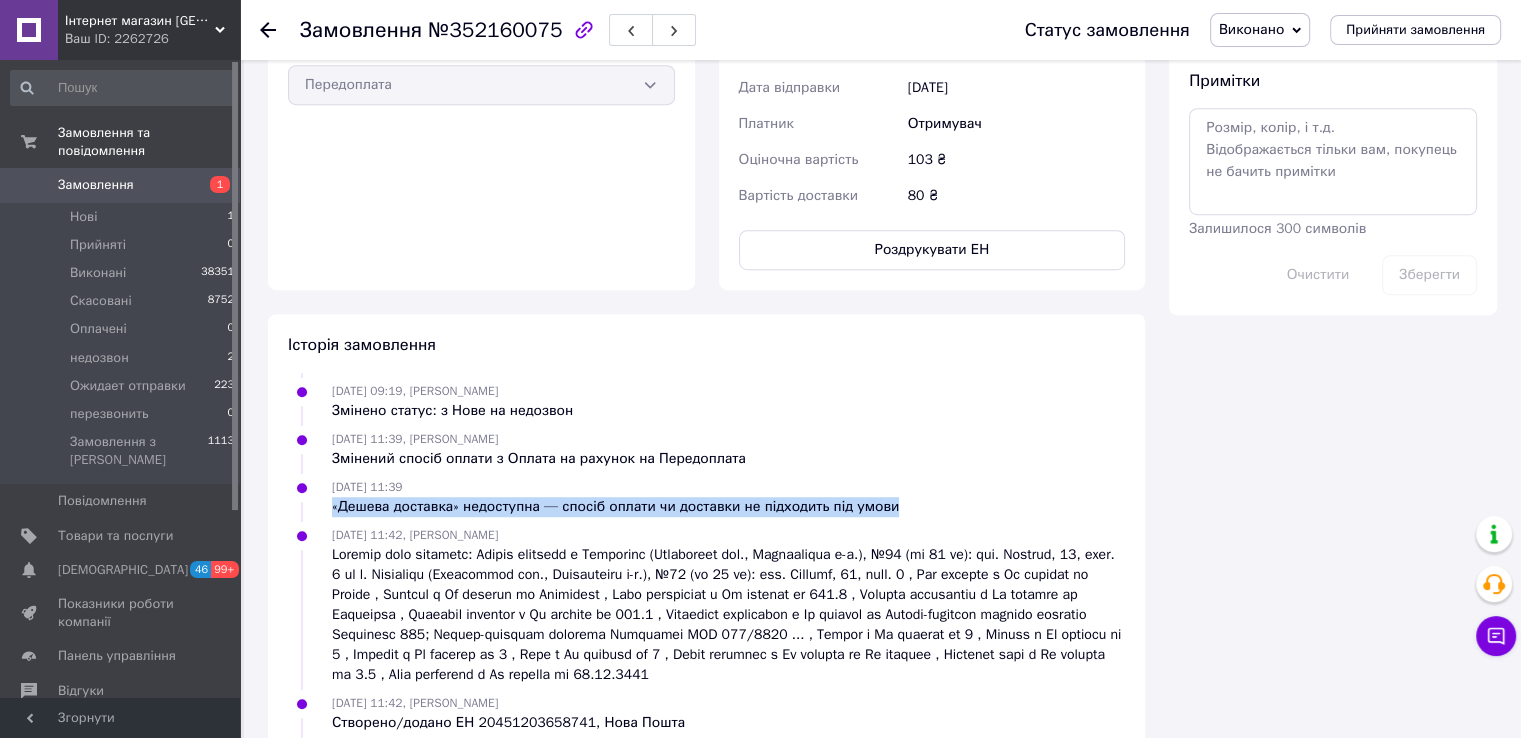 click on "«Дешева доставка» недоступна — спосіб оплати чи доставки не підходить під умови" at bounding box center [615, 507] 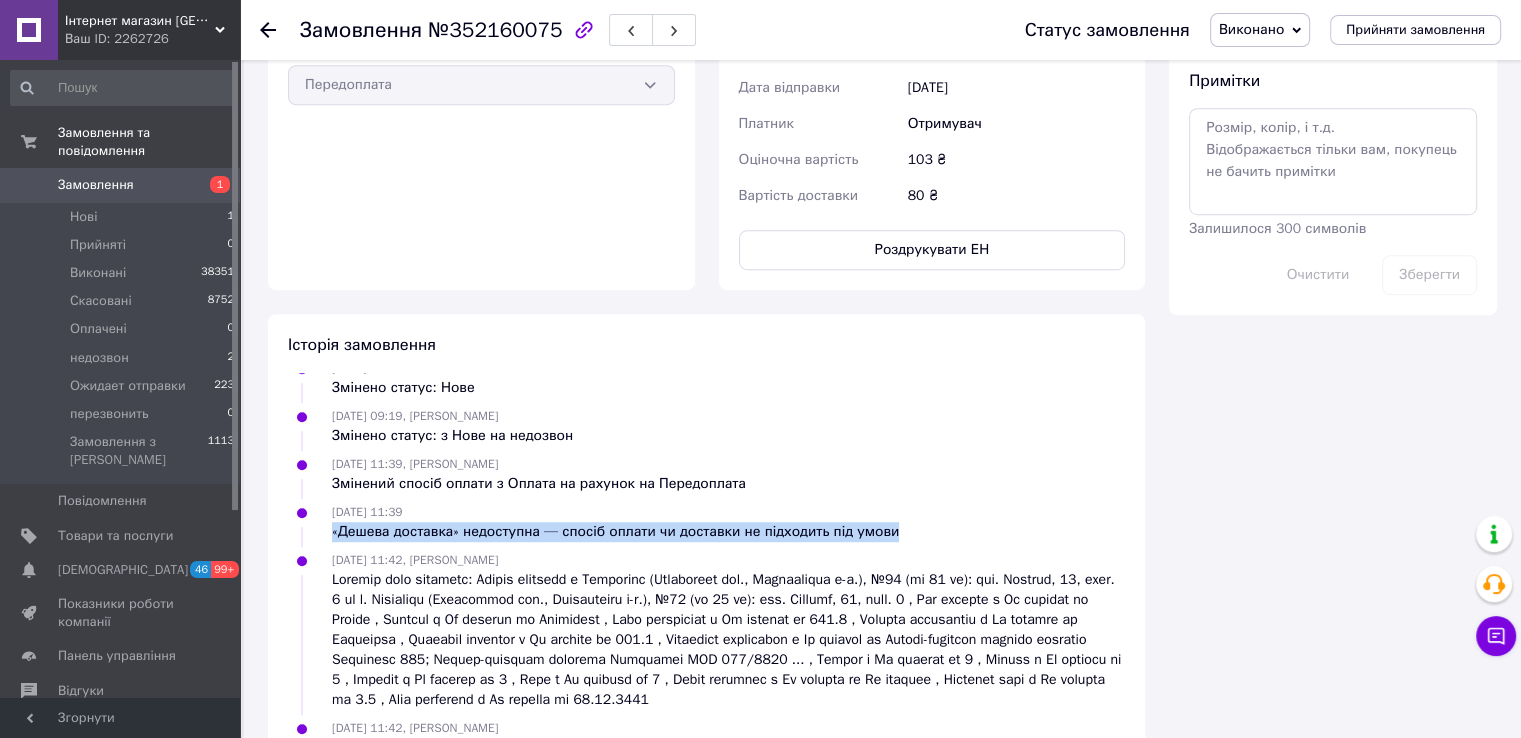 scroll, scrollTop: 0, scrollLeft: 0, axis: both 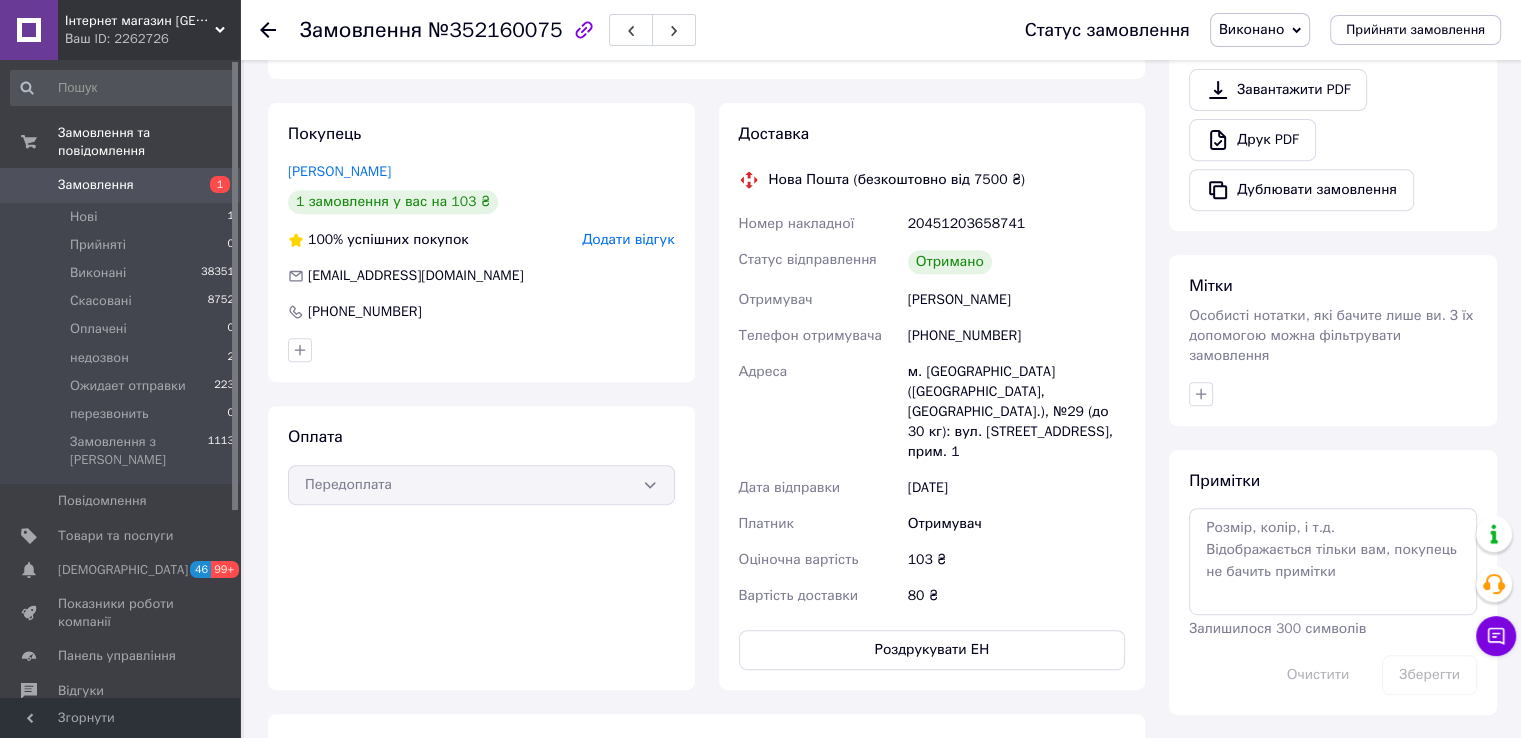 click on "Замовлення 1" at bounding box center [123, 185] 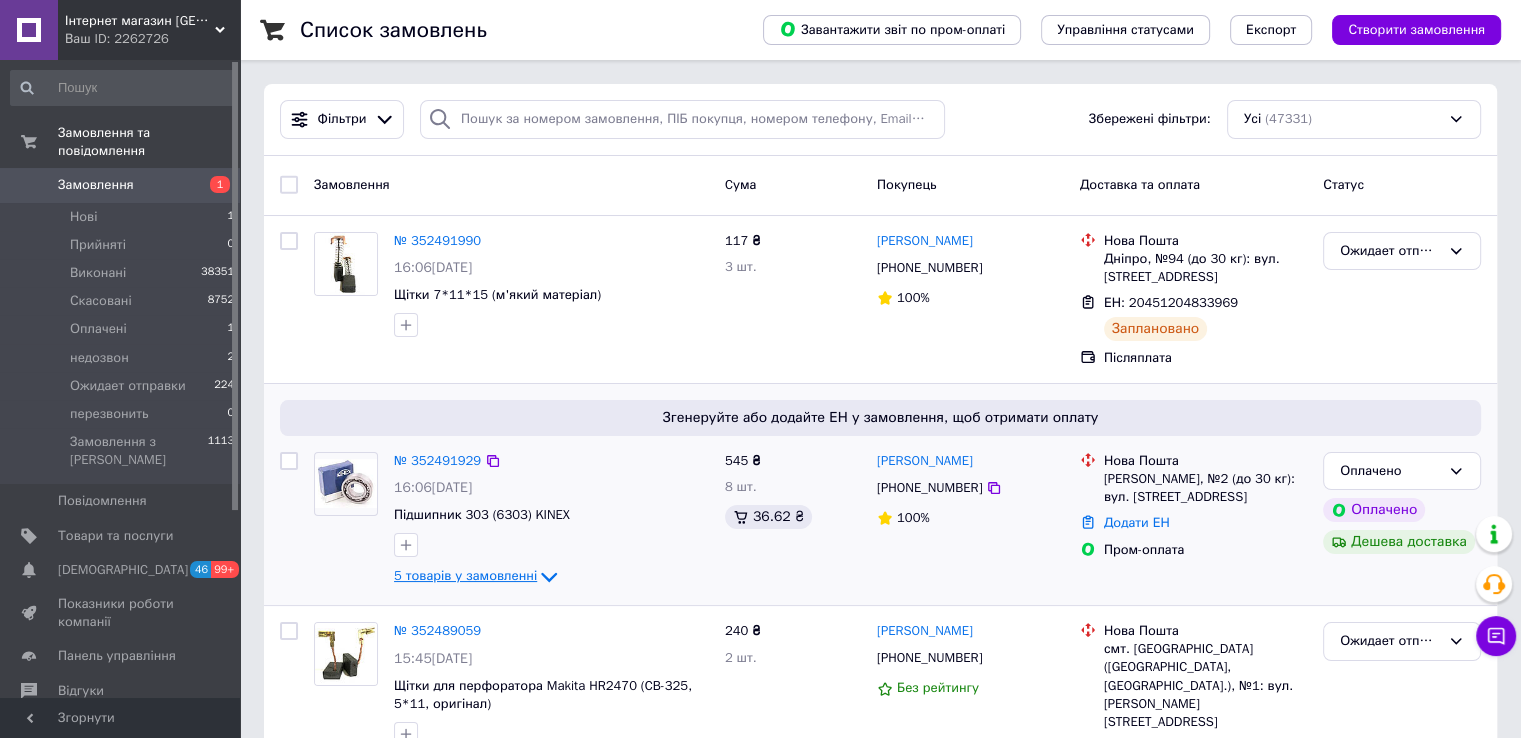 click on "5 товарів у замовленні" at bounding box center (465, 576) 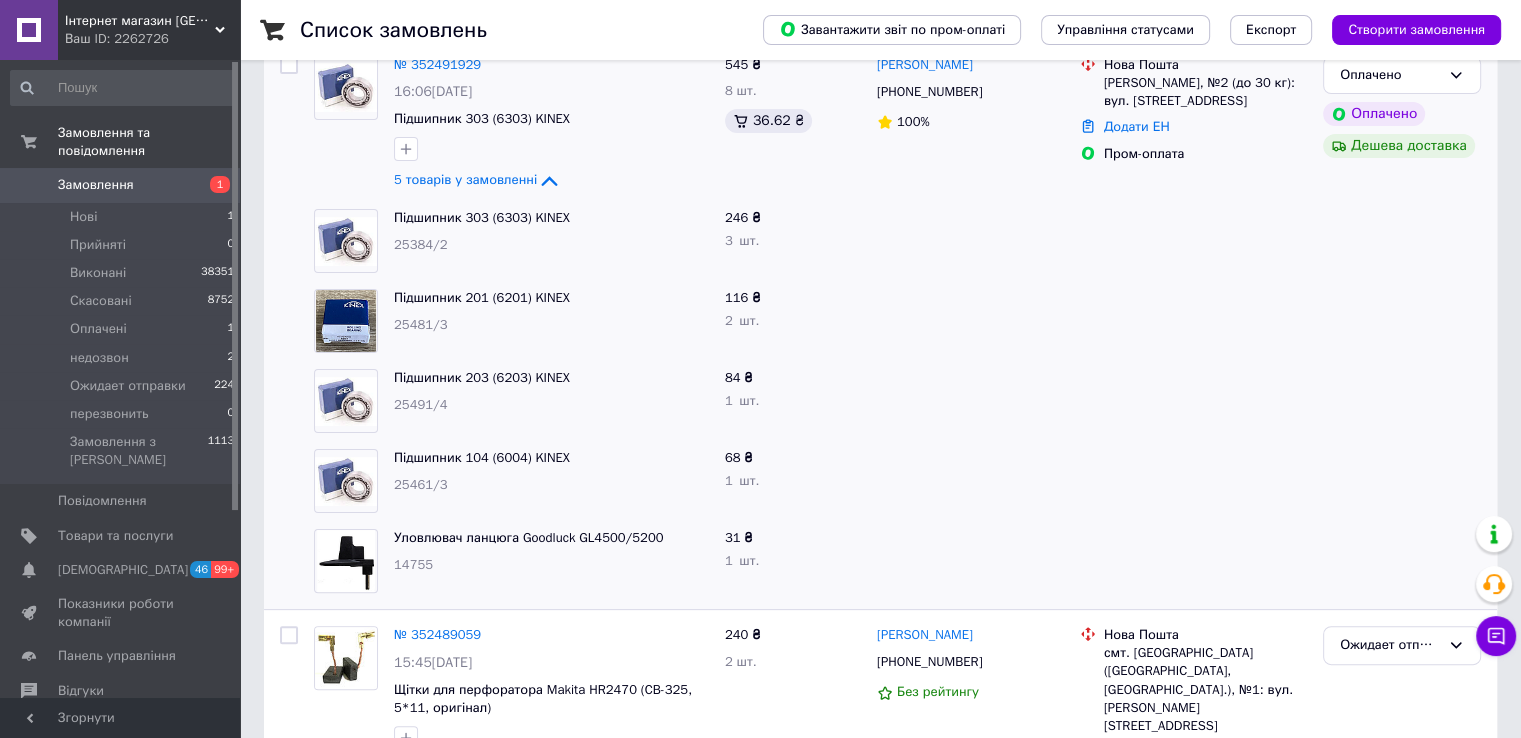 scroll, scrollTop: 400, scrollLeft: 0, axis: vertical 